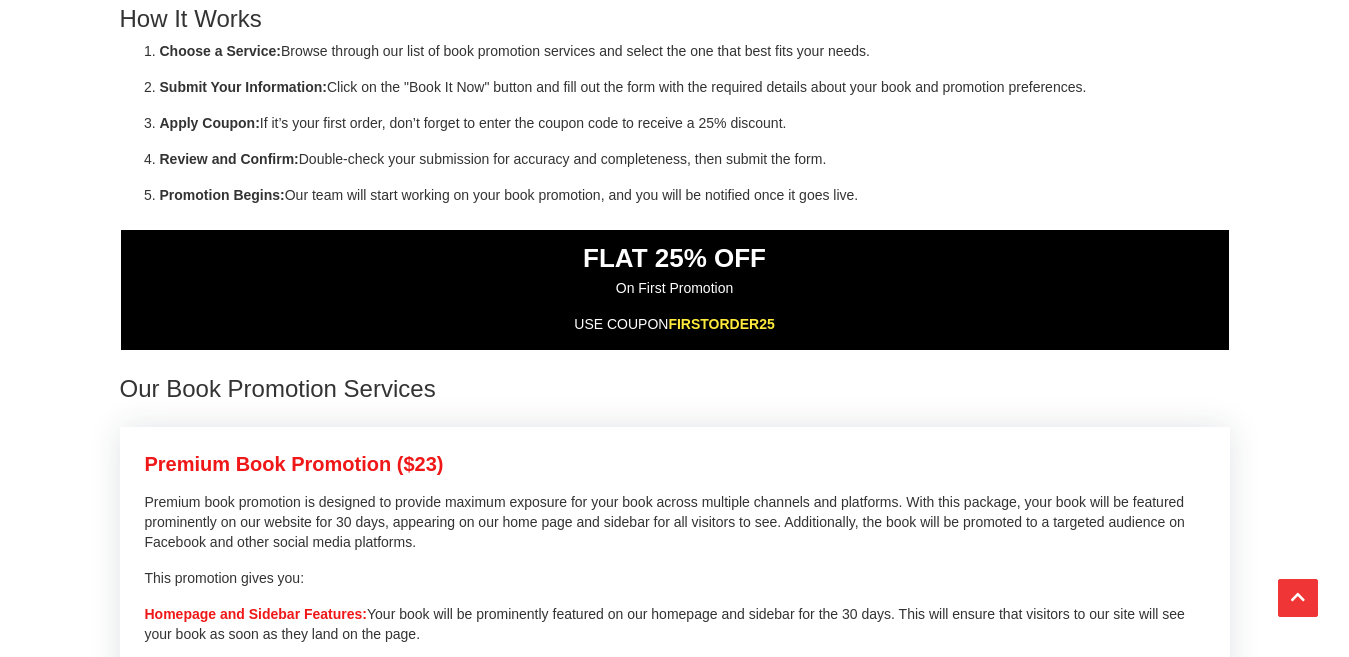 scroll, scrollTop: 800, scrollLeft: 0, axis: vertical 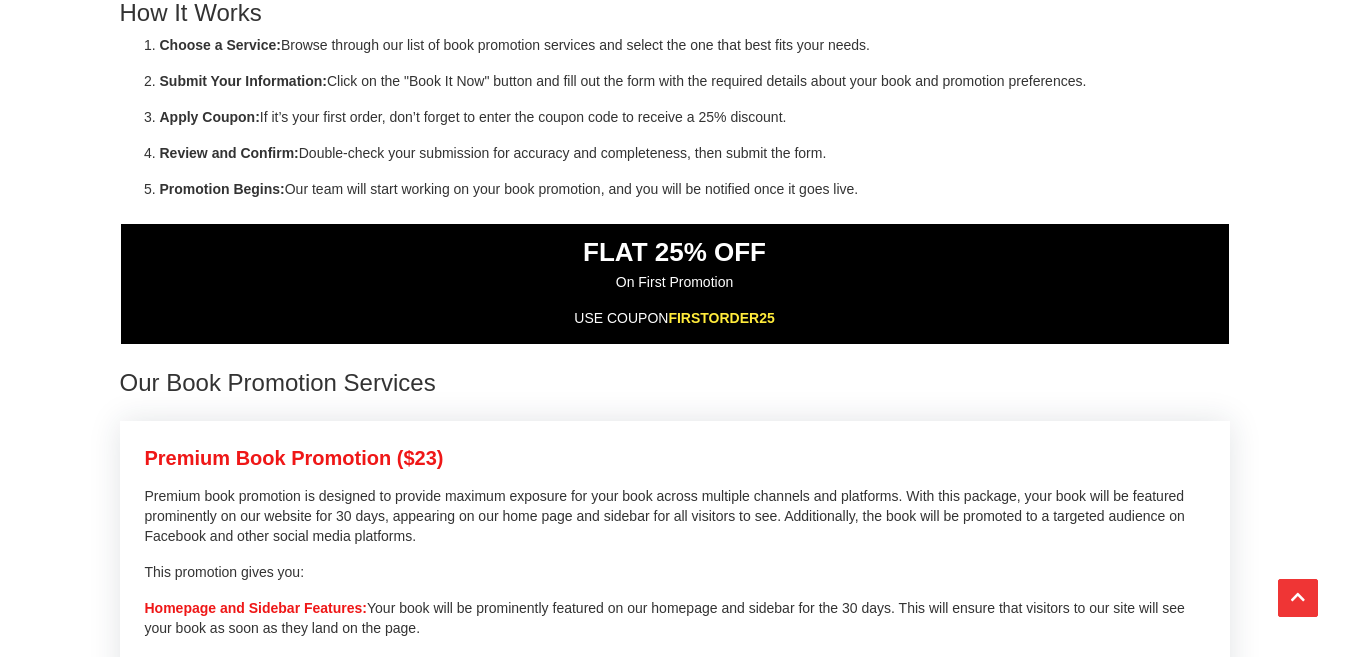 click on "FIRSTORDER25" at bounding box center [721, 318] 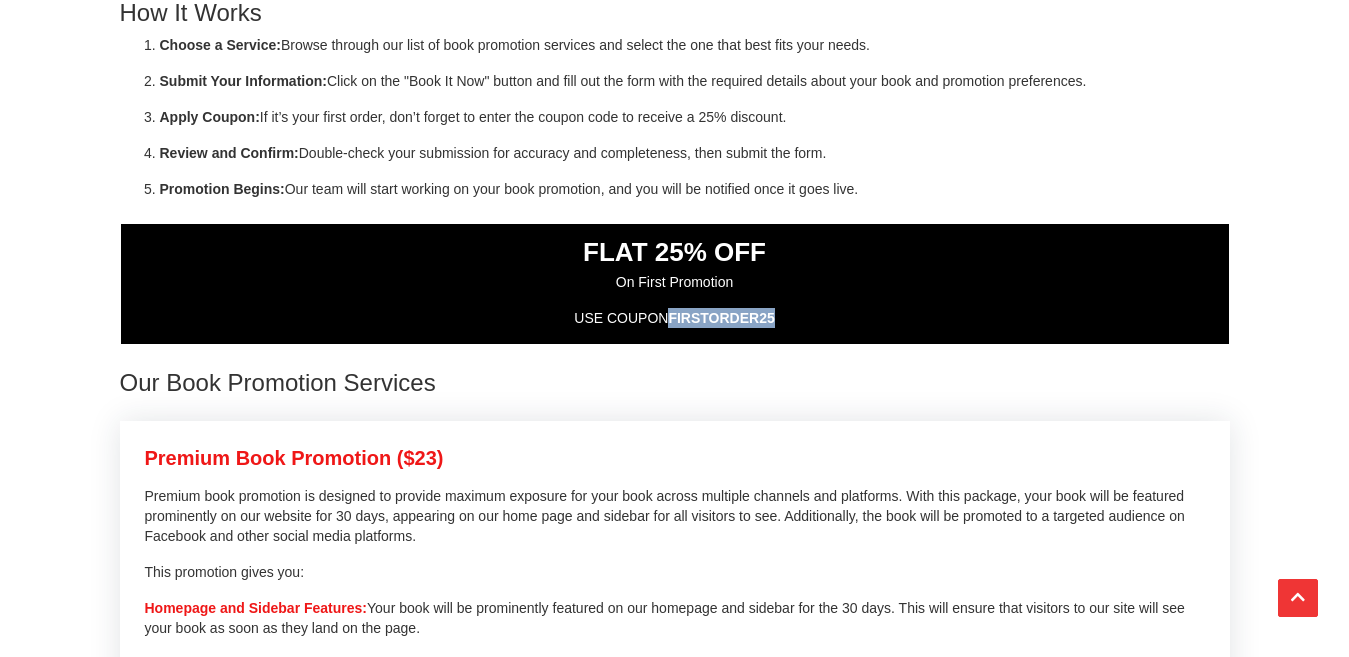 click on "FIRSTORDER25" at bounding box center (721, 318) 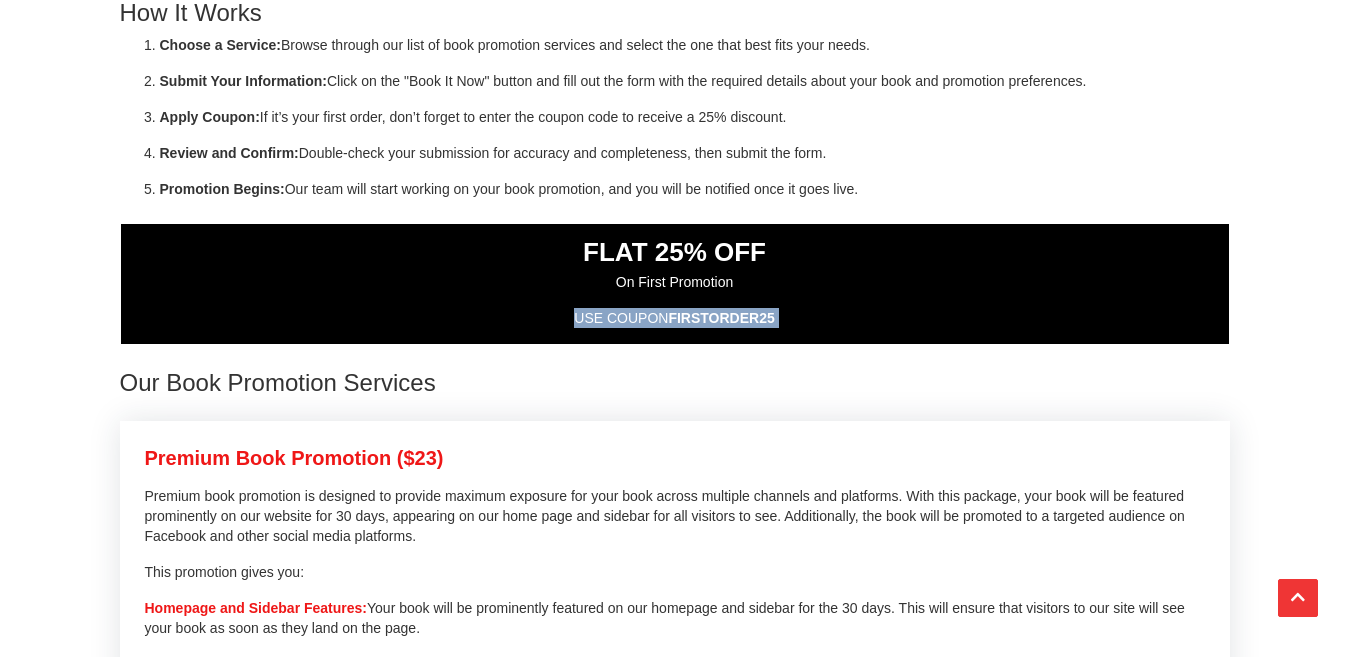 click on "FIRSTORDER25" at bounding box center [721, 318] 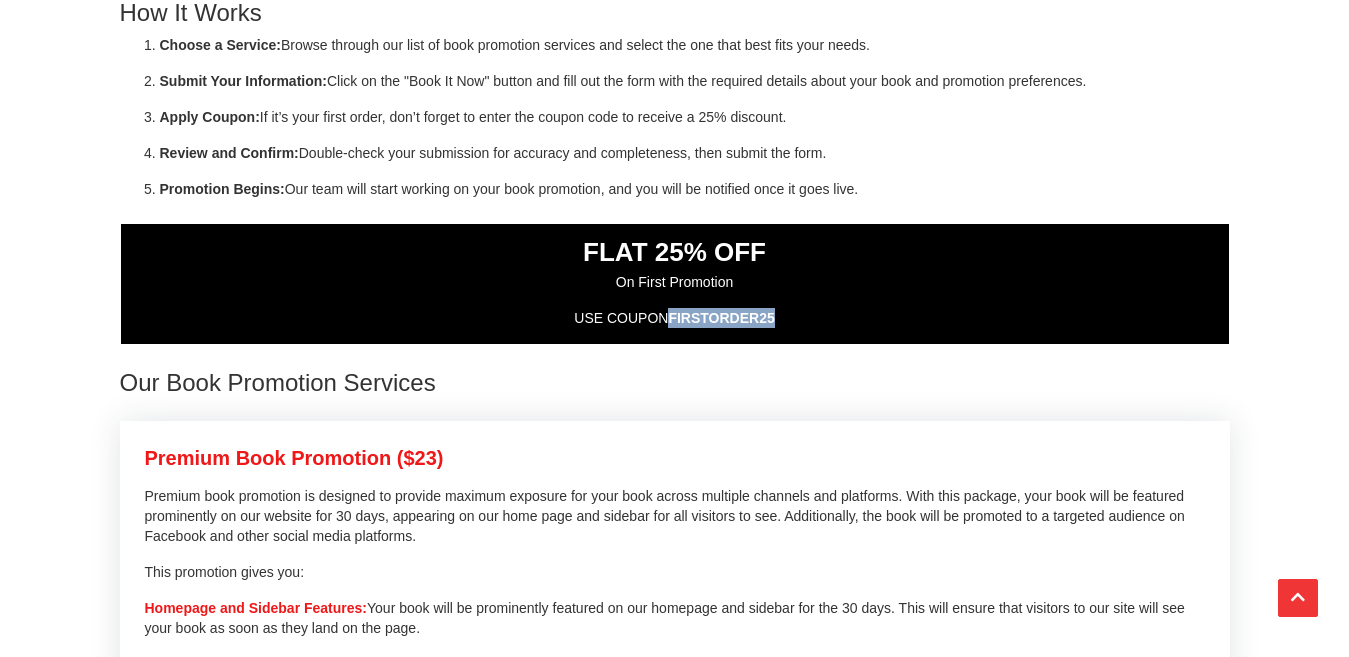 click on "FIRSTORDER25" at bounding box center (721, 318) 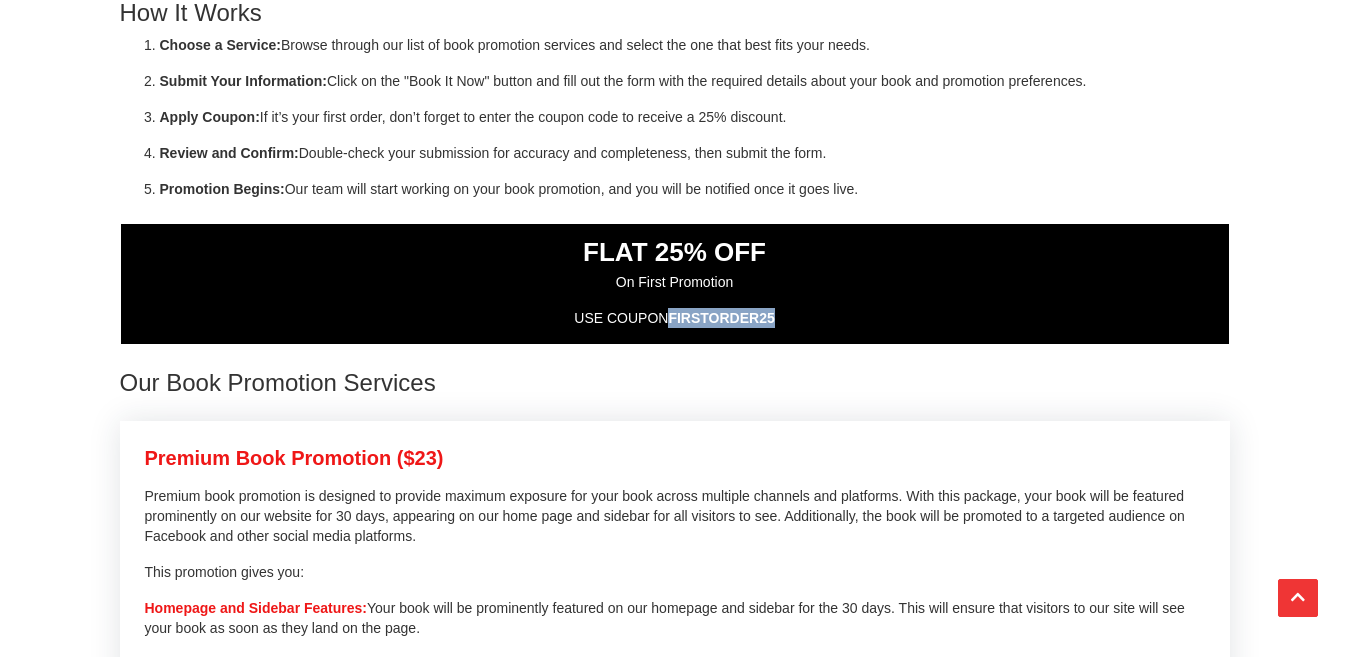 copy on "FIRSTORDER25" 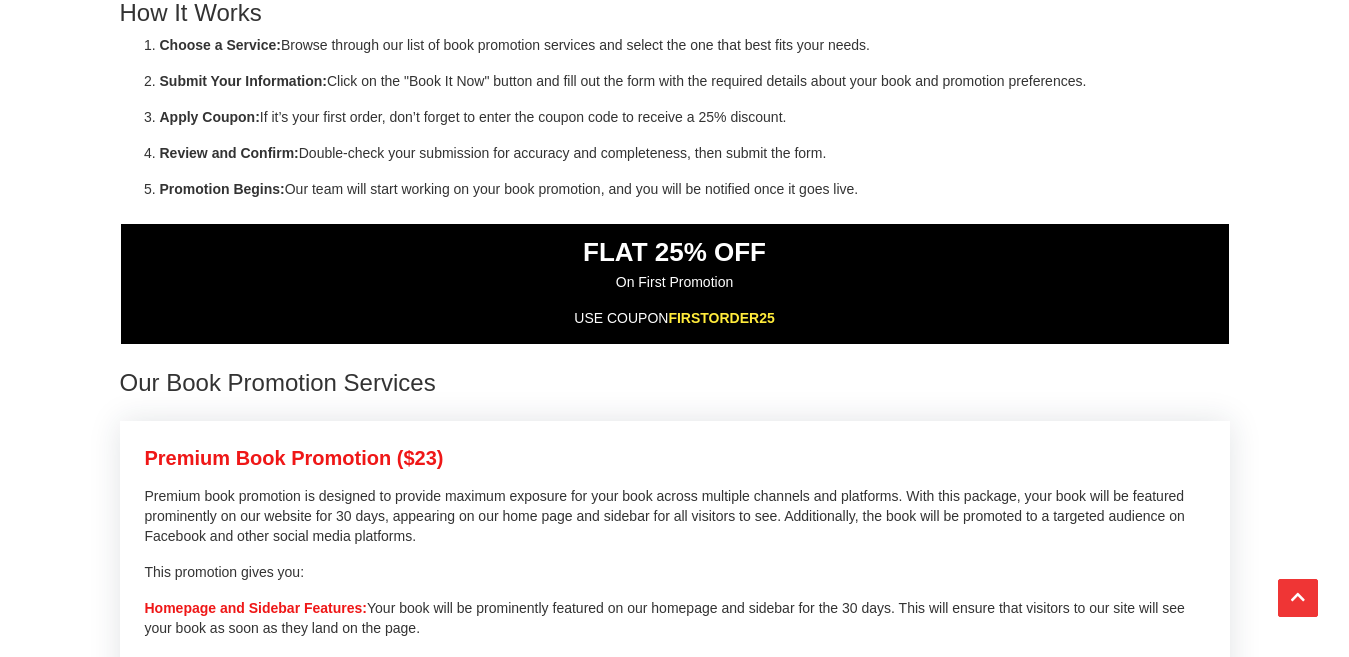 click on "Choose a Service:  Browse through our list of book promotion services and select the one that best fits your needs.
Submit Your Information:  Click on the "Book It Now" button and fill out the form with the required details about your book and promotion preferences.
Apply Coupon:  If it’s your first order, don’t forget to enter the coupon code to receive a 25% discount.
Review and Confirm:  Double-check your submission for accuracy and completeness, then submit the form.
Promotion Begins:  Our team will start working on your book promotion, and you will be notified once it goes live." at bounding box center (675, 117) 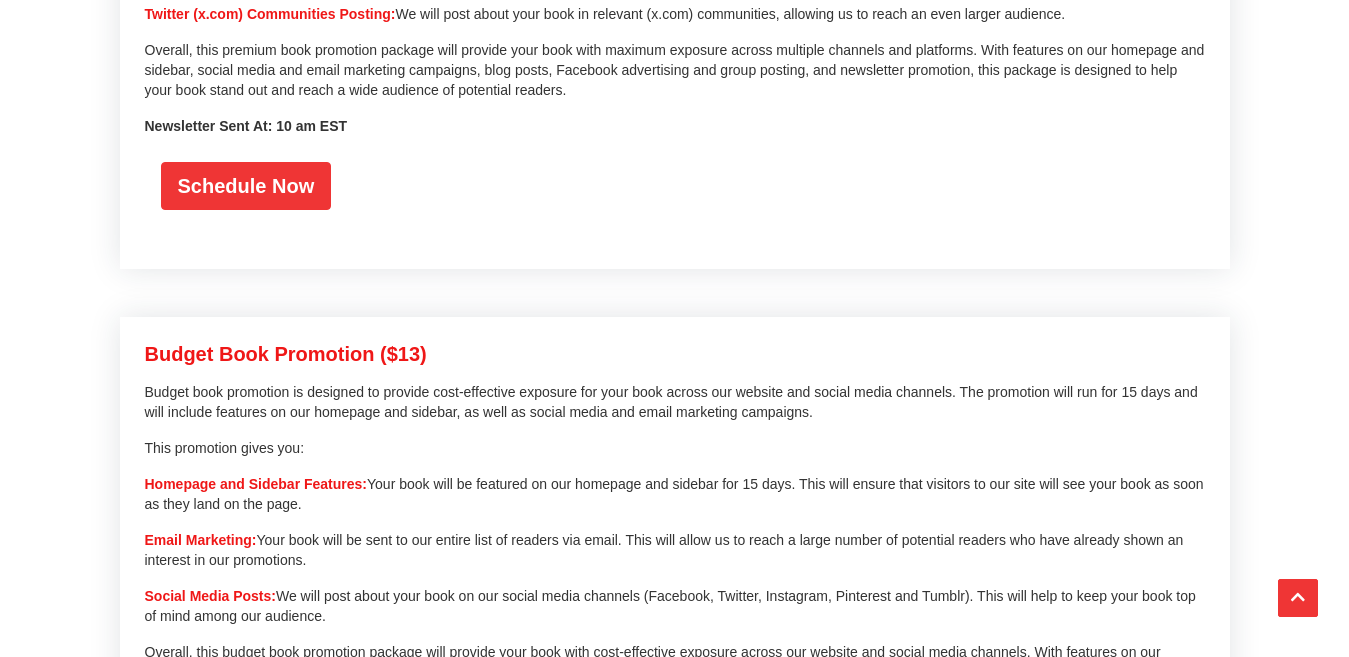 scroll, scrollTop: 1772, scrollLeft: 0, axis: vertical 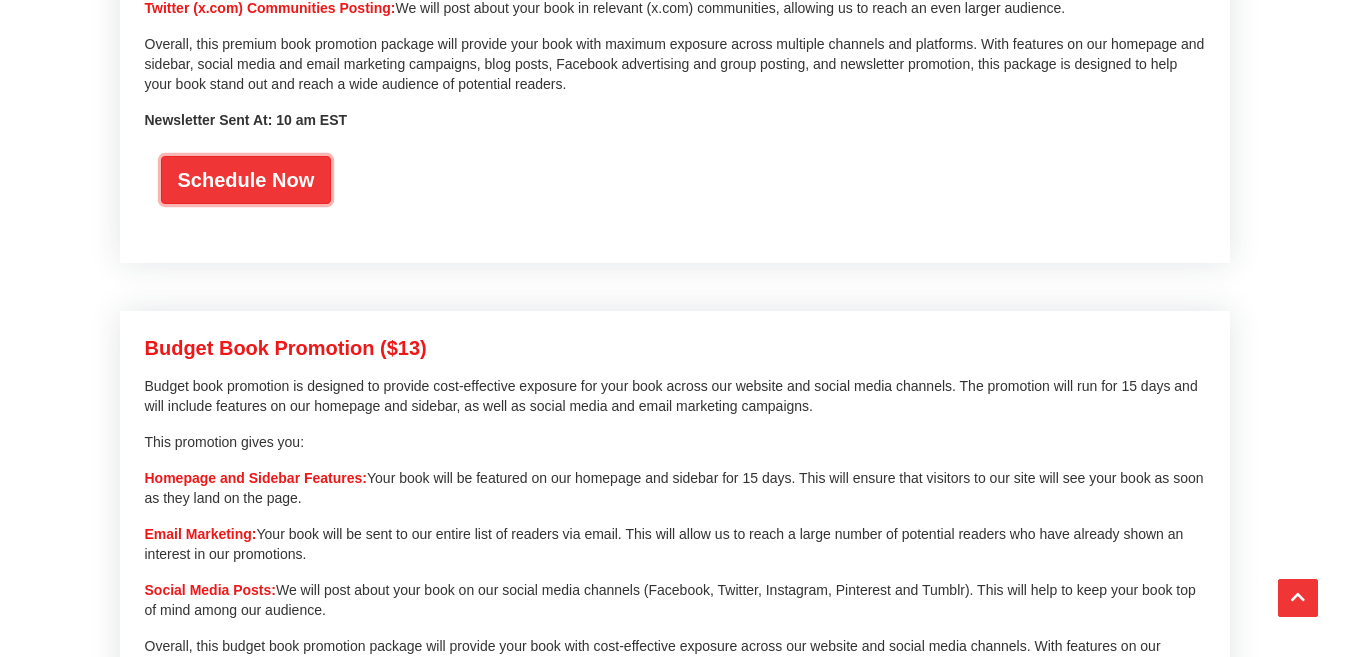 click on "Schedule Now" at bounding box center (246, 180) 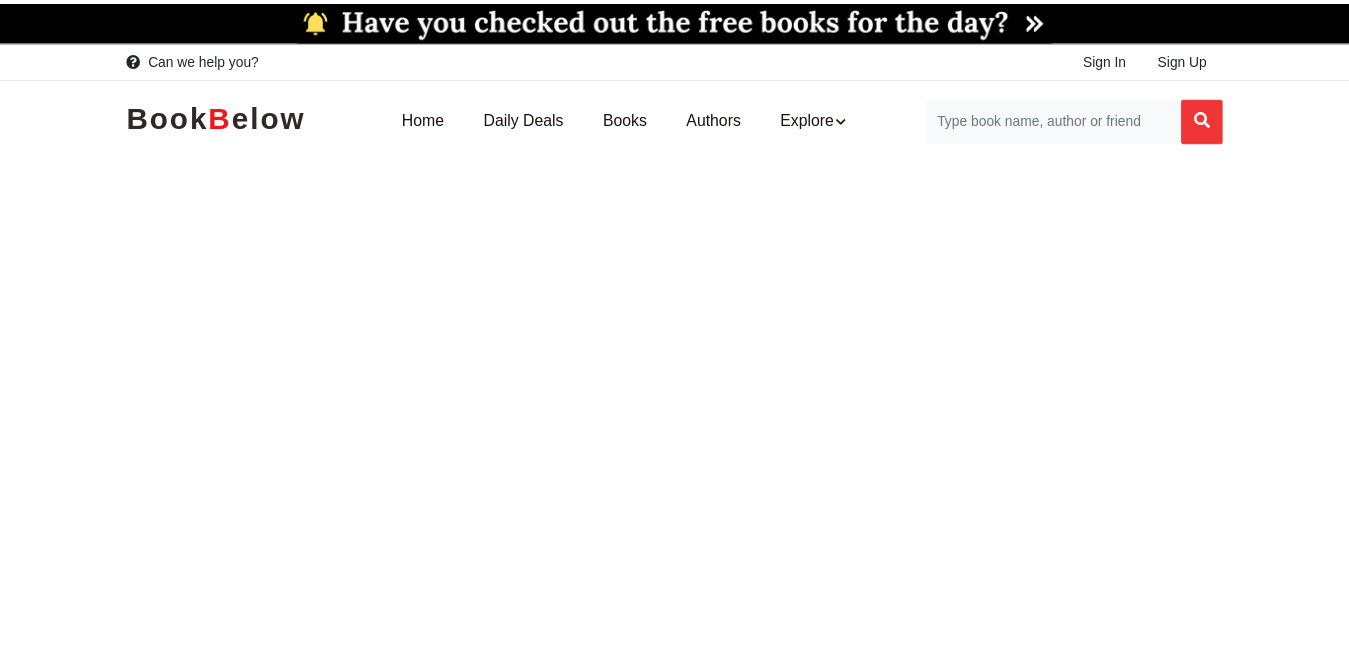 scroll, scrollTop: 0, scrollLeft: 0, axis: both 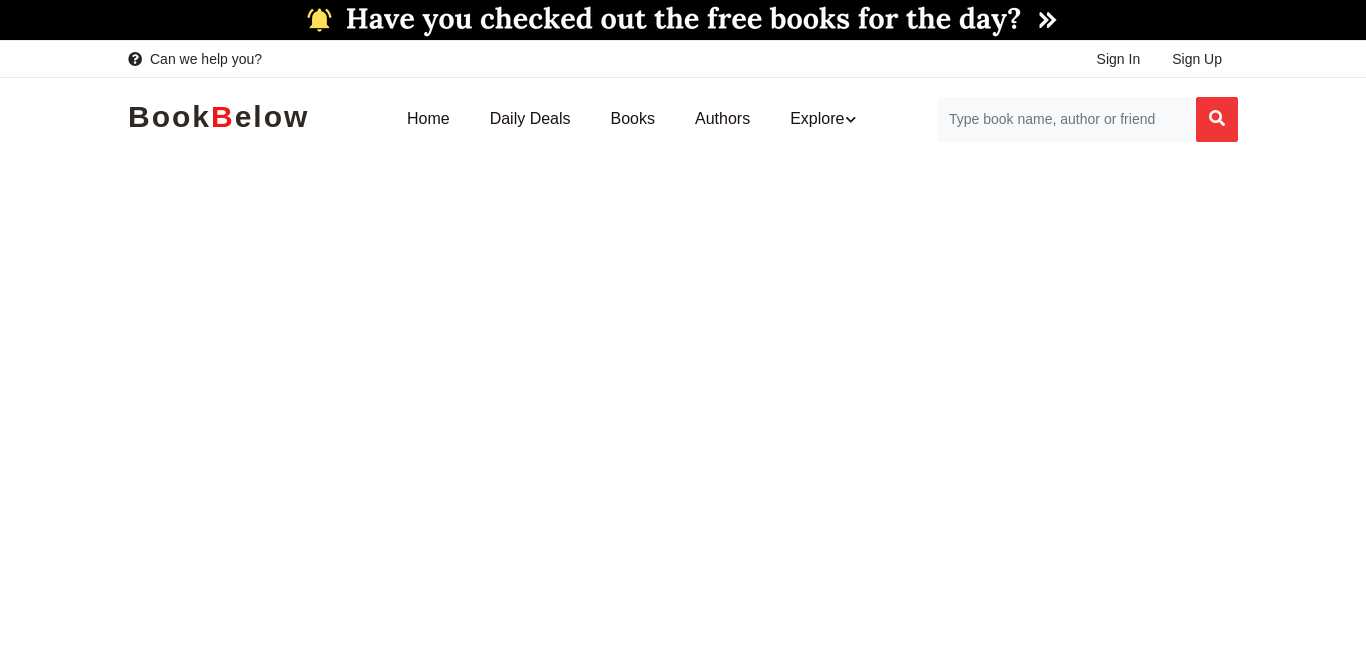 select 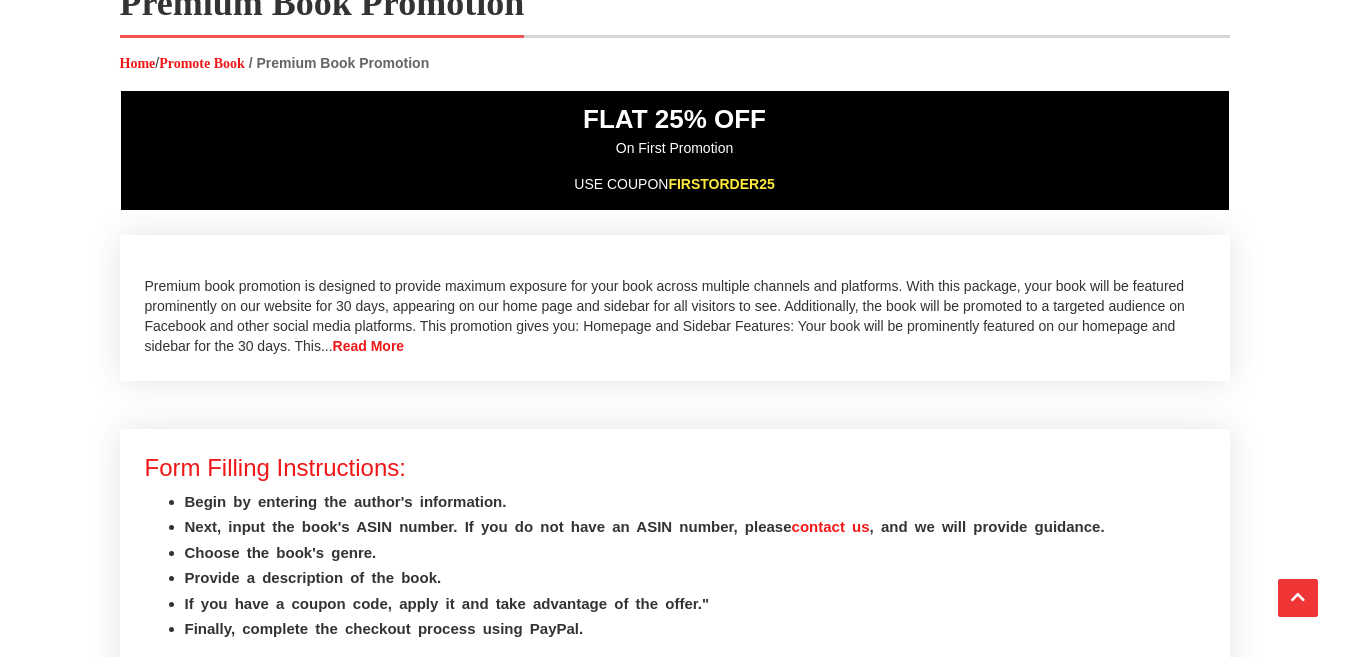 scroll, scrollTop: 280, scrollLeft: 0, axis: vertical 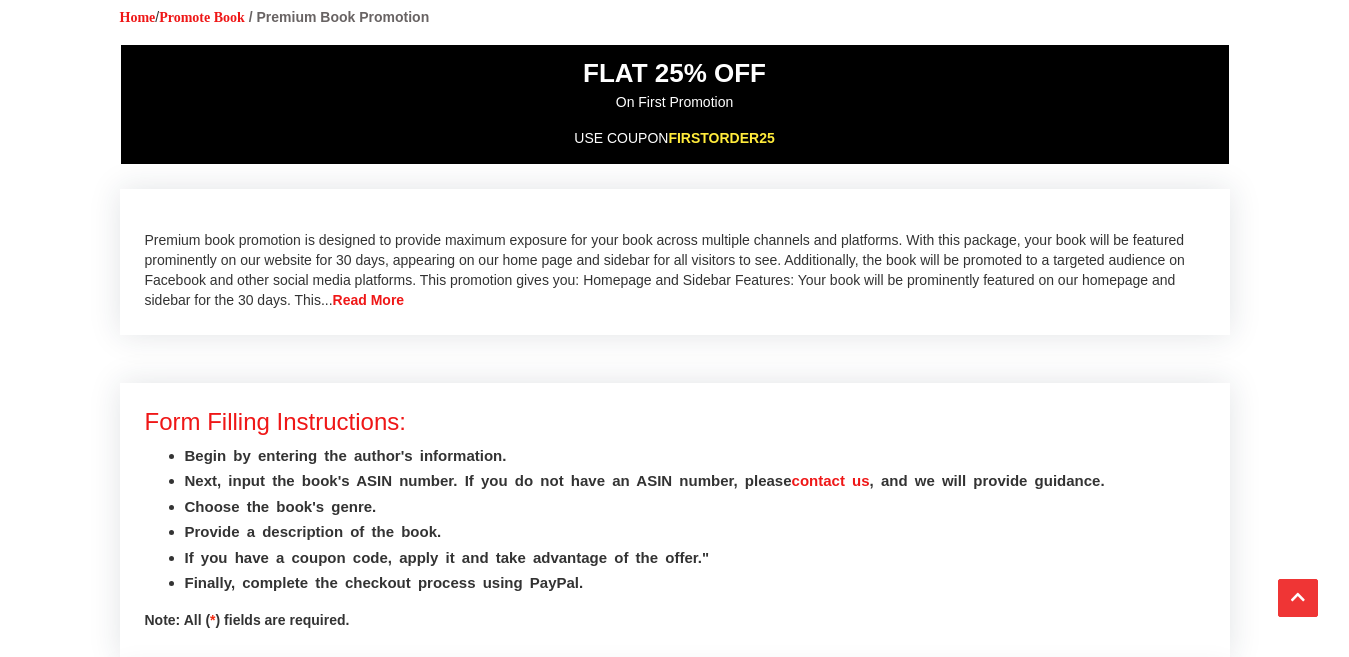 click on "USE COUPON  FIRSTORDER25" at bounding box center (675, 138) 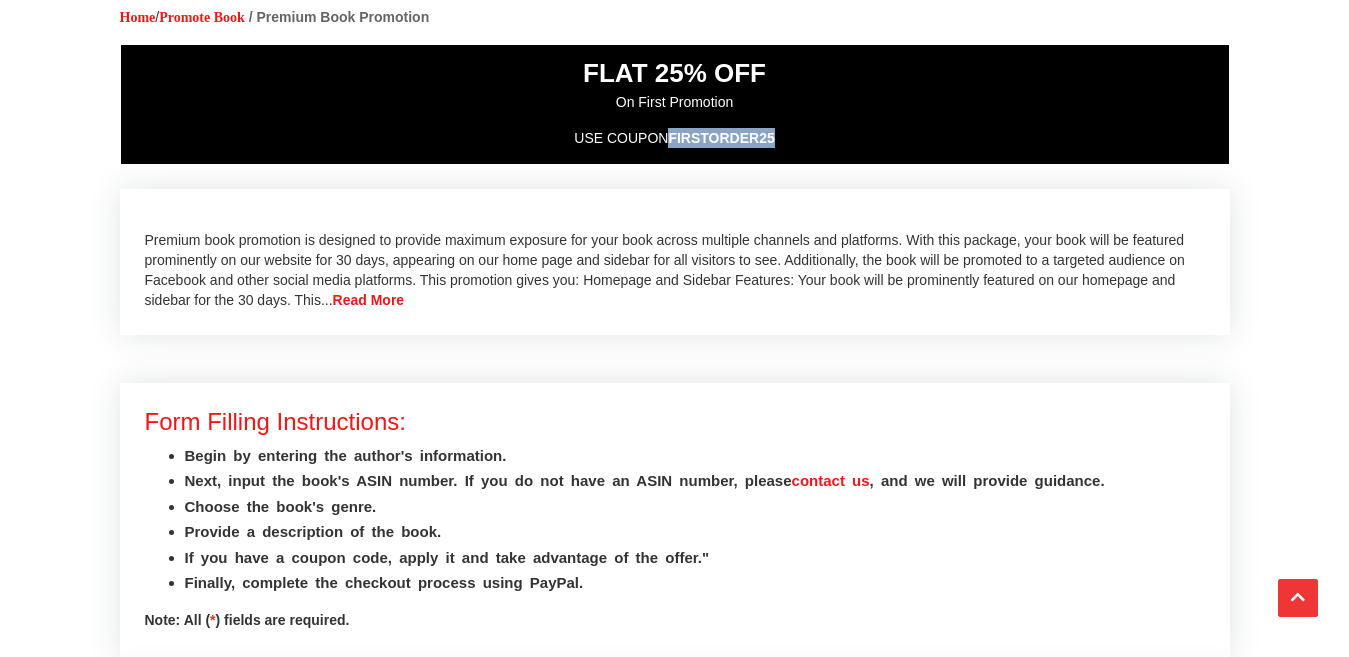 click on "USE COUPON  FIRSTORDER25" at bounding box center [675, 138] 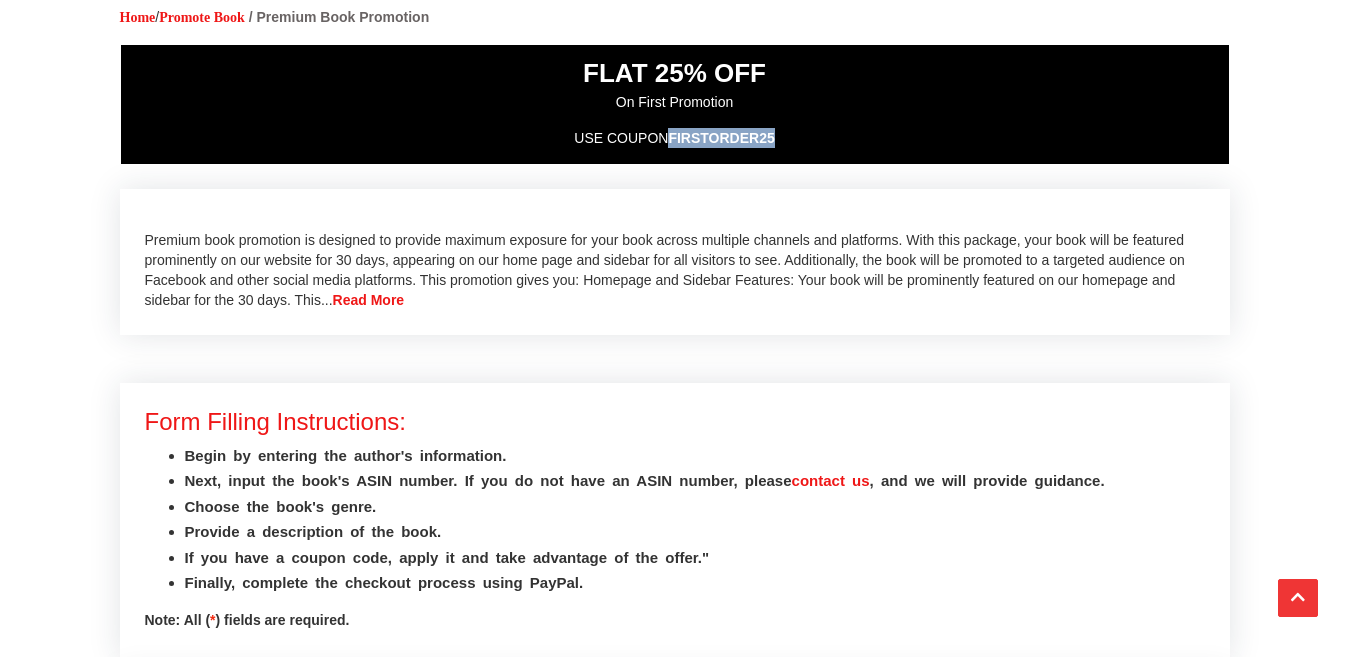 copy on "FIRSTORDER25" 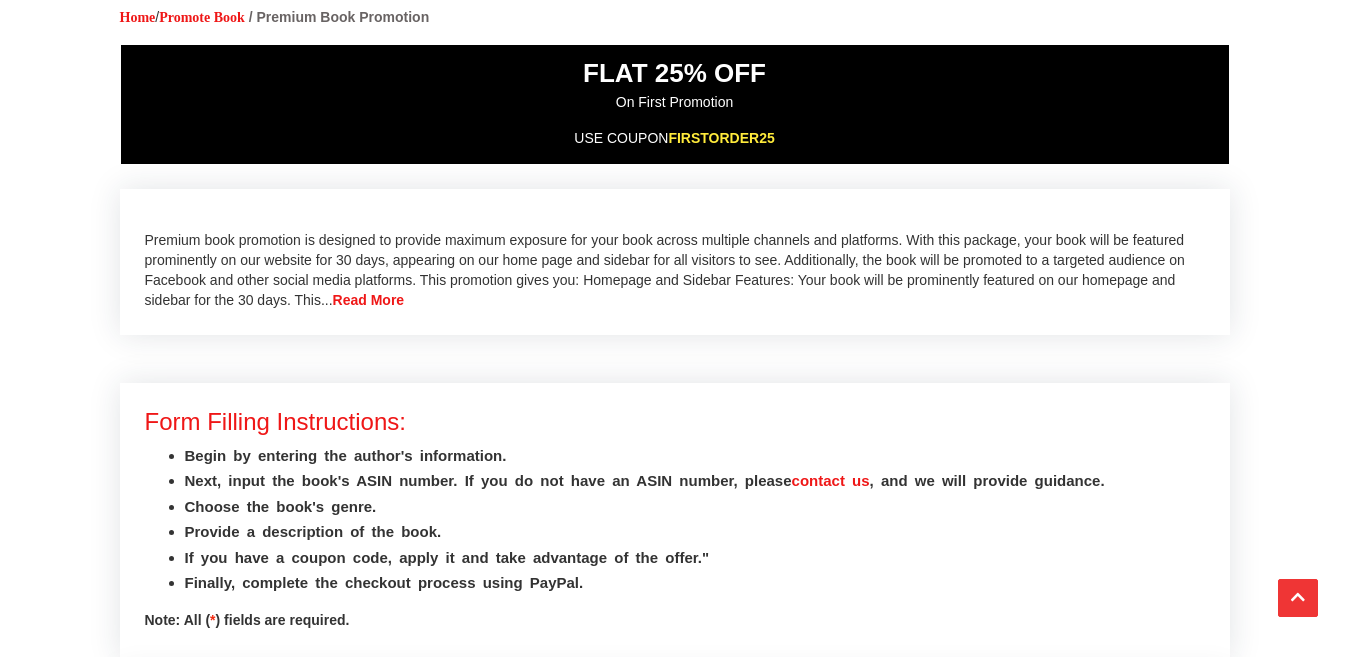 click on "Premium book promotion is designed to provide maximum exposure for your book across multiple channels and platforms. With this package, your book will be featured prominently on our website for 30 days, appearing on our home page and sidebar for all visitors to see. Additionally, the book will be promoted to a targeted audience on Facebook and other social media platforms.
This promotion gives you:
Homepage and Sidebar Features: Your book will be prominently featured on our homepage and sidebar for the 30 days. This...  Read More" at bounding box center (675, 270) 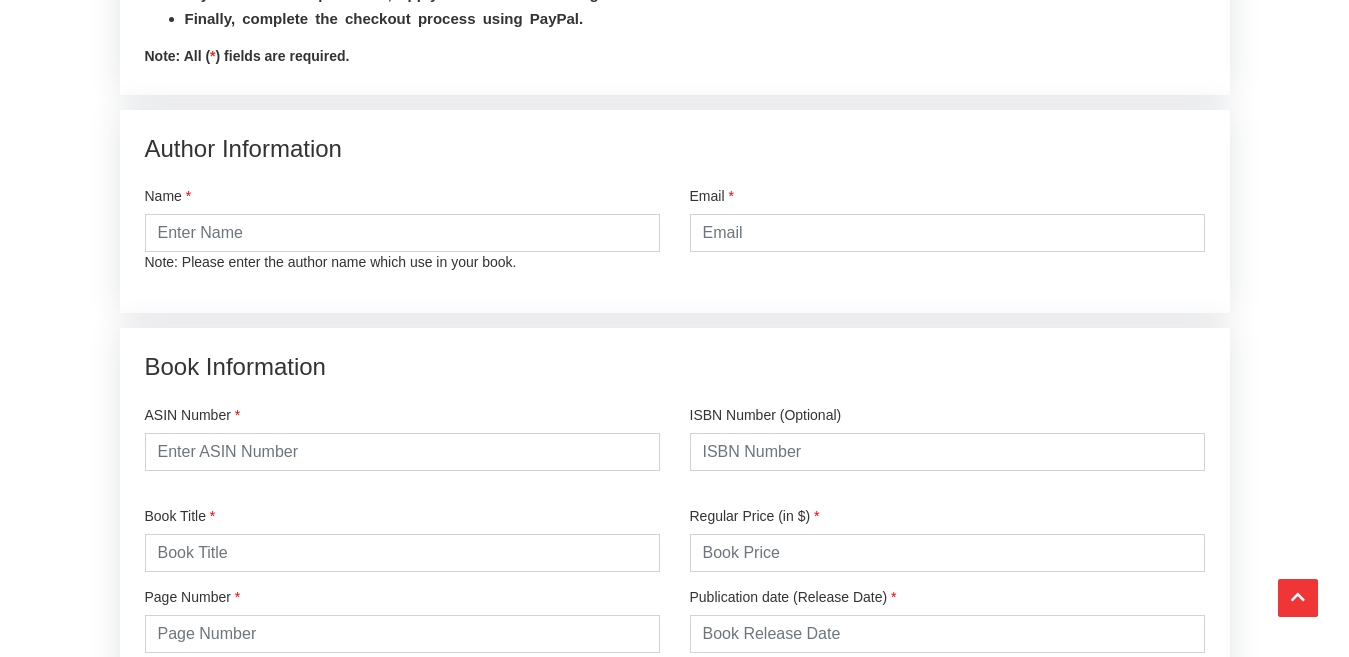 scroll, scrollTop: 880, scrollLeft: 0, axis: vertical 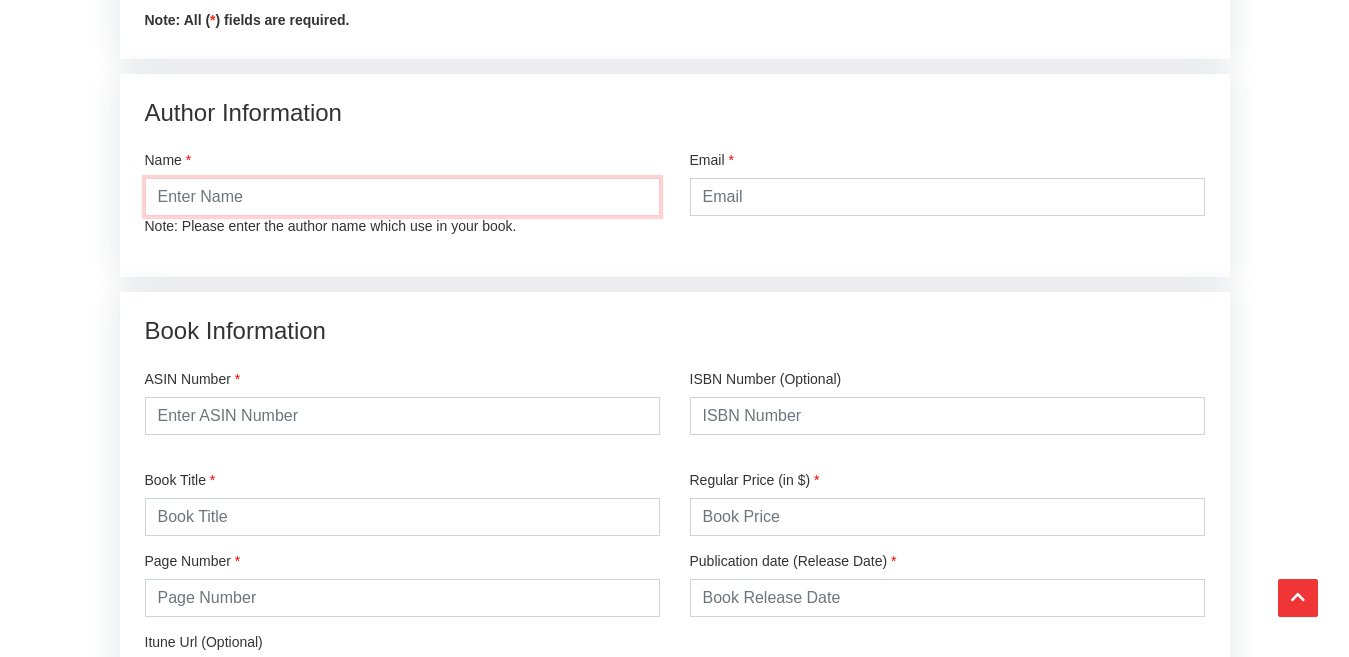 click at bounding box center [402, 197] 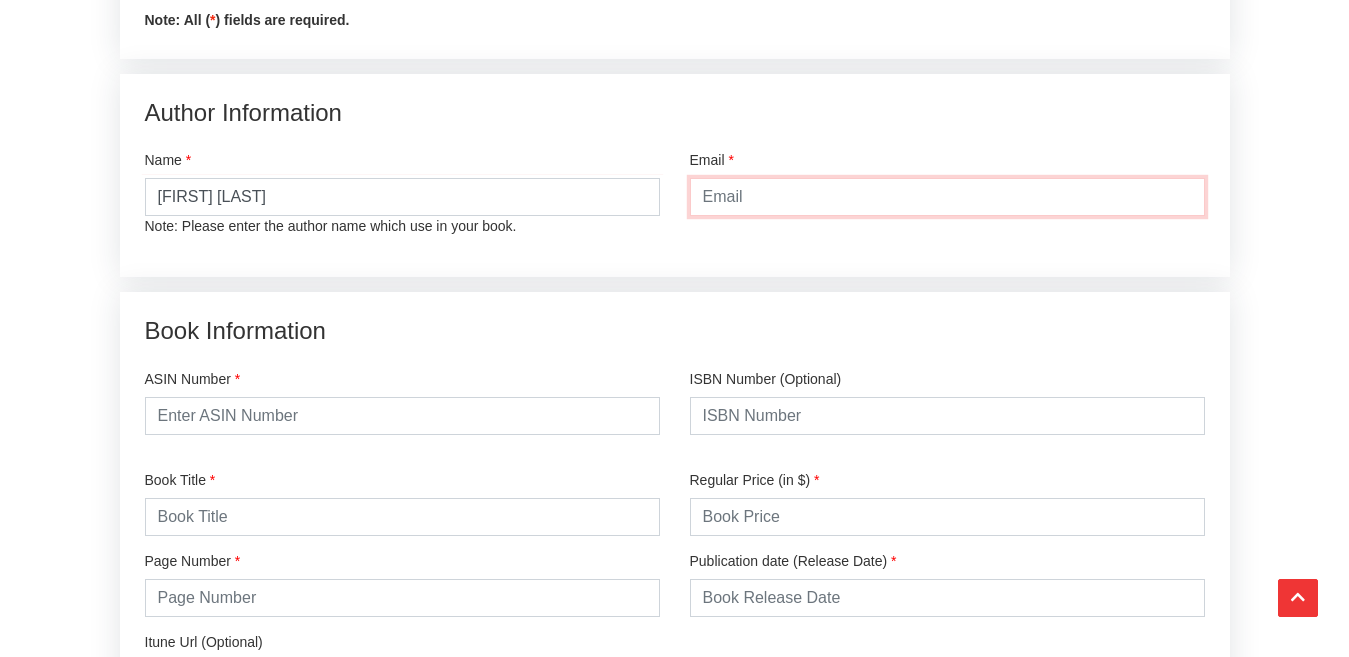 click at bounding box center [947, 197] 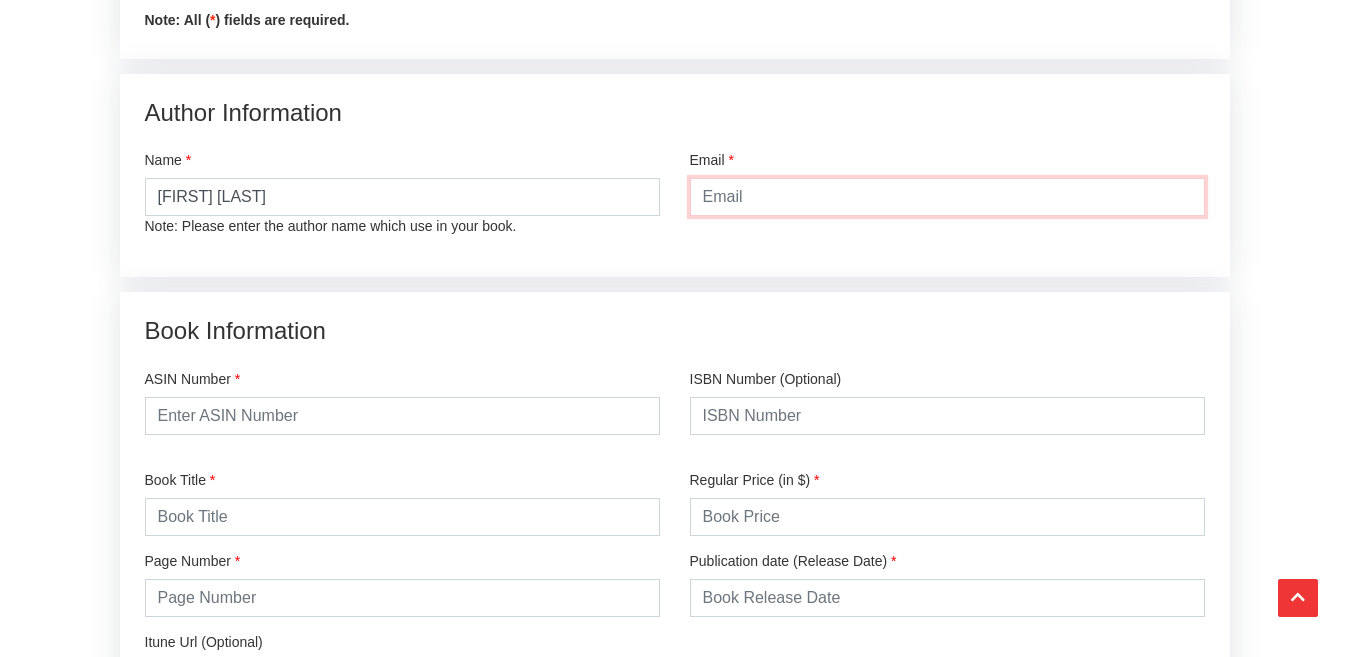 type on "mohamed.nabil0312@gmail.com" 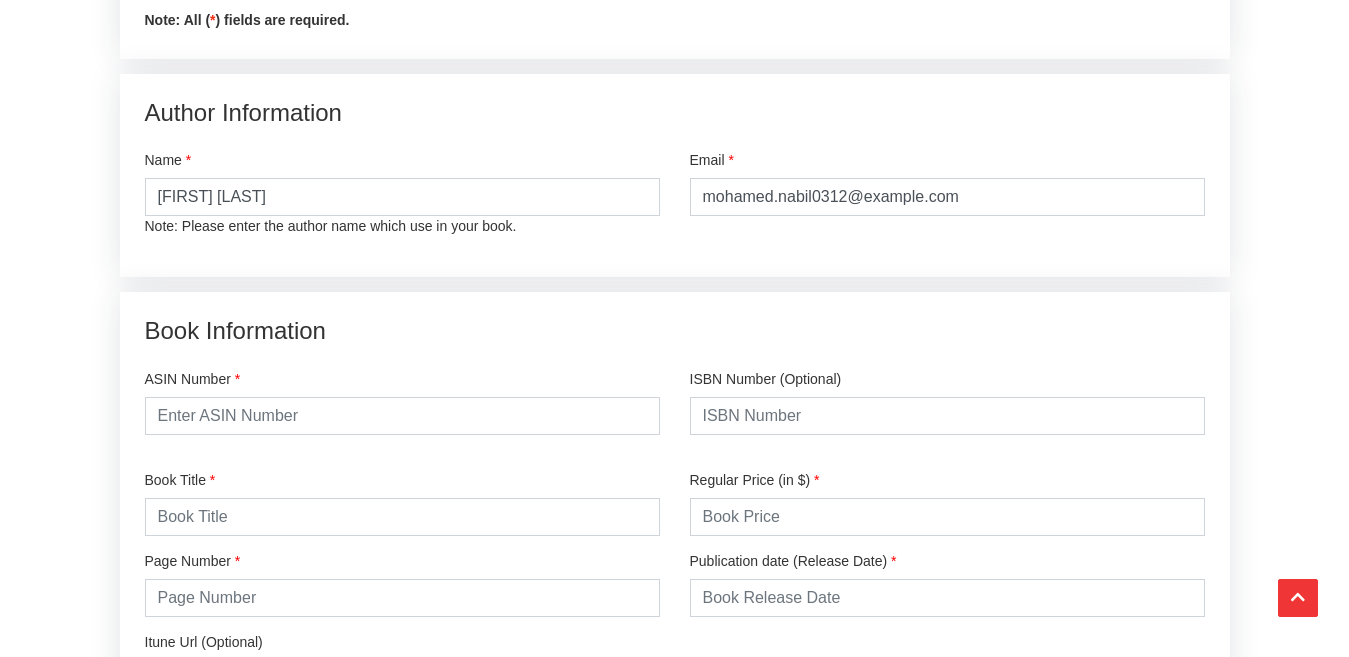 click on "Premium Book Promotion
Home  /  Promote Book   / Premium Book Promotion
FLAT 25% OFF
On First Promotion
USE COUPON  FIRSTORDER25
Read More
Form Filling Instructions:
Begin by entering the author's information.
Next, input the book's ASIN number. If you do not have an ASIN number, please  contact us , and we will provide guidance.
Choose the book's genre.
Provide a description of the book.
Note: All (" at bounding box center (674, 758) 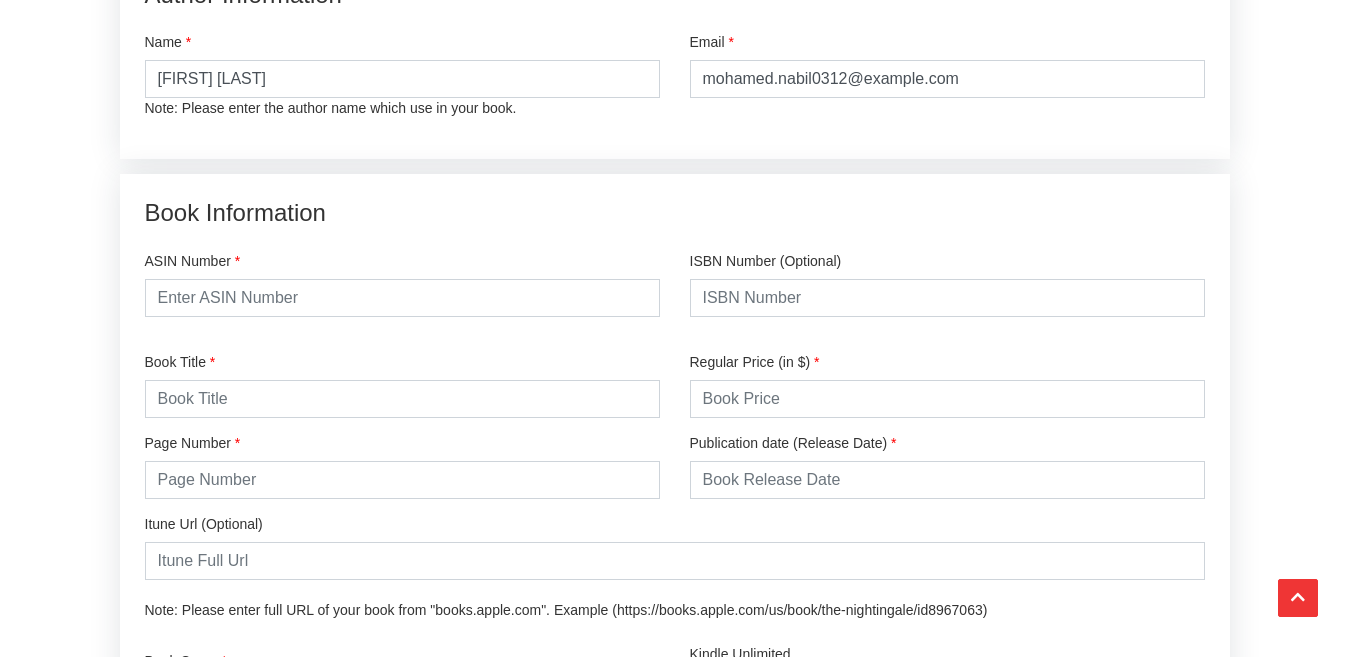 scroll, scrollTop: 1000, scrollLeft: 0, axis: vertical 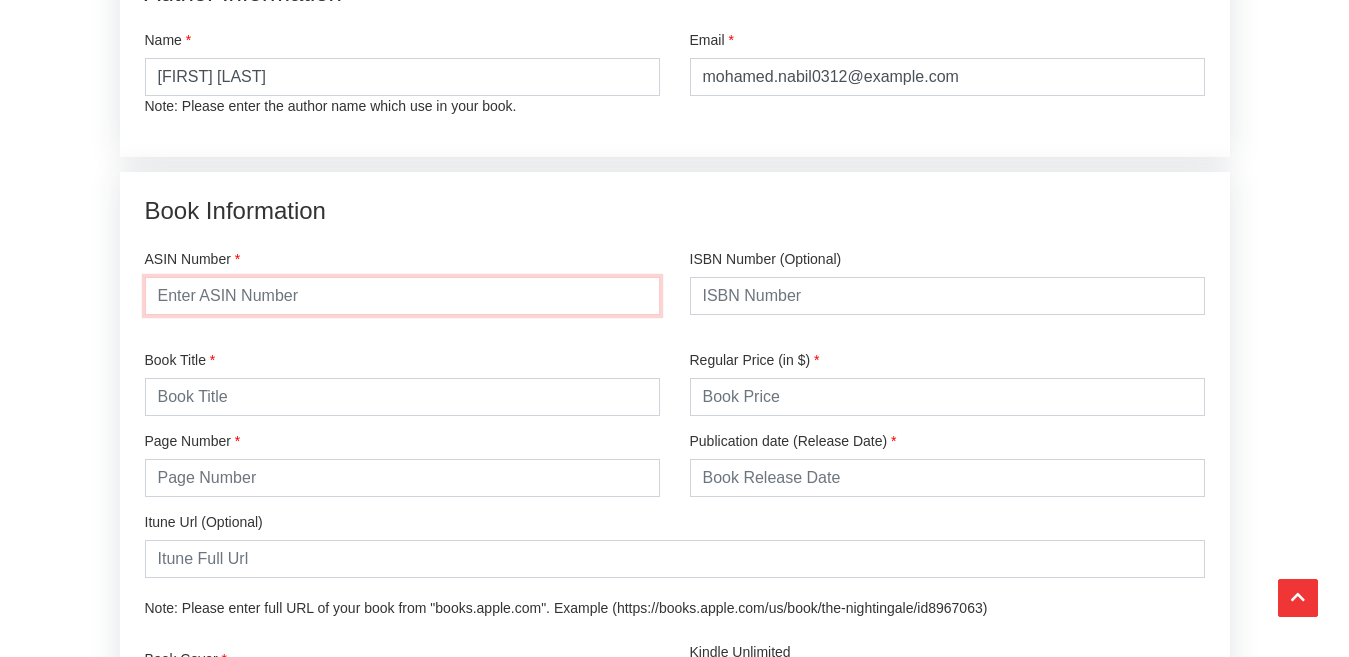 click at bounding box center [402, 296] 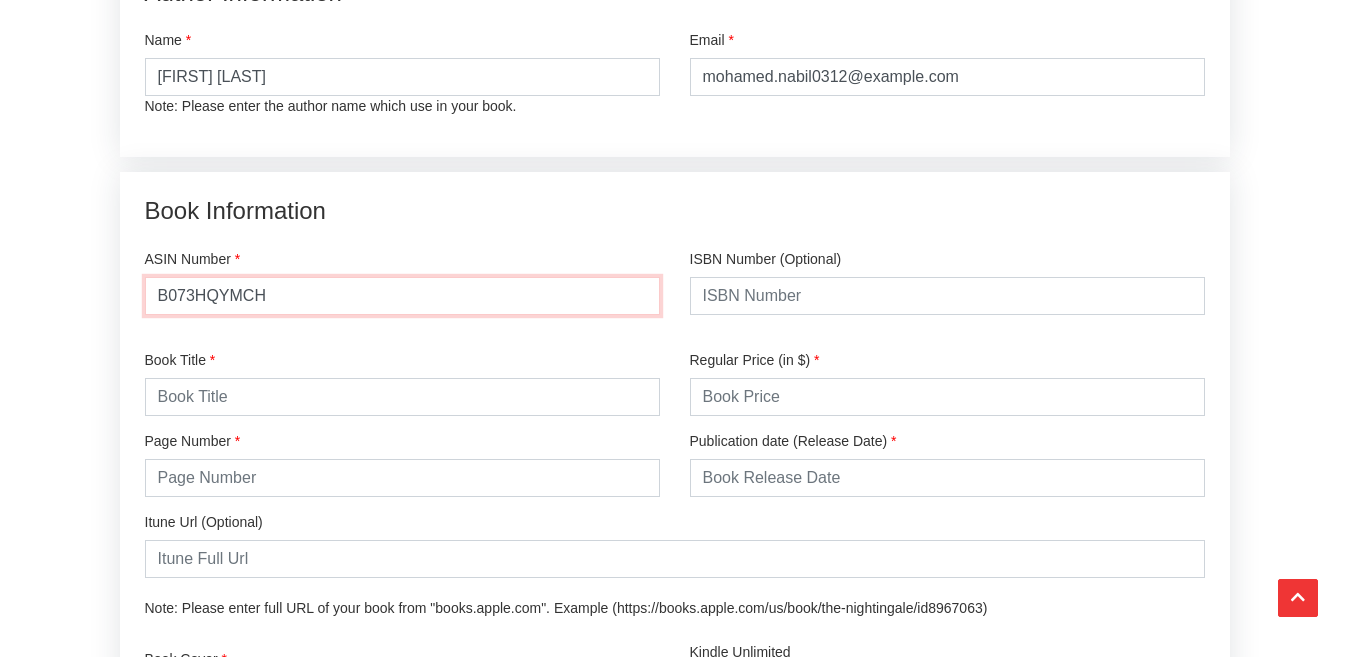 type on "B073HQYMCH" 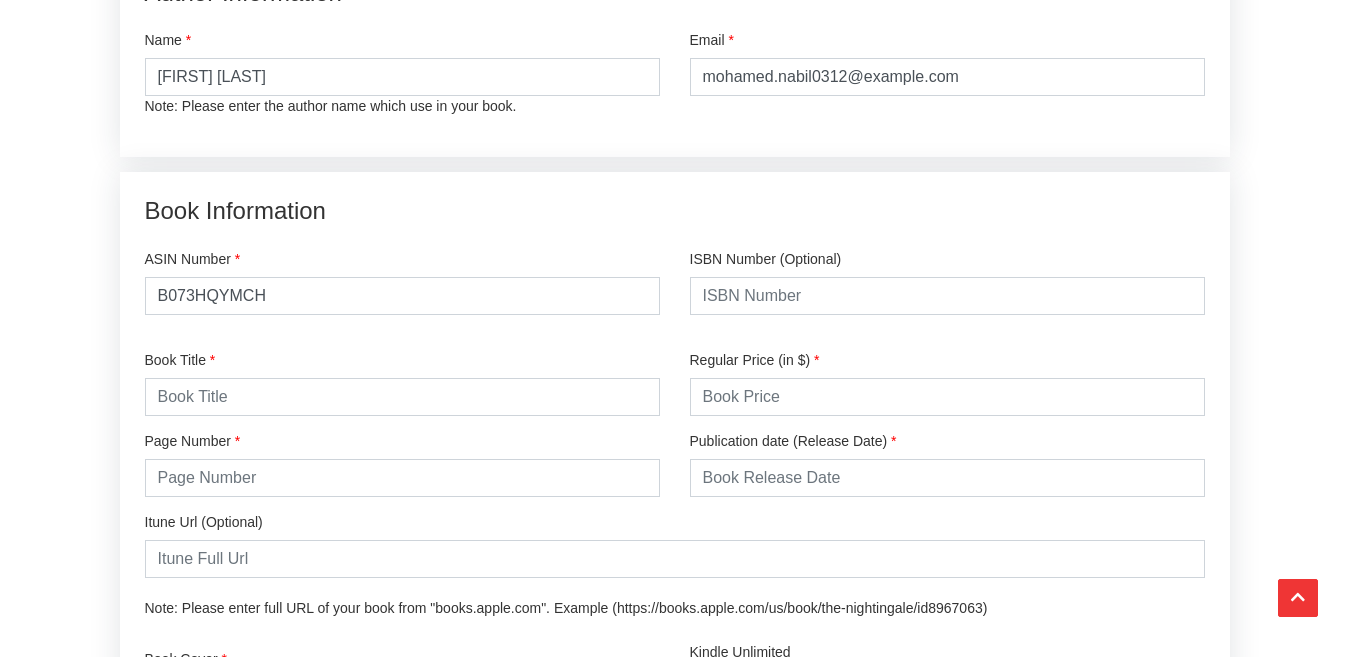 click on "Can we help you?
Sign In
Sign Up
Book B elow
×
Home" at bounding box center (674, 859) 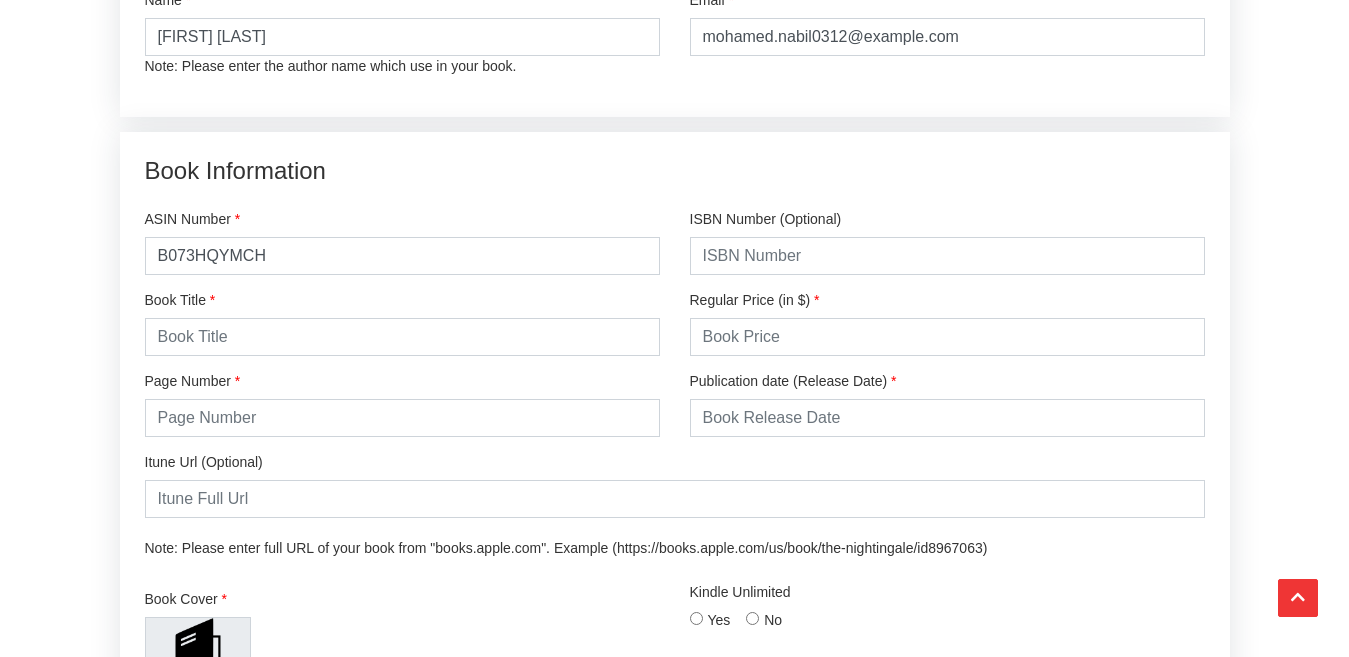 scroll, scrollTop: 1080, scrollLeft: 0, axis: vertical 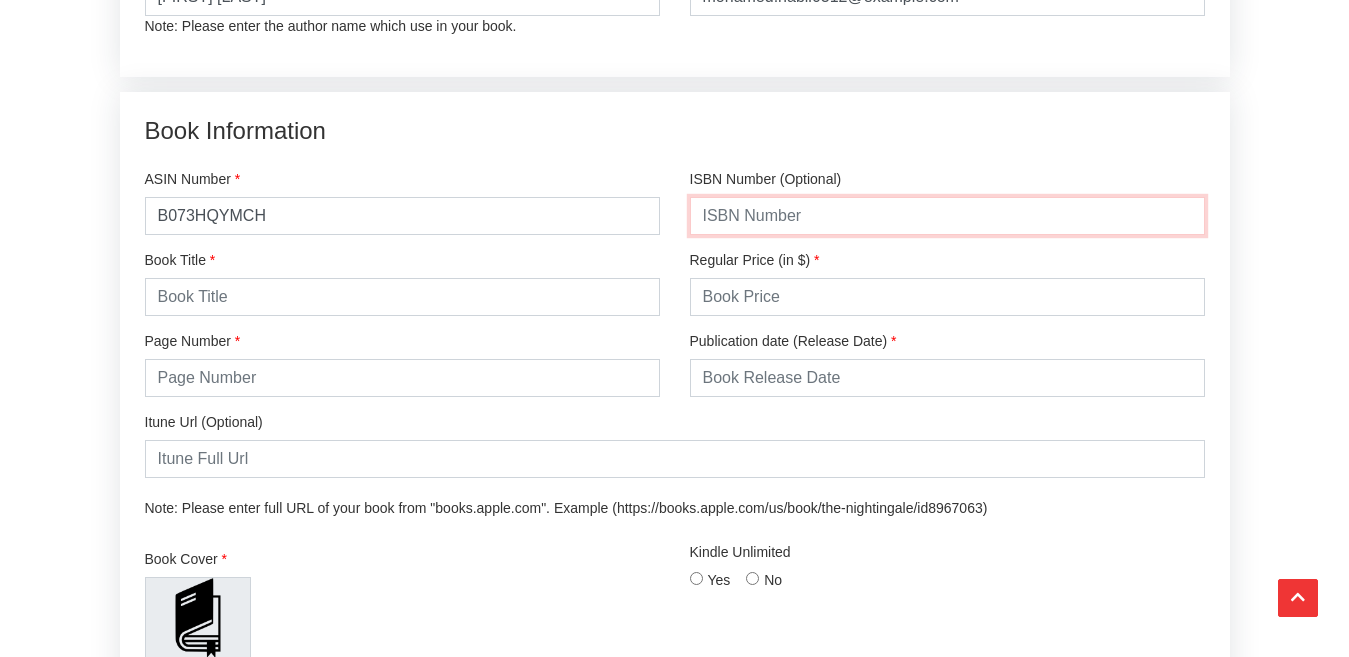 click at bounding box center (947, 216) 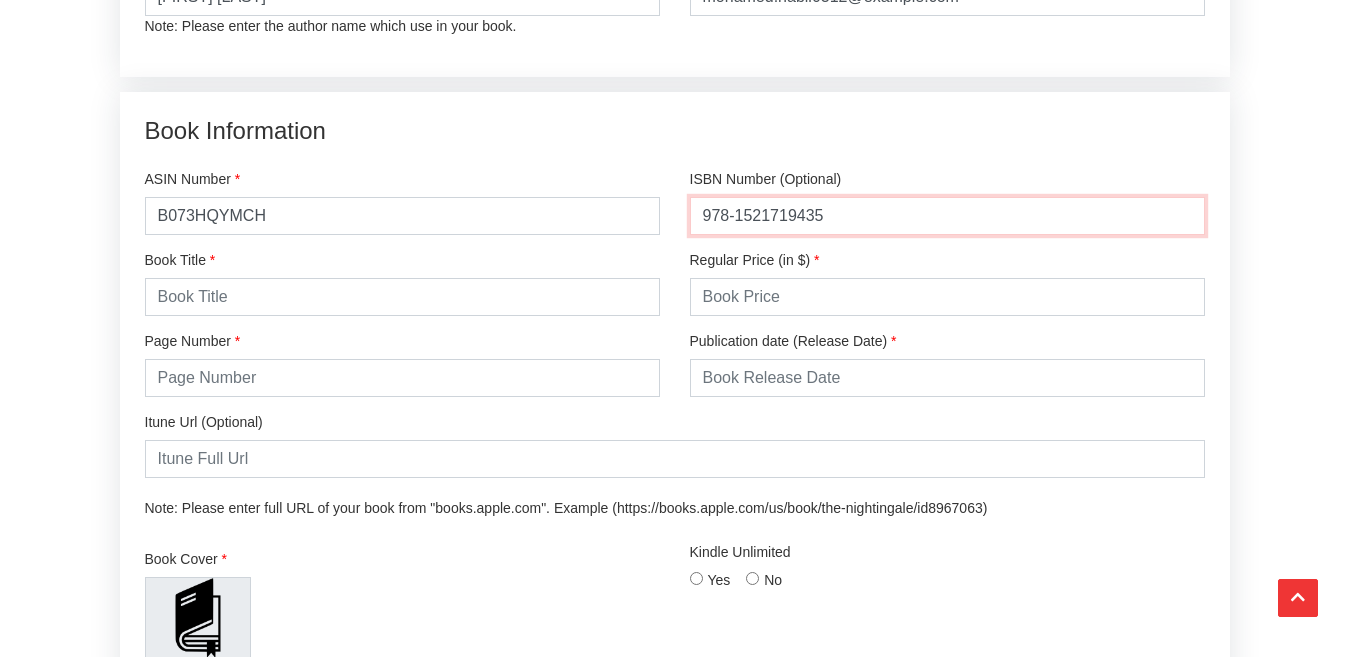 type on "978-1521719435" 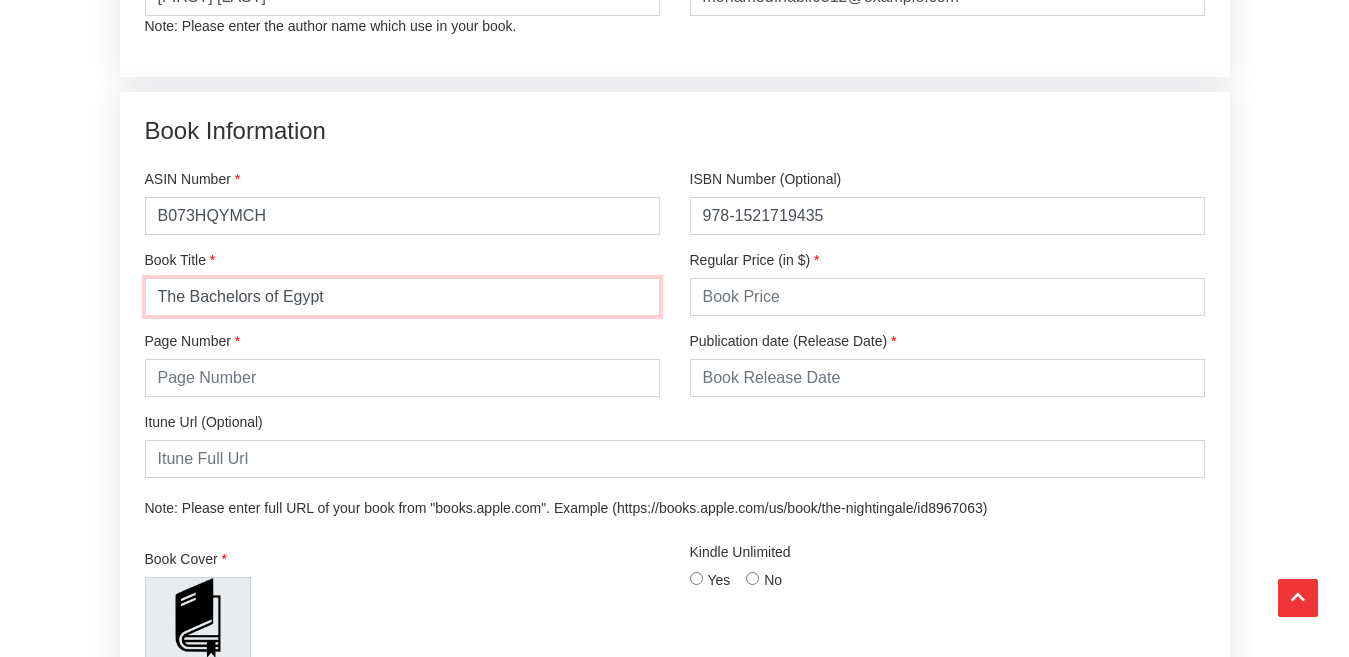 type on "The Bachelors of Egypt" 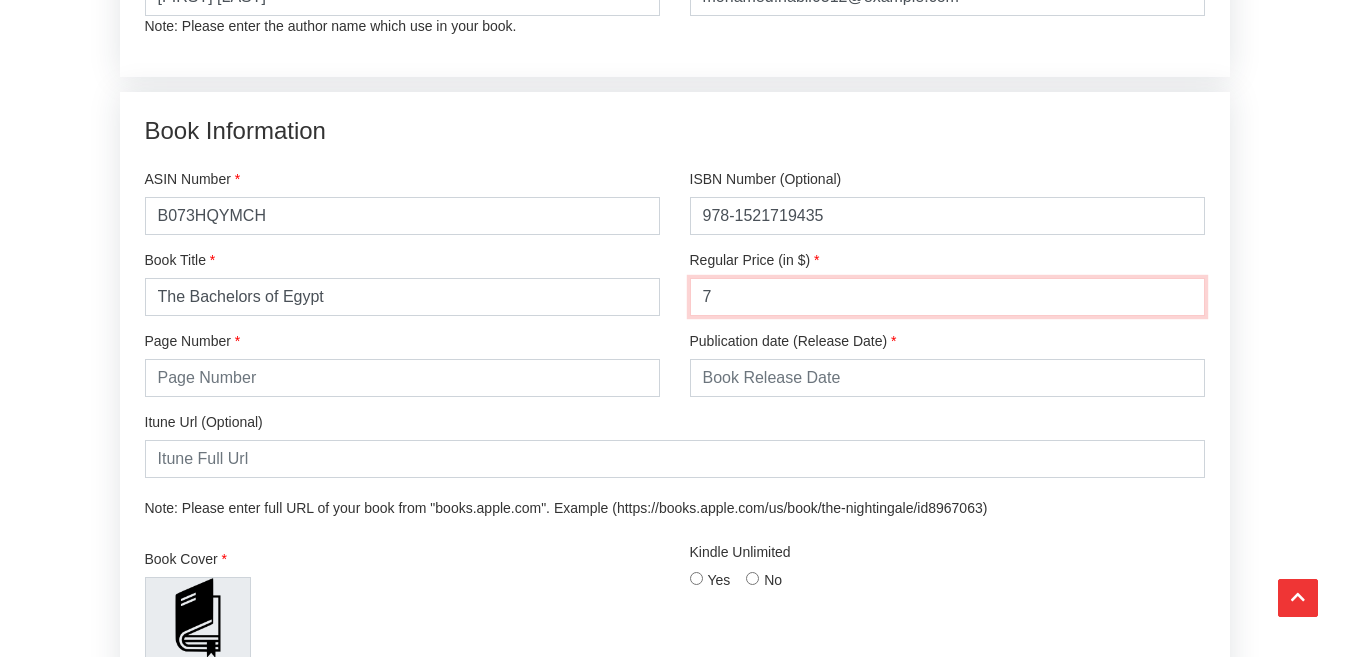 type on "7" 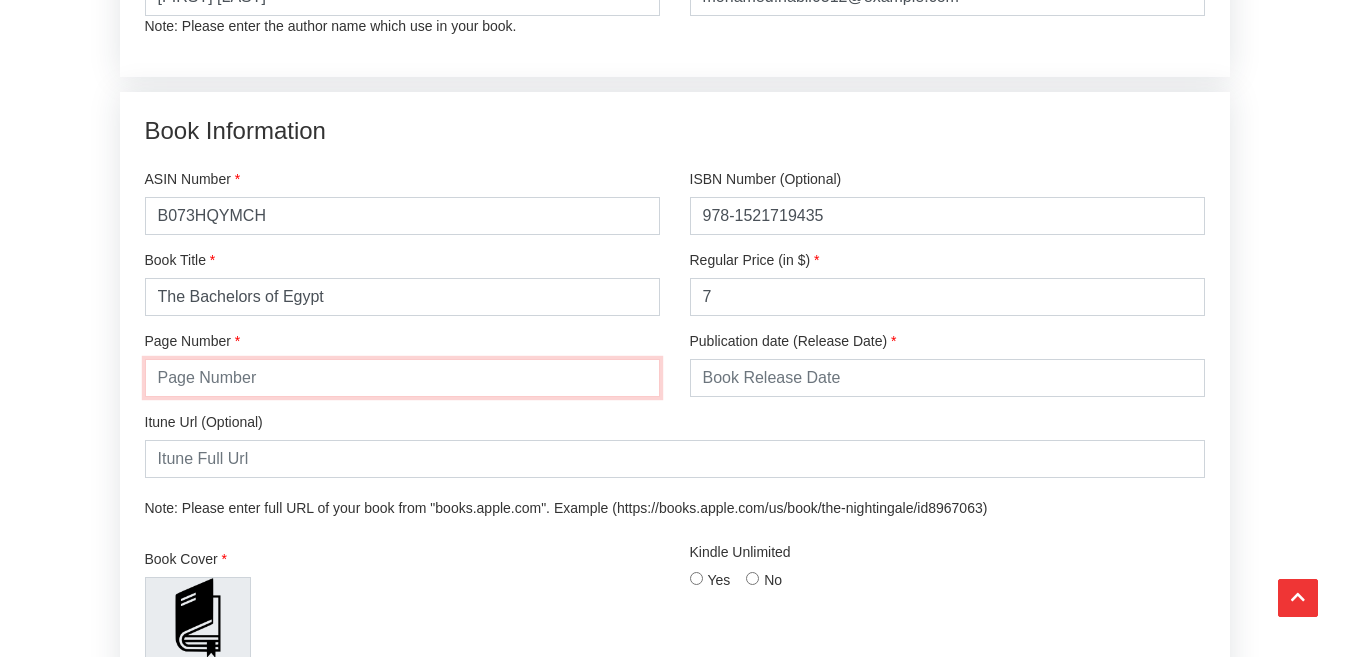 click at bounding box center (402, 378) 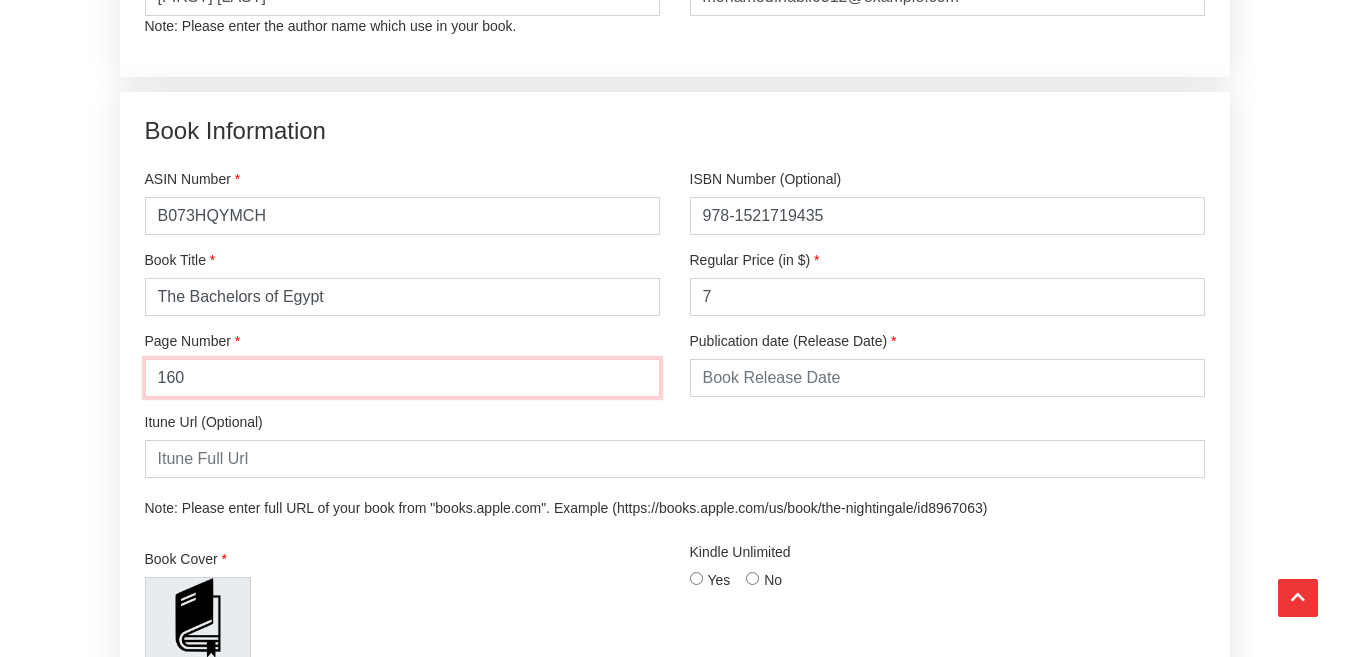 type on "160" 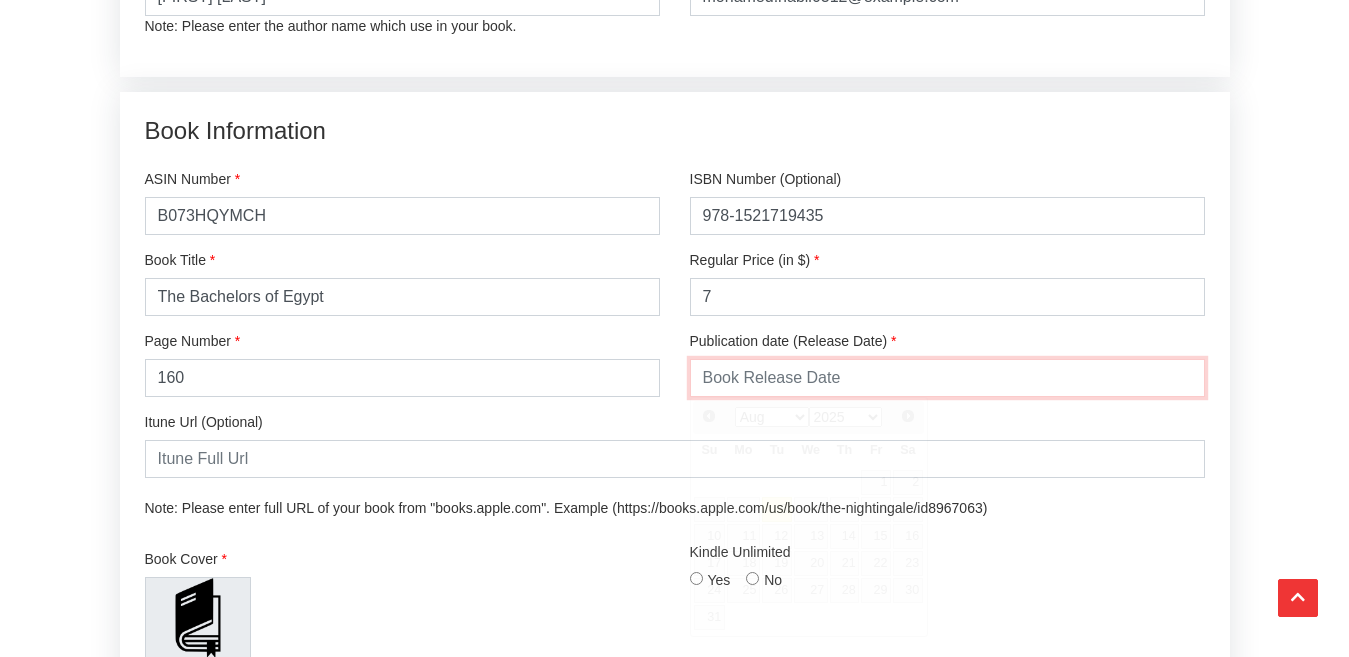 click at bounding box center [947, 378] 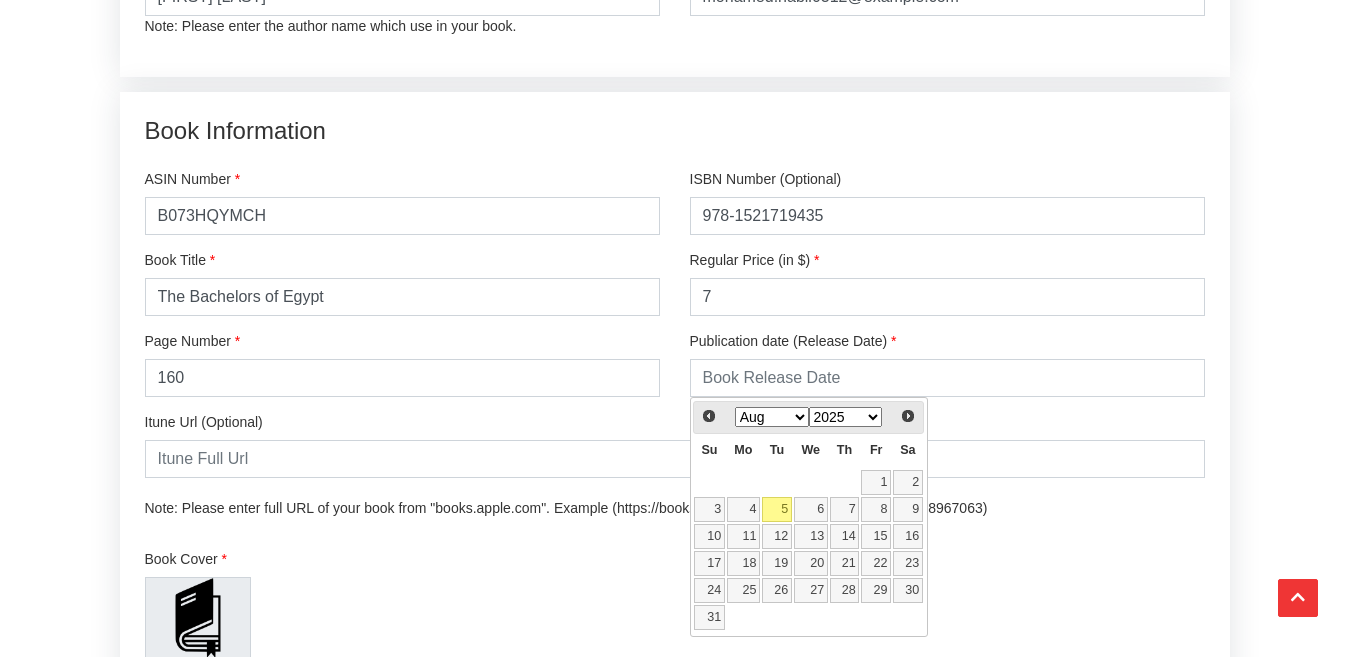 click on "2015 2016 2017 2018 2019 2020 2021 2022 2023 2024 2025 2026 2027 2028 2029 2030 2031 2032 2033 2034 2035" at bounding box center [846, 417] 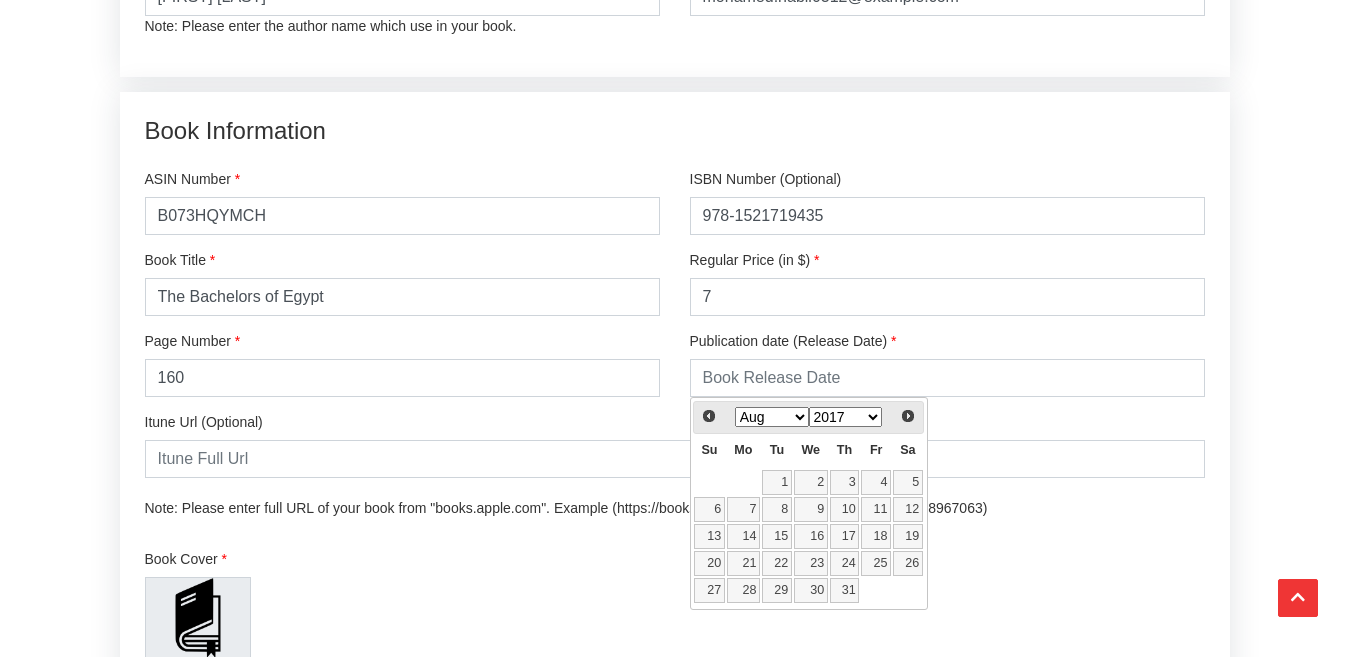 click on "Jan Feb Mar Apr May Jun Jul Aug Sep Oct Nov Dec" at bounding box center [772, 417] 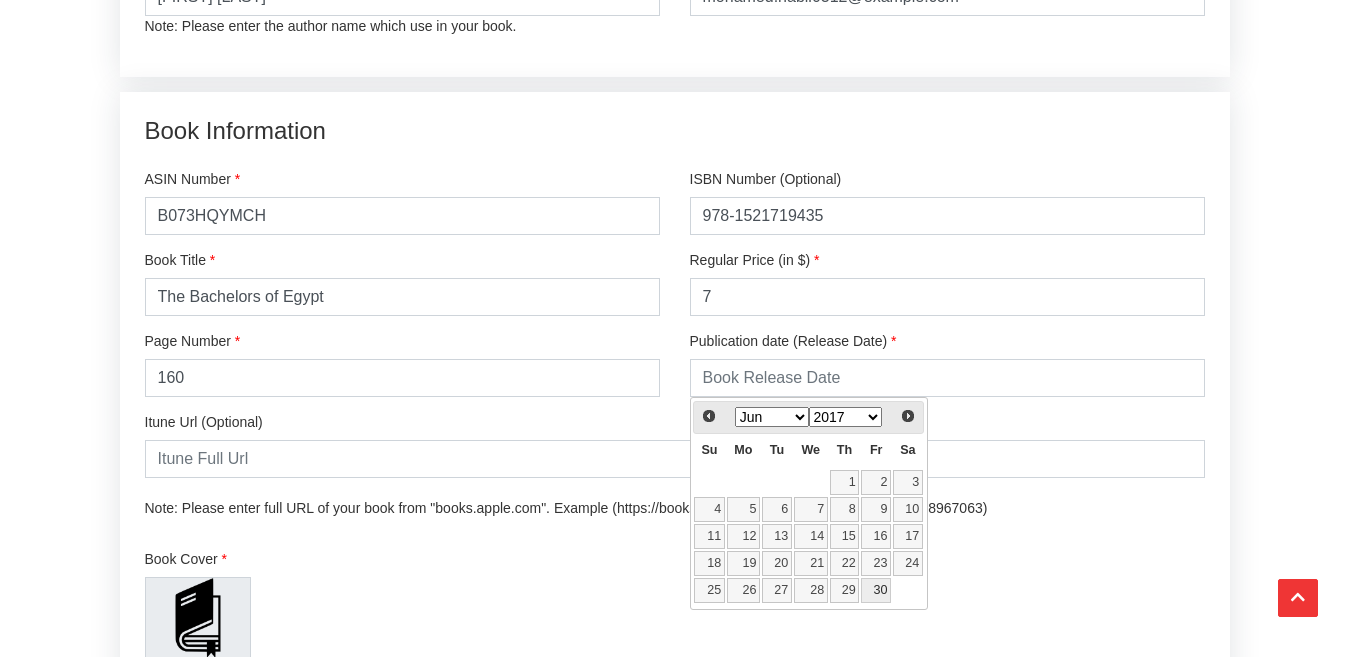 click on "30" at bounding box center [876, 590] 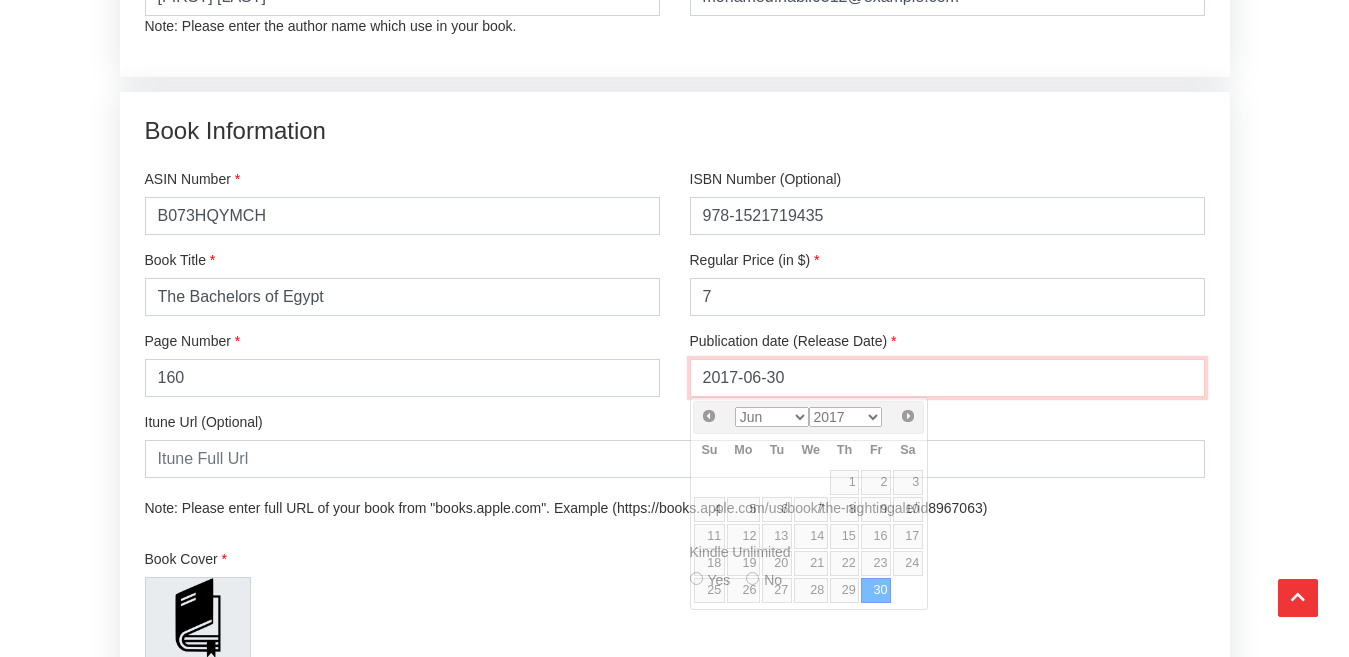 click on "2017-06-30" at bounding box center [947, 378] 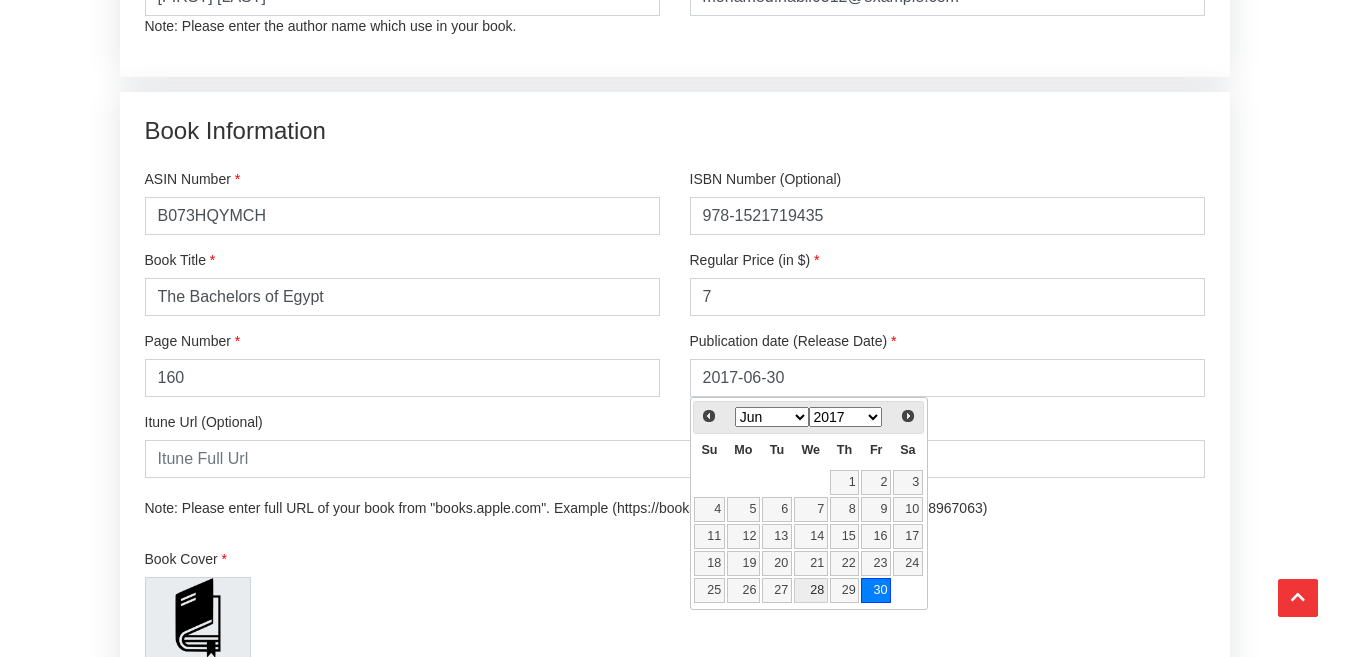 click on "28" at bounding box center [811, 590] 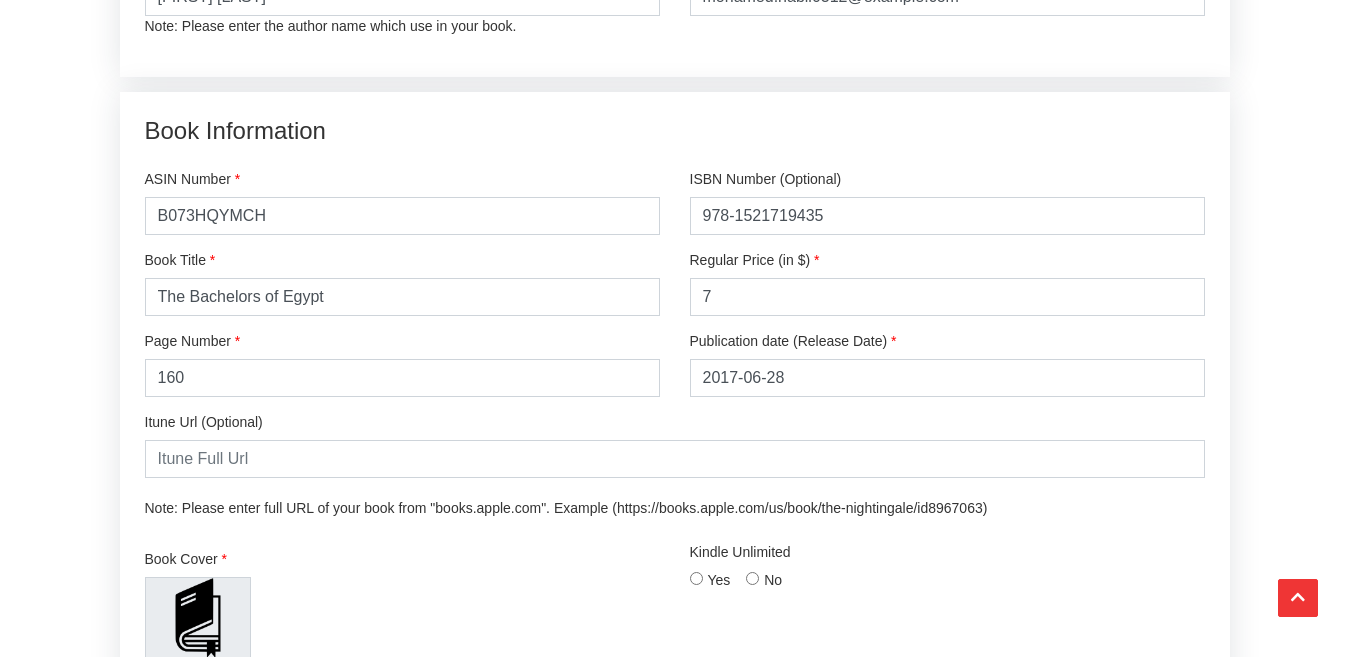 click on "Premium Book Promotion
Home  /  Promote Book   / Premium Book Promotion
FLAT 25% OFF
On First Promotion
USE COUPON  FIRSTORDER25
Read More
Form Filling Instructions:
Begin by entering the author's information.
Next, input the book's ASIN number. If you do not have an ASIN number, please  contact us , and we will provide guidance.
Choose the book's genre.
Provide a description of the book.
* 7" at bounding box center (675, 571) 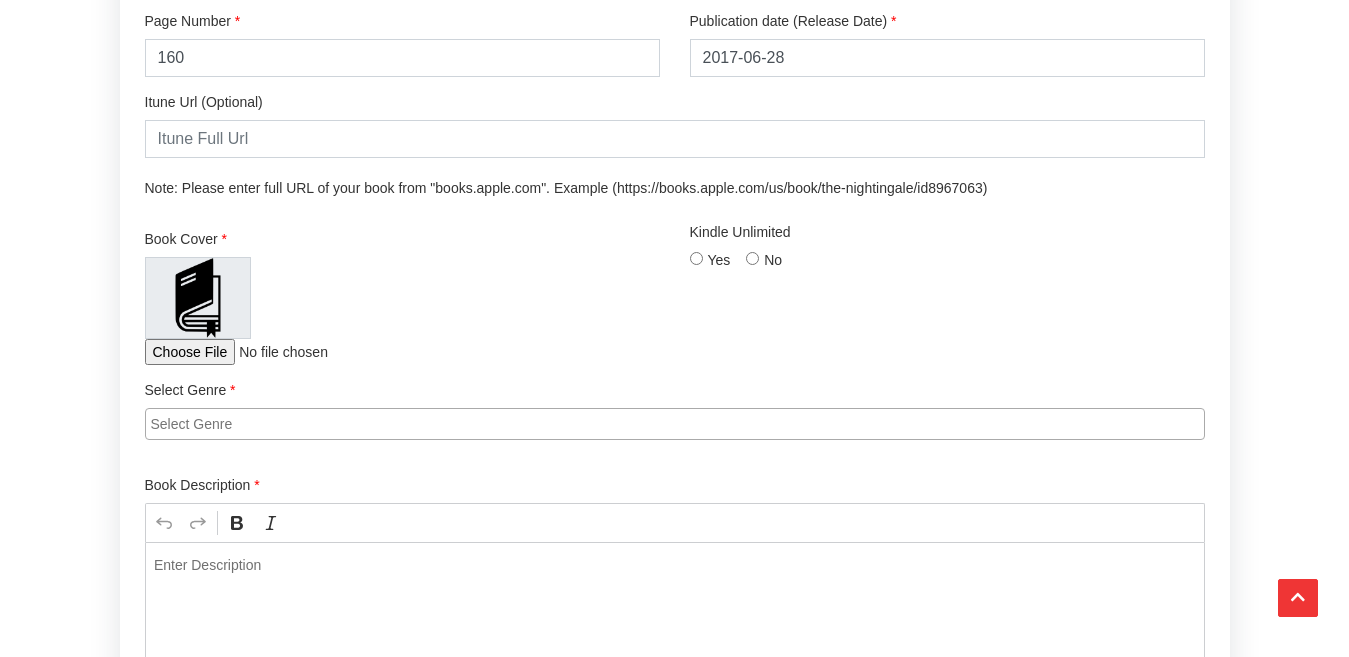 scroll, scrollTop: 1440, scrollLeft: 0, axis: vertical 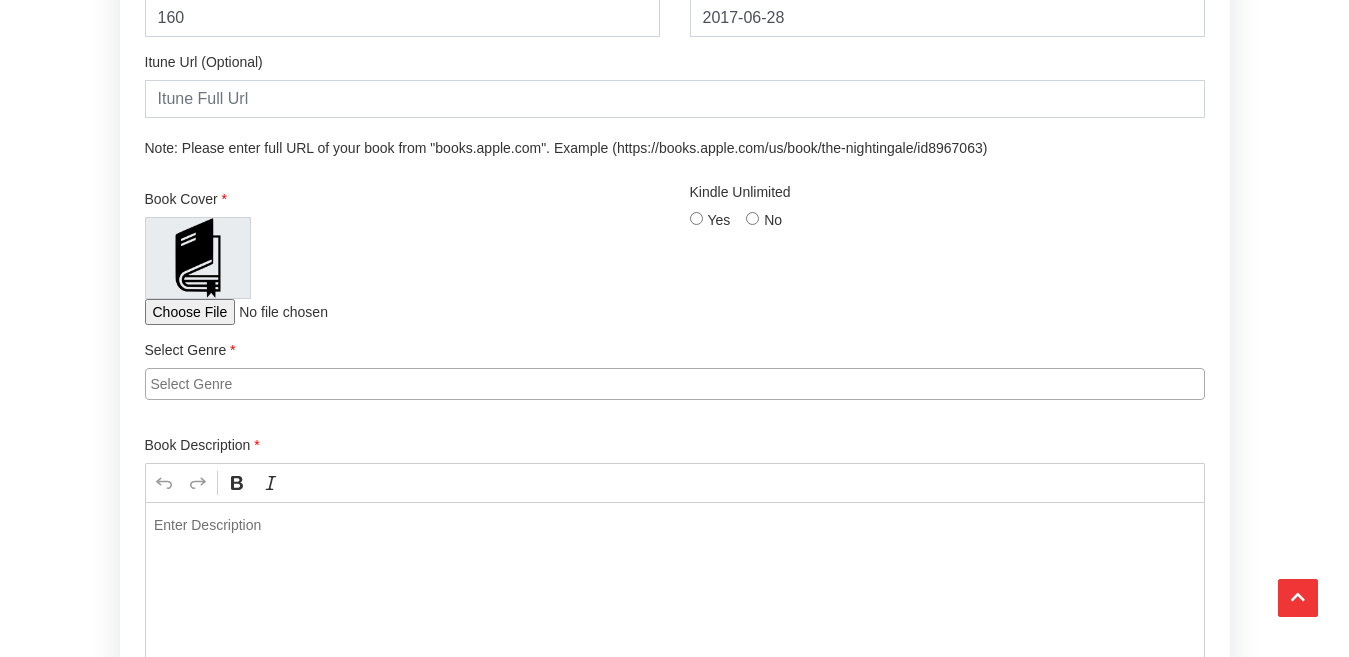 click at bounding box center (277, 312) 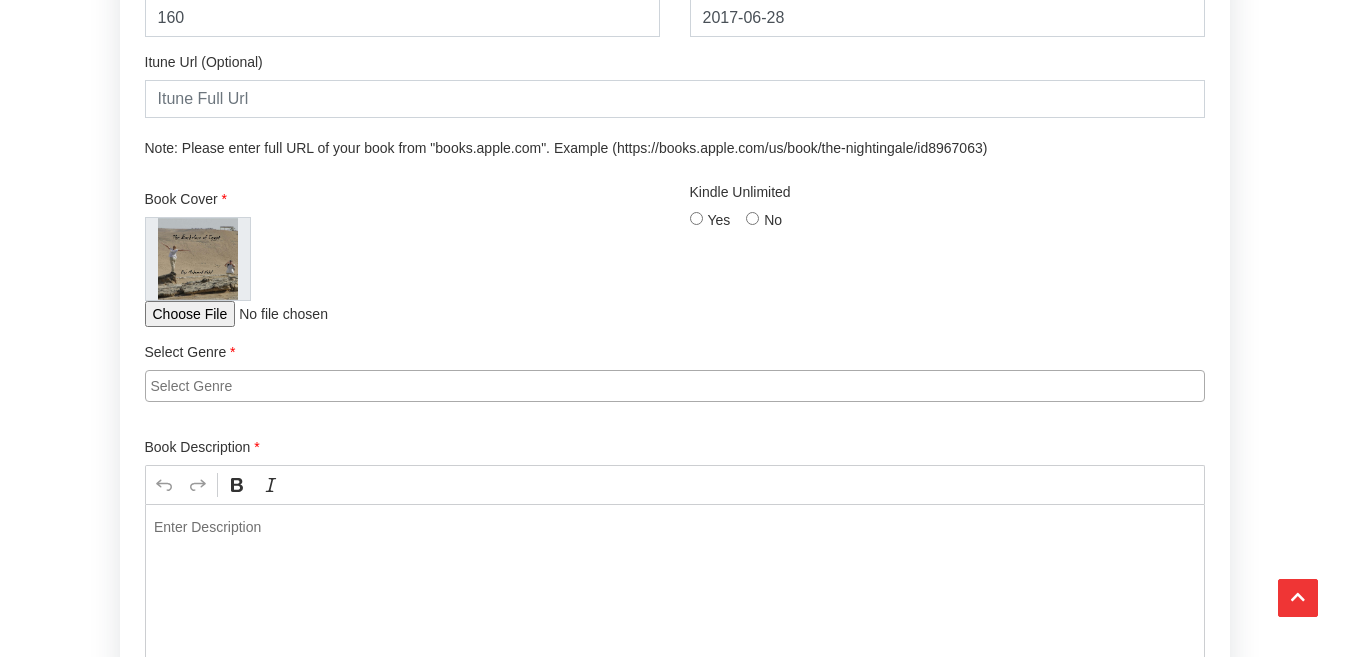 click on "Yes" at bounding box center [696, 218] 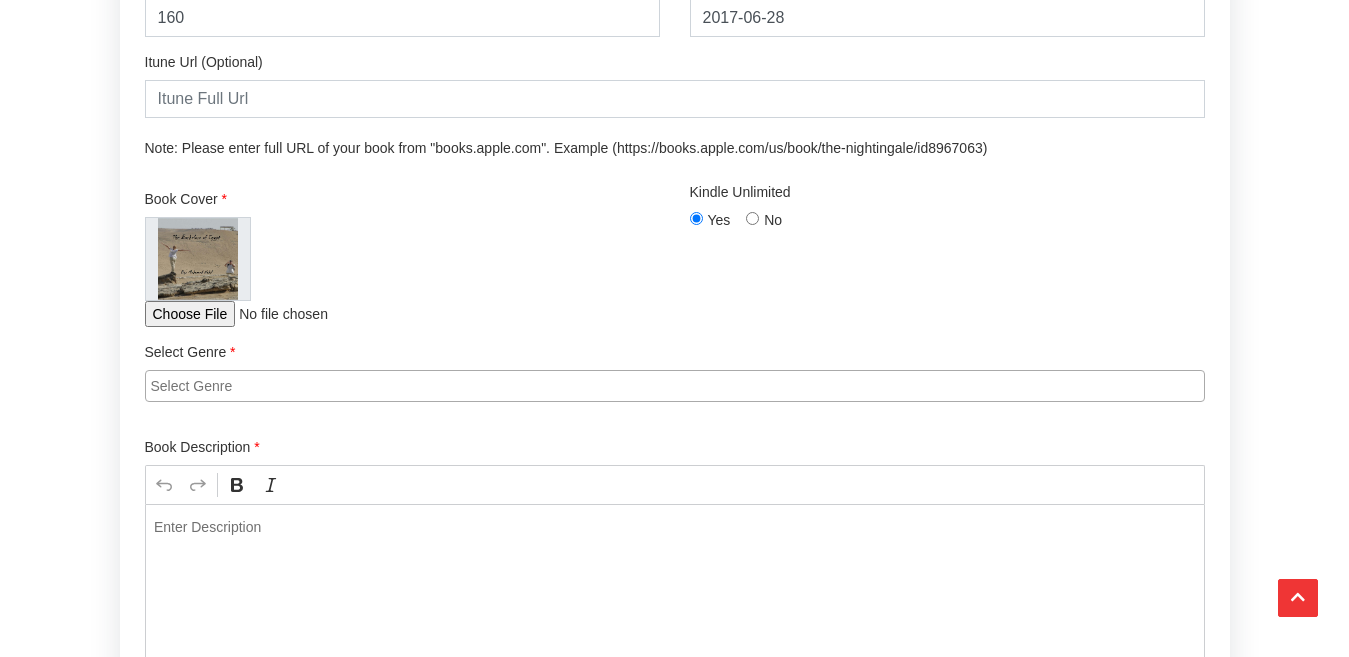 click on "Premium Book Promotion
Home  /  Promote Book   / Premium Book Promotion
FLAT 25% OFF
On First Promotion
USE COUPON  FIRSTORDER25
Read More
Form Filling Instructions:
Begin by entering the author's information.
Next, input the book's ASIN number. If you do not have an ASIN number, please  contact us , and we will provide guidance.
Choose the book's genre.
Provide a description of the book.
Note: All (" at bounding box center (674, 189) 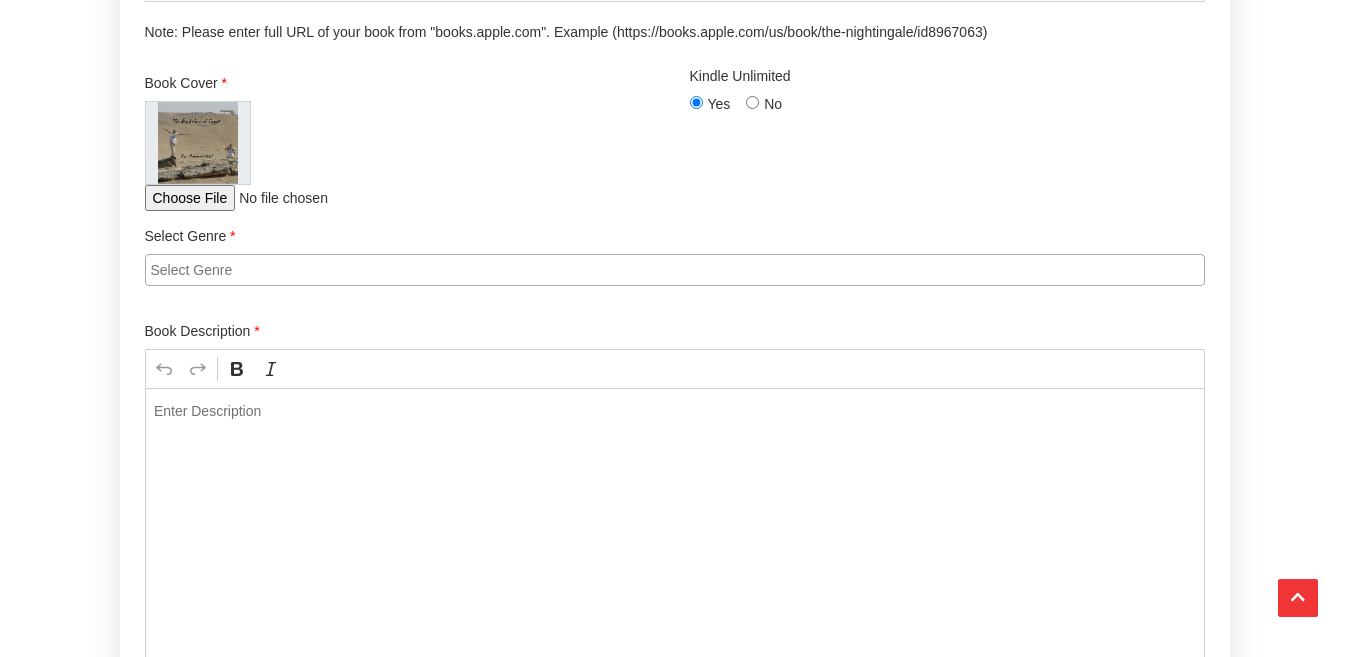 scroll, scrollTop: 1560, scrollLeft: 0, axis: vertical 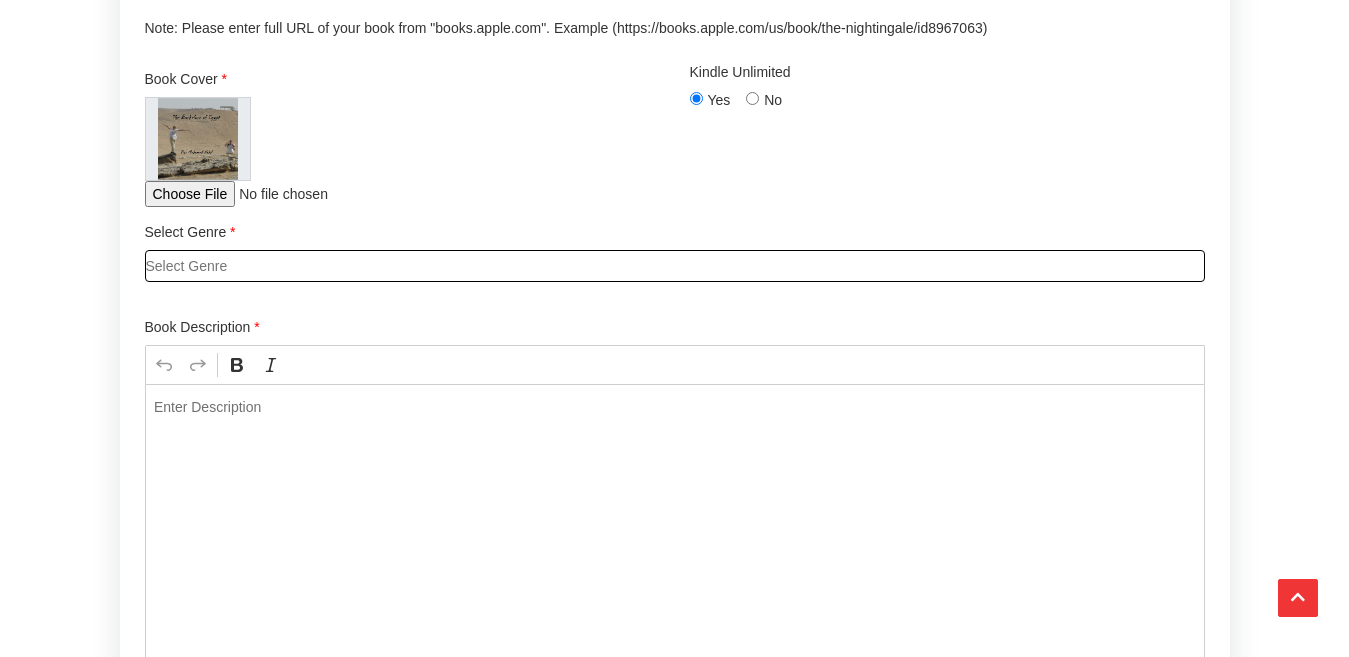 click at bounding box center (675, 263) 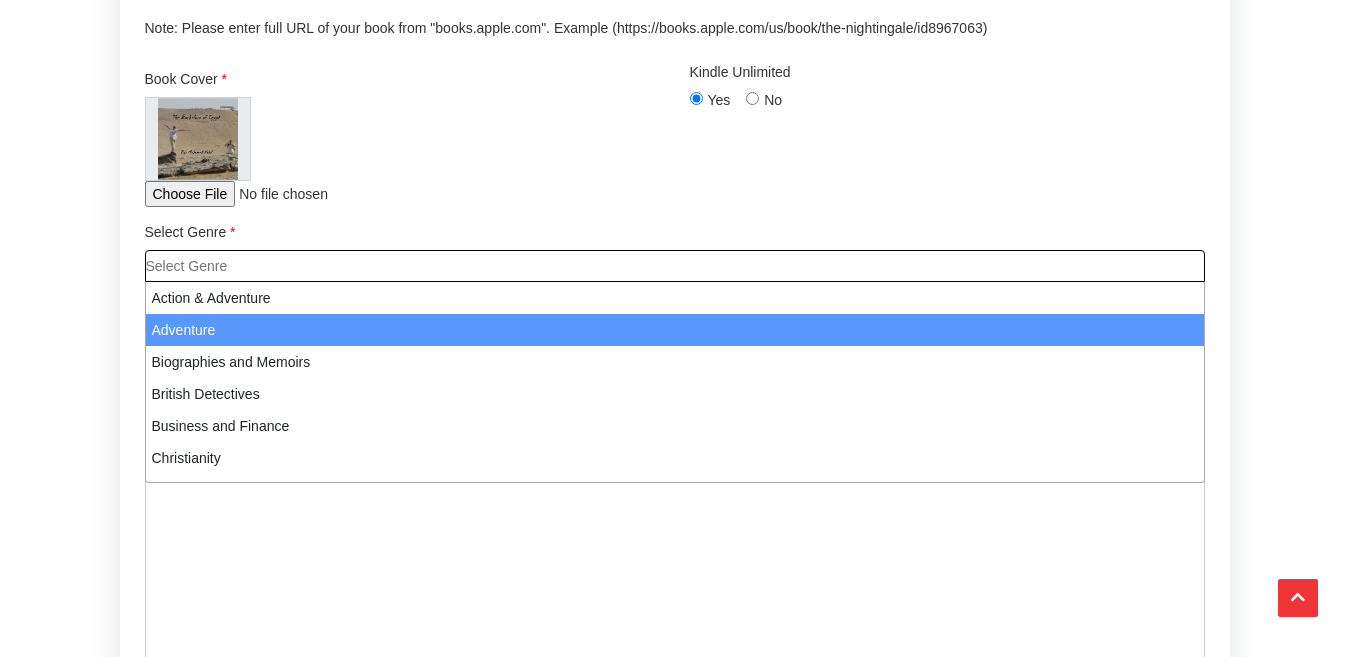 scroll, scrollTop: 0, scrollLeft: 0, axis: both 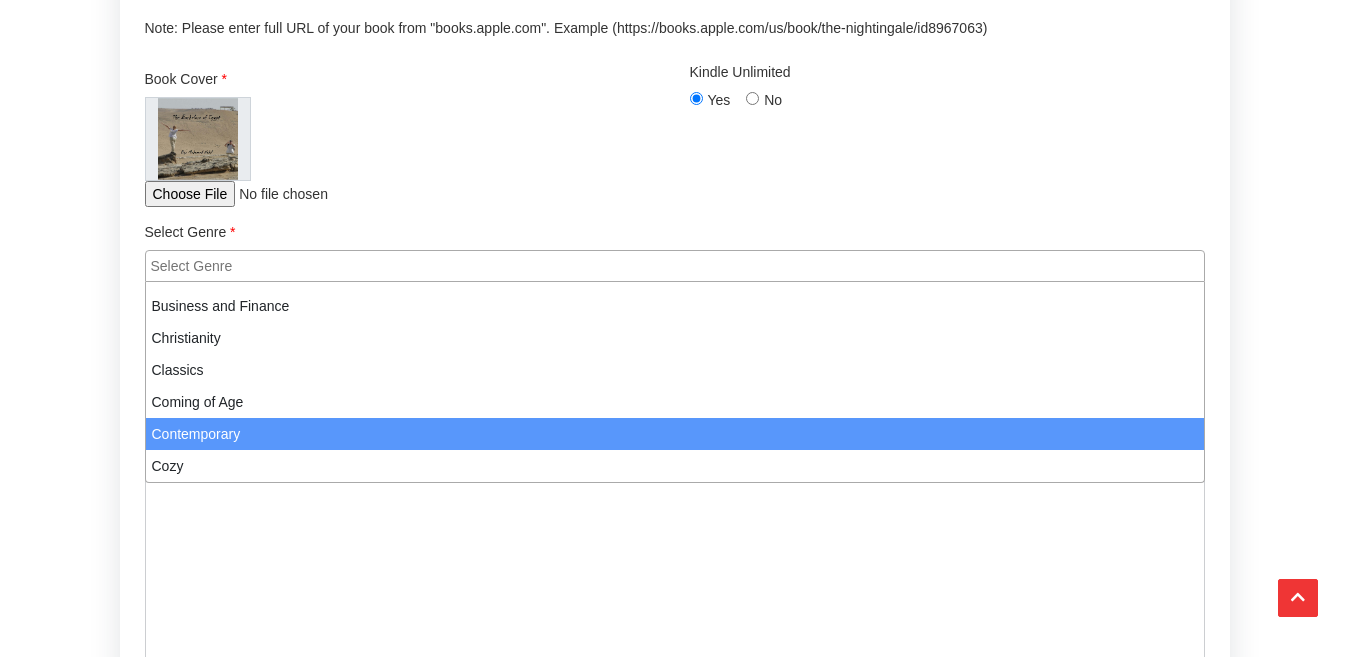 select on "71" 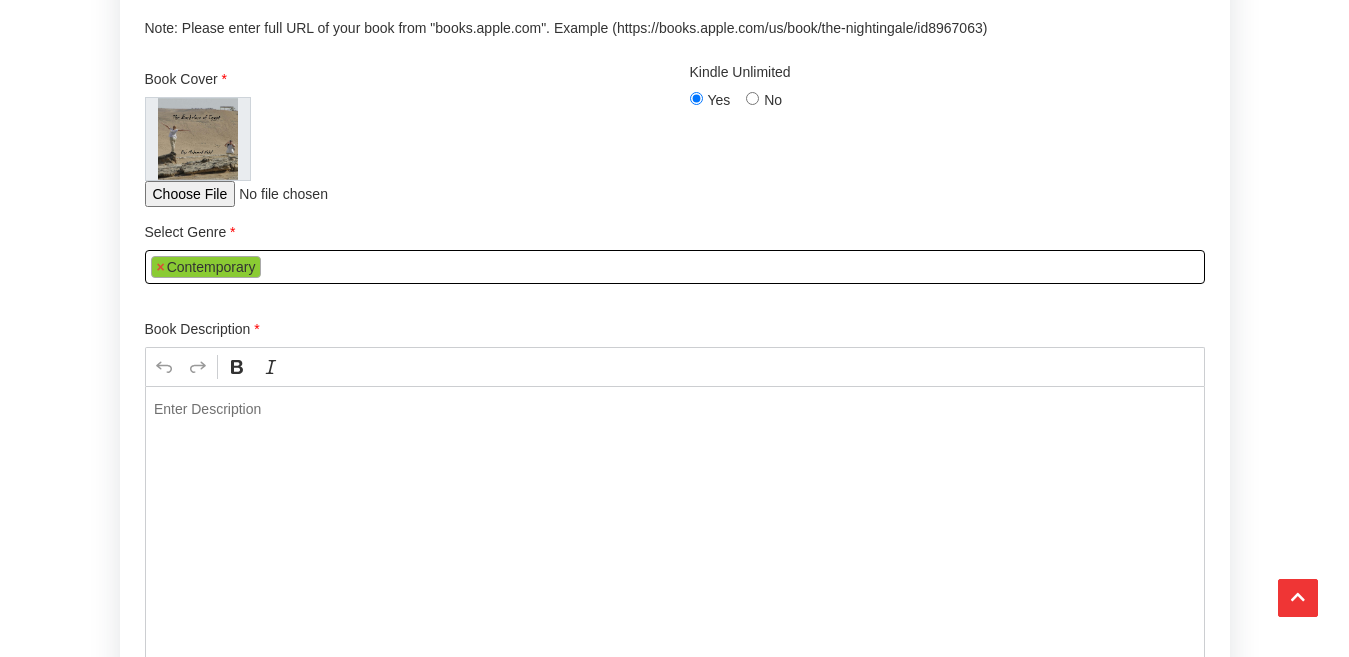 click on "Premium Book Promotion
Home  /  Promote Book   / Premium Book Promotion
FLAT 25% OFF
On First Promotion
USE COUPON  FIRSTORDER25
Read More
Form Filling Instructions:
Begin by entering the author's information.
Next, input the book's ASIN number. If you do not have an ASIN number, please  contact us , and we will provide guidance.
Choose the book's genre.
Provide a description of the book.
Note: All (" at bounding box center [674, 70] 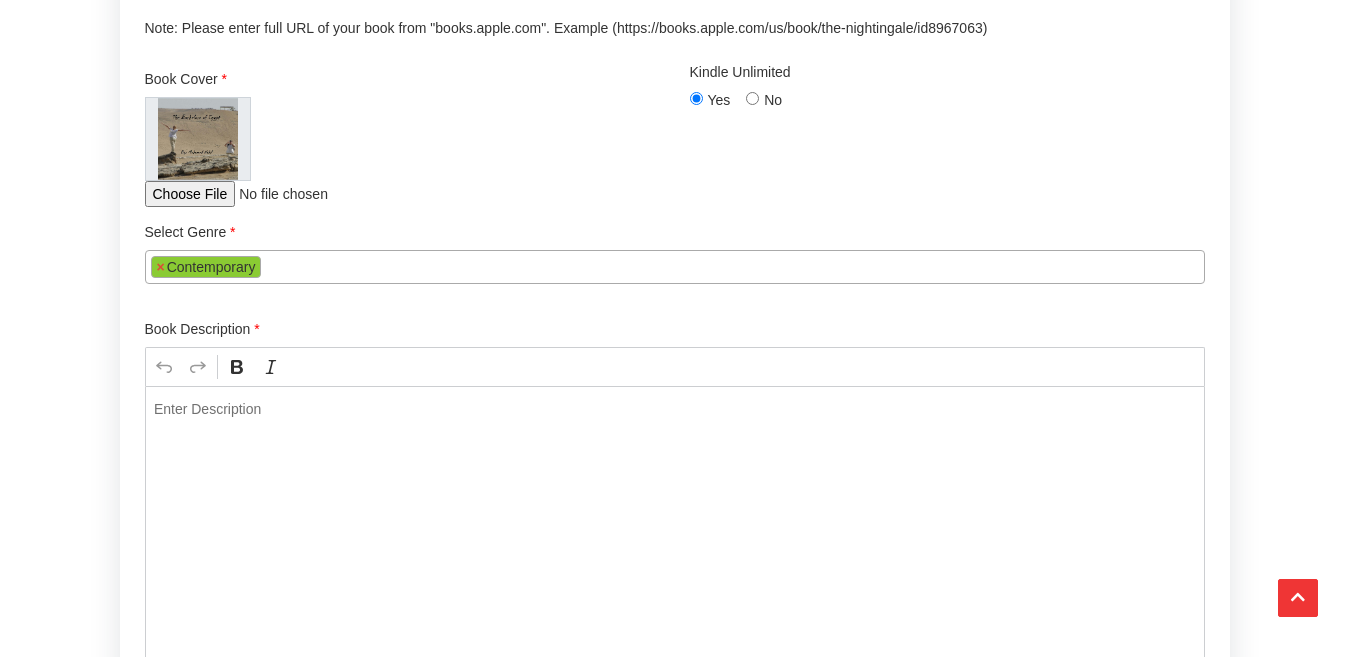 click on "× Contemporary" at bounding box center (675, 264) 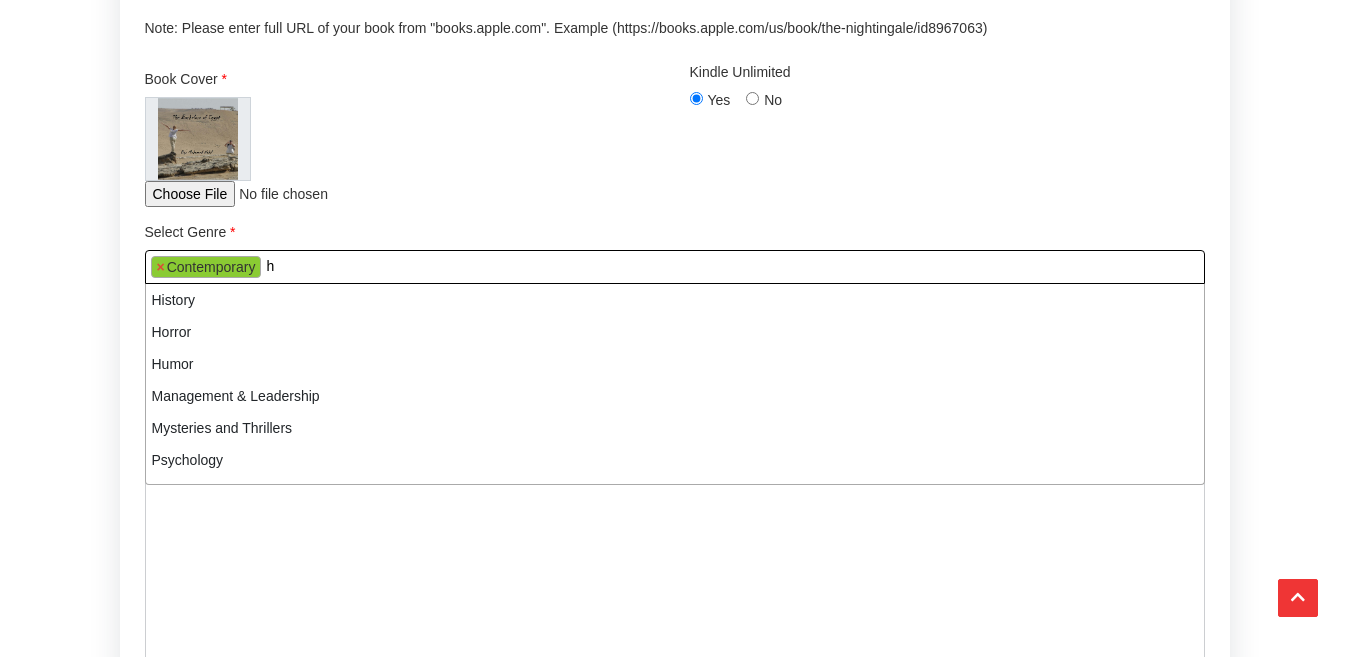 scroll, scrollTop: 0, scrollLeft: 0, axis: both 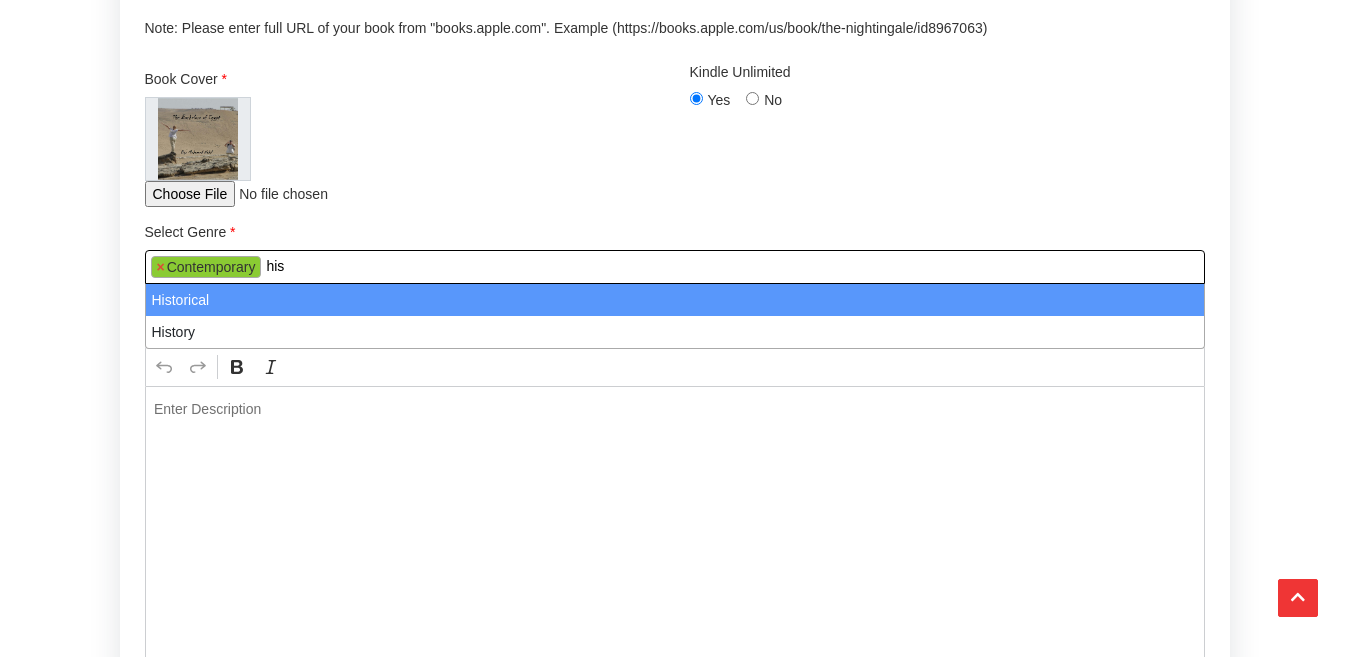 type on "his" 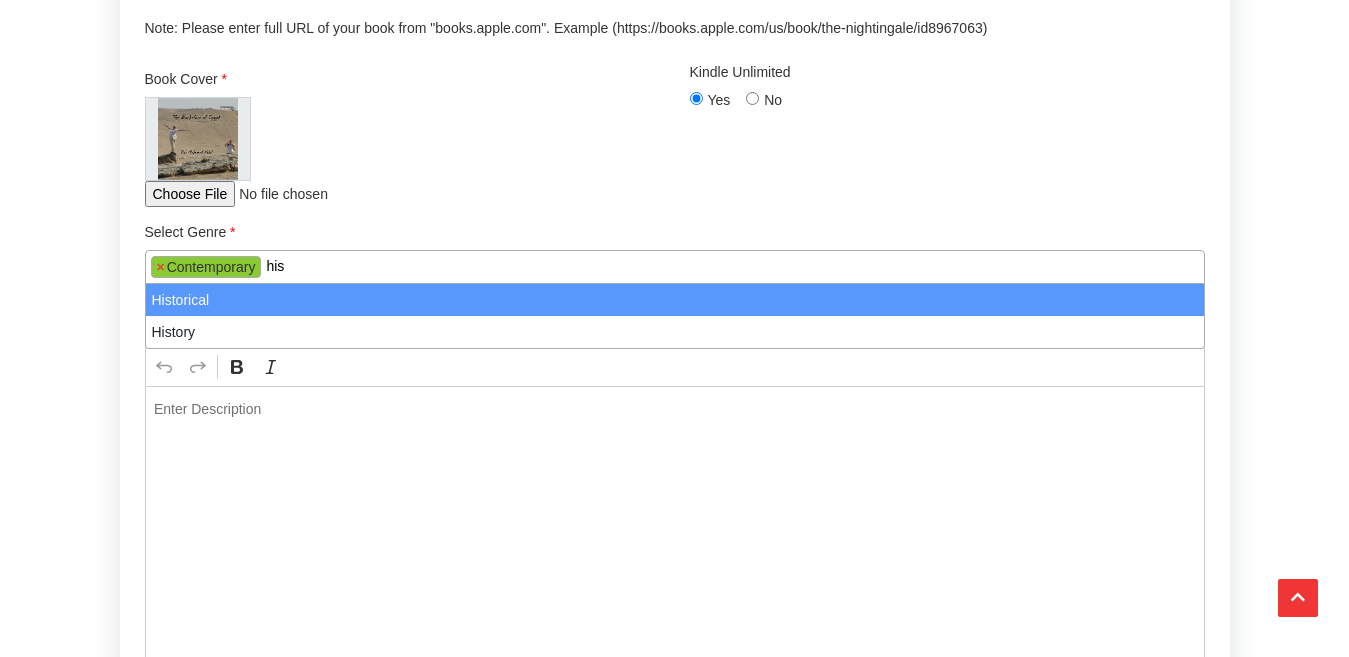 type 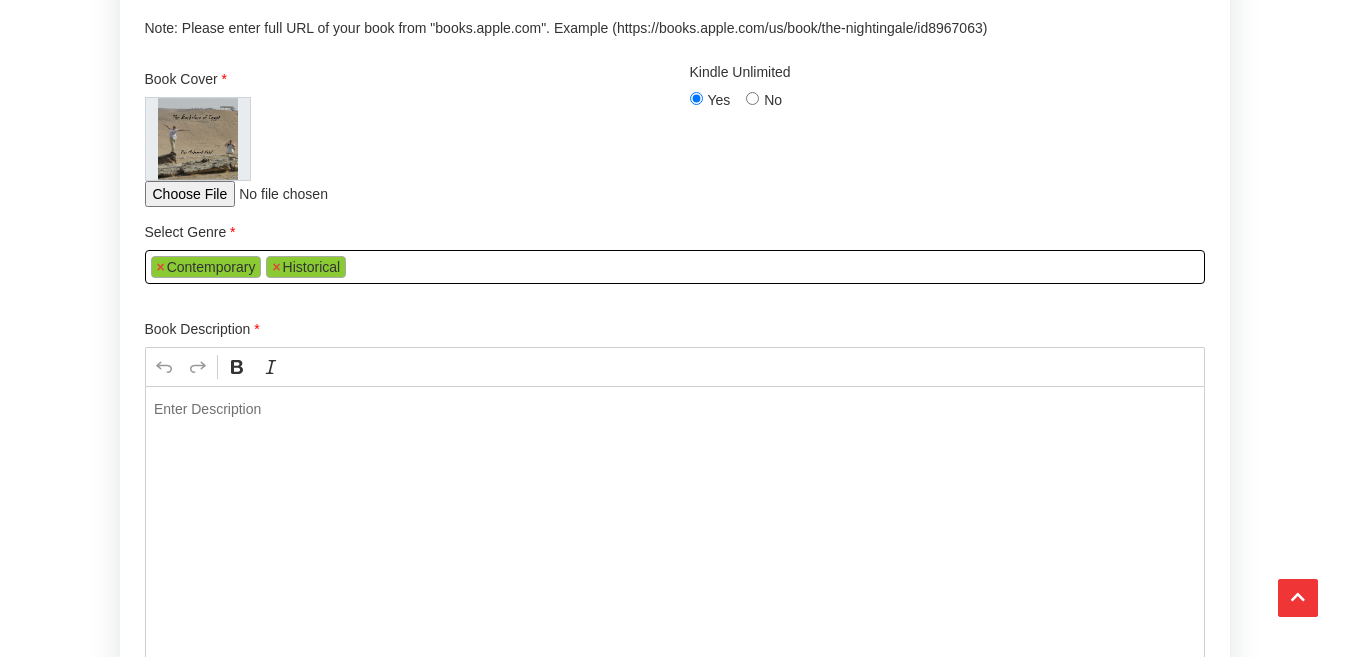click on "Premium Book Promotion
Home  /  Promote Book   / Premium Book Promotion
FLAT 25% OFF
On First Promotion
USE COUPON  FIRSTORDER25
Read More
Form Filling Instructions:
Begin by entering the author's information.
Next, input the book's ASIN number. If you do not have an ASIN number, please  contact us , and we will provide guidance.
Choose the book's genre.
Provide a description of the book.
Note: All (" at bounding box center (674, 70) 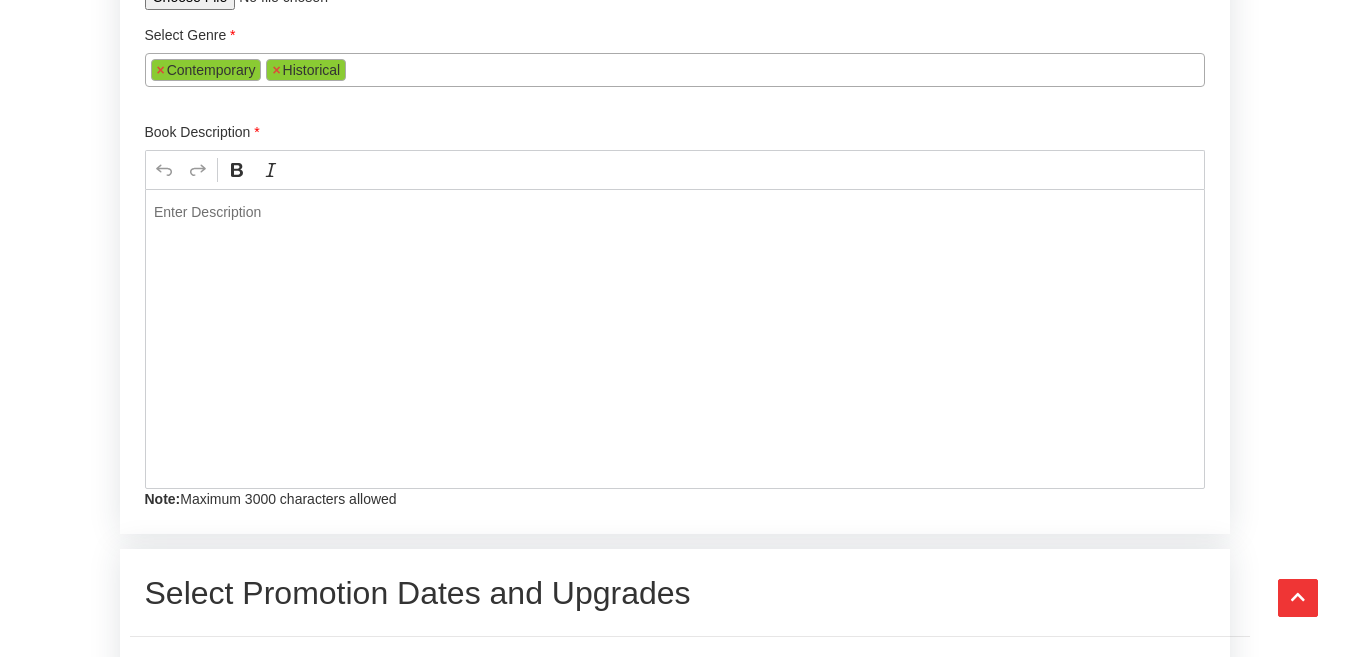 scroll, scrollTop: 1760, scrollLeft: 0, axis: vertical 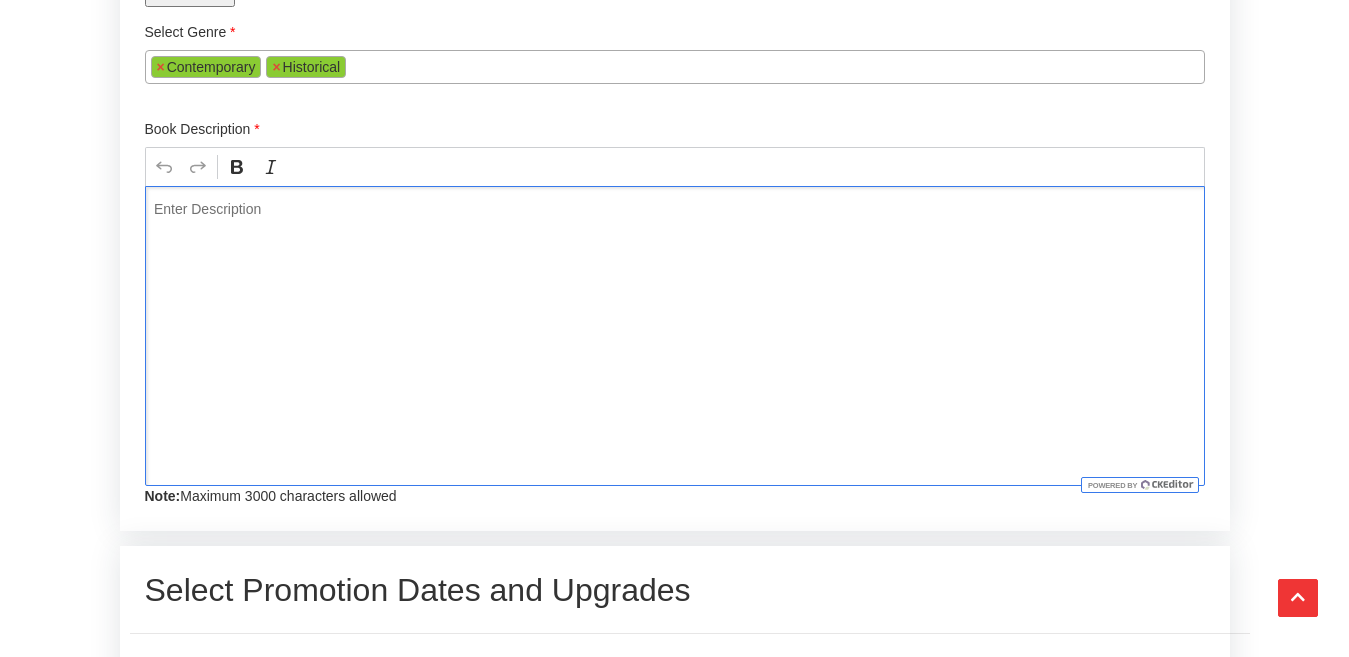 click at bounding box center (675, 336) 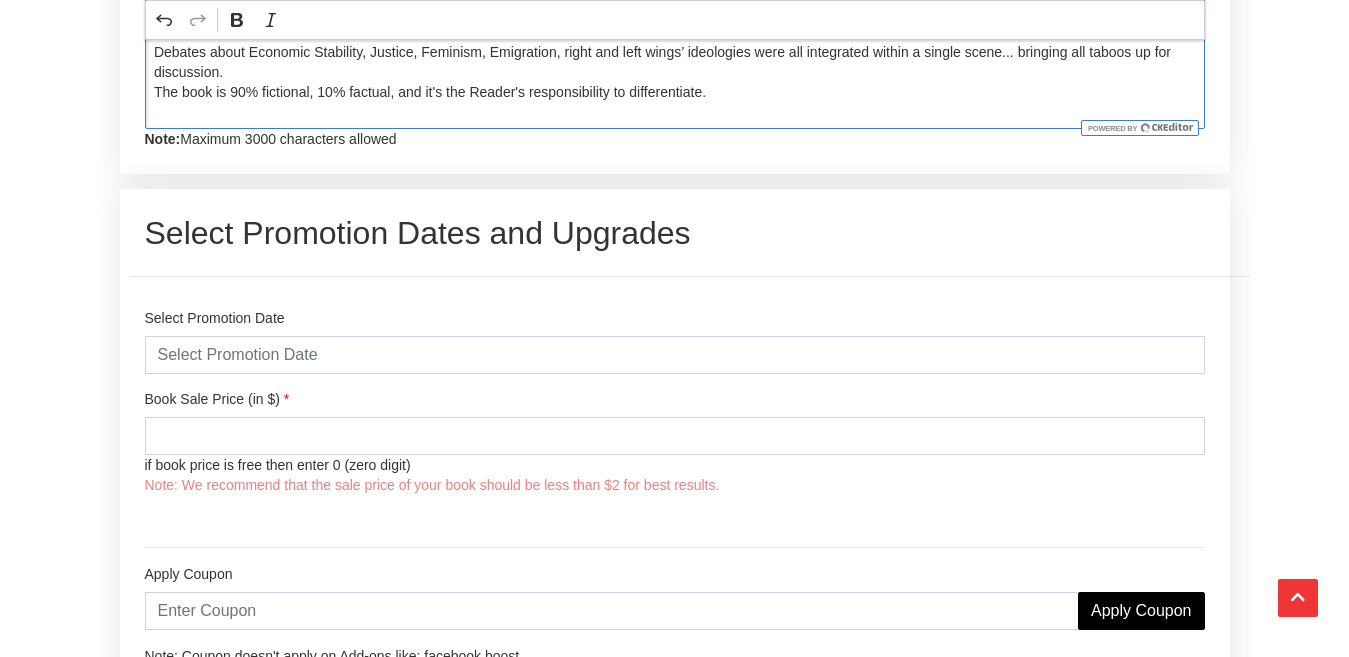 scroll, scrollTop: 2153, scrollLeft: 0, axis: vertical 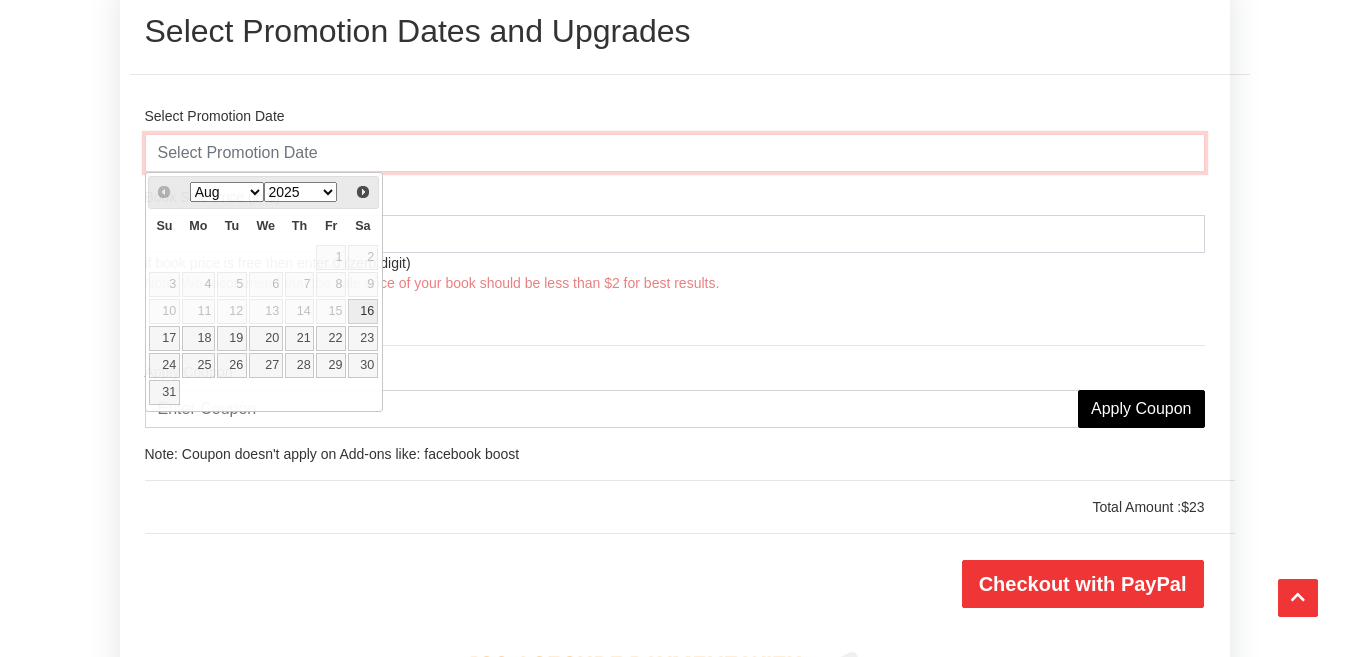 click at bounding box center [675, 153] 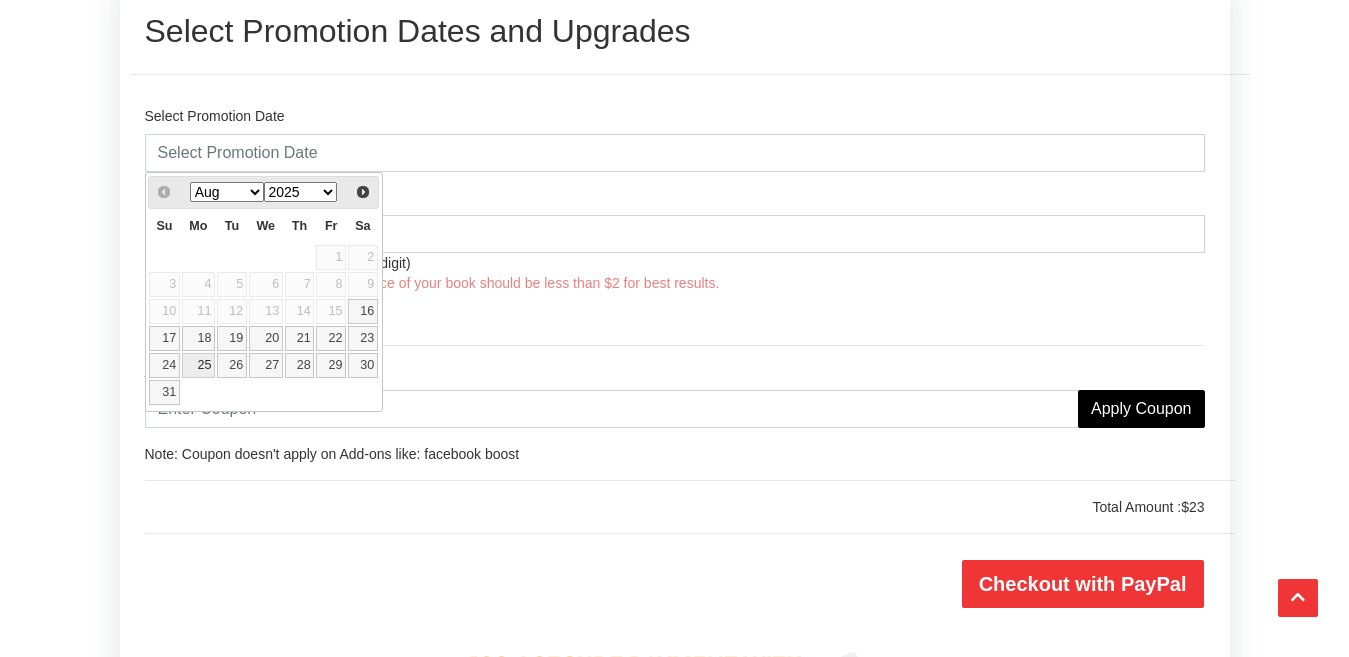click on "25" at bounding box center [198, 365] 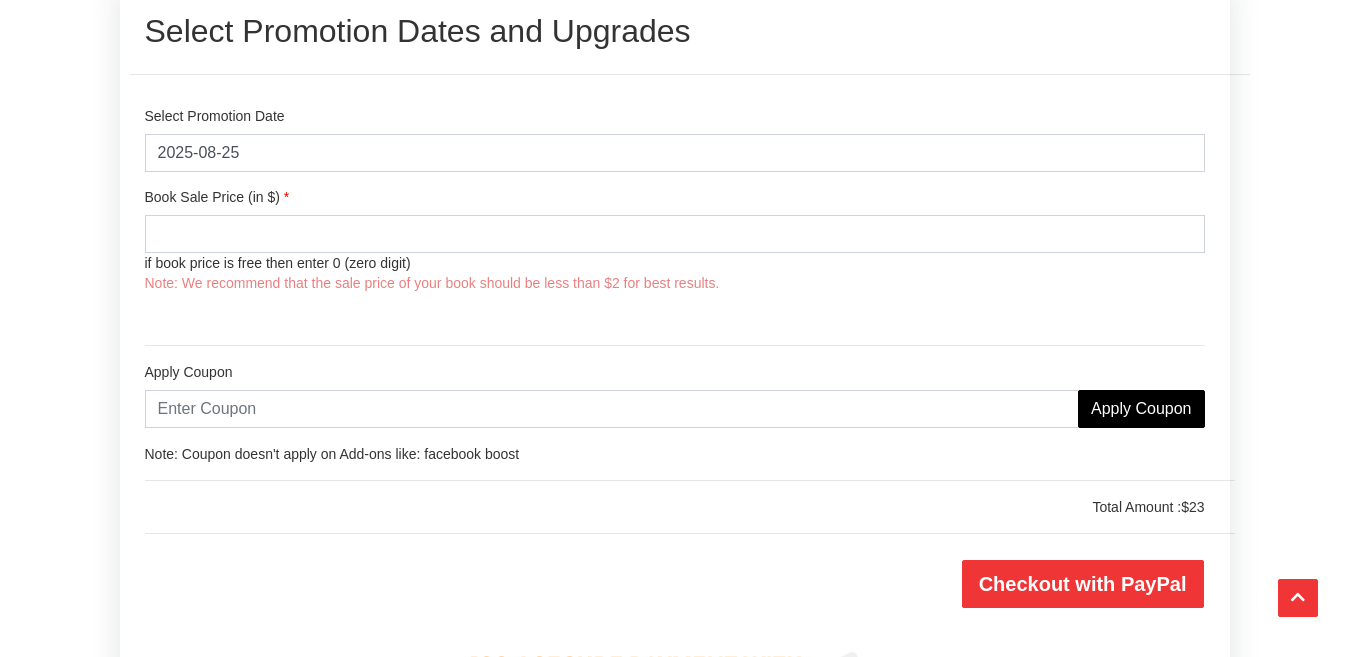 click on "Premium Book Promotion
Home  /  Promote Book   / Premium Book Promotion
FLAT 25% OFF
On First Promotion
USE COUPON  FIRSTORDER25
Read More
Form Filling Instructions:
Begin by entering the author's information.
Next, input the book's ASIN number. If you do not have an ASIN number, please  contact us , and we will provide guidance.
Choose the book's genre.
Provide a description of the book.
Note: All (" at bounding box center (674, -689) 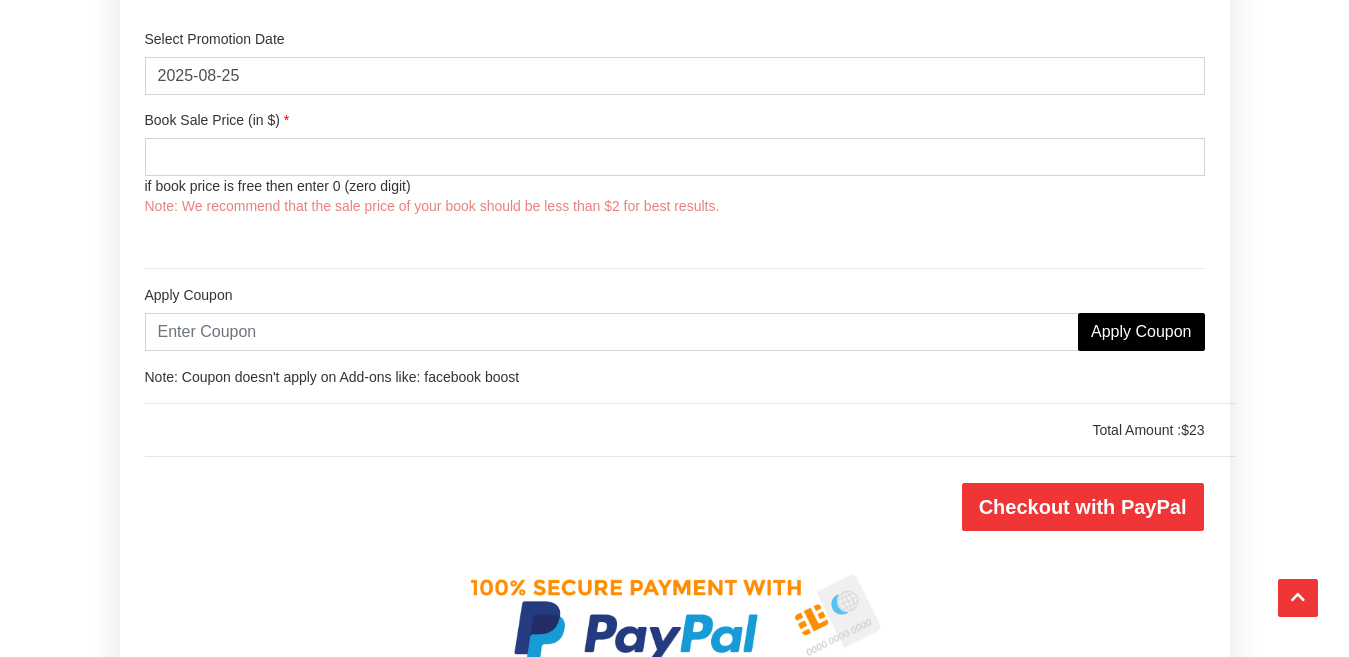 scroll, scrollTop: 2399, scrollLeft: 0, axis: vertical 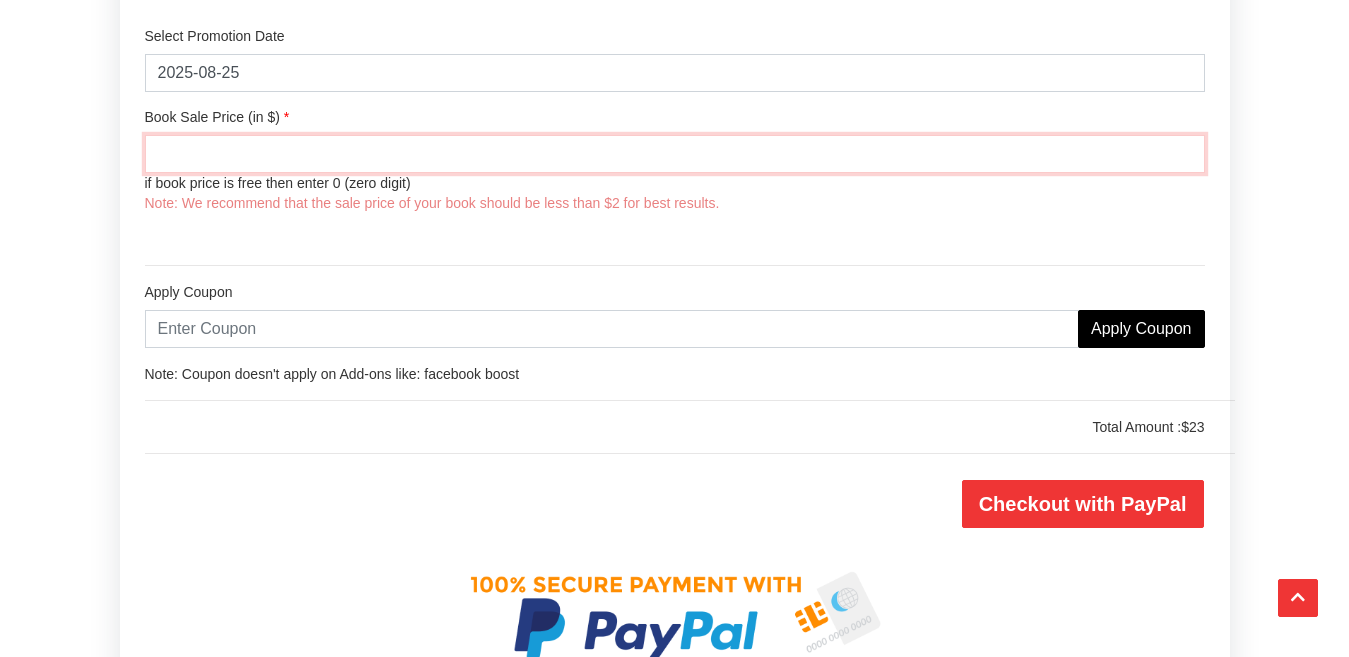 click at bounding box center [675, 154] 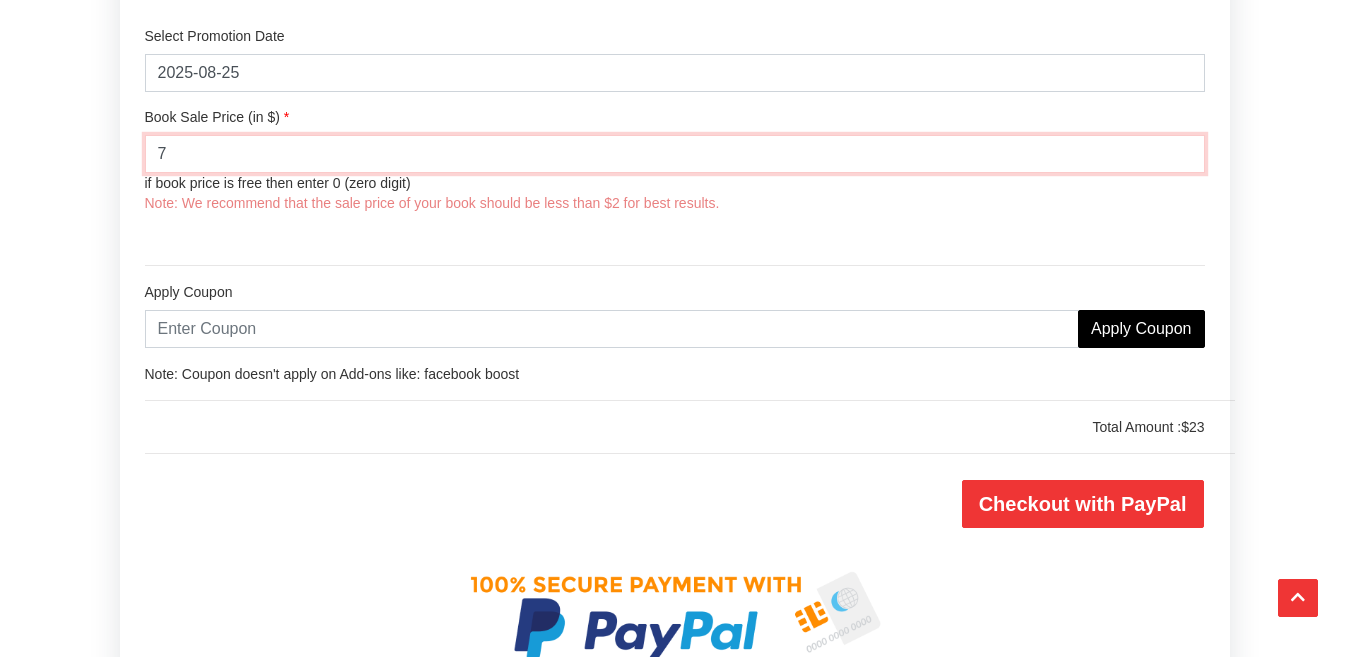 type on "7" 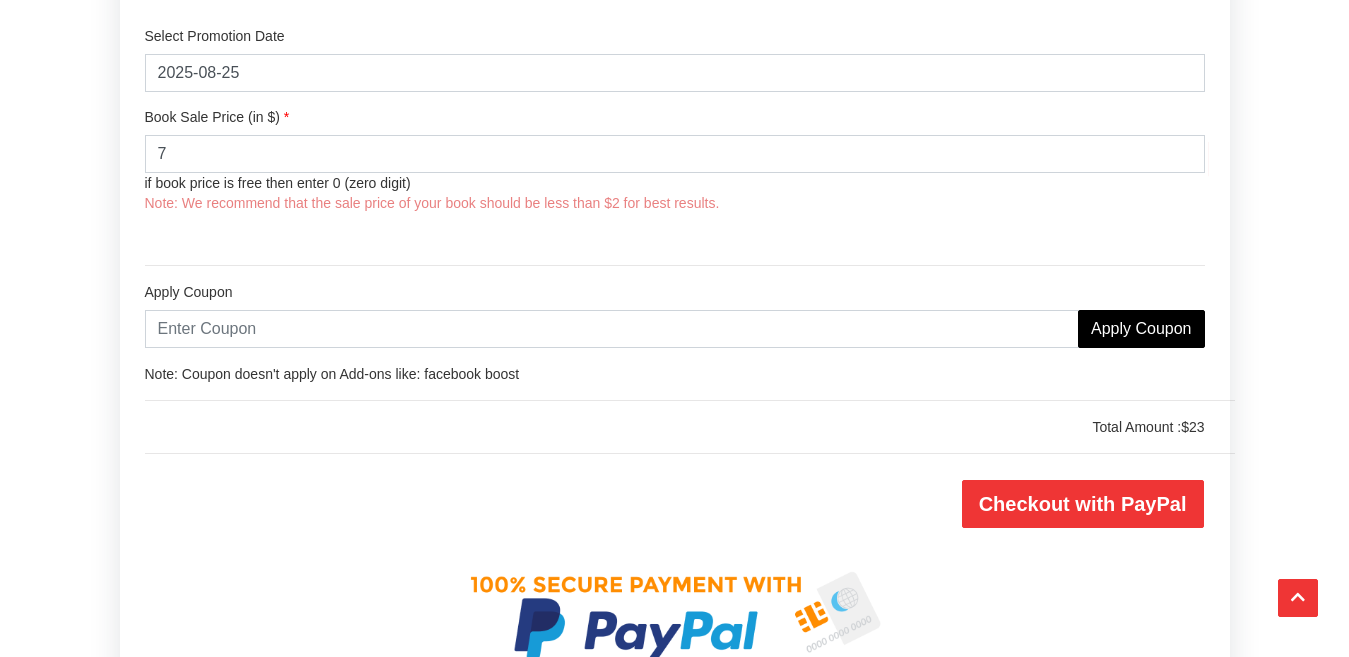 click on "Premium Book Promotion
Home  /  Promote Book   / Premium Book Promotion
FLAT 25% OFF
On First Promotion
USE COUPON  FIRSTORDER25
Read More
Form Filling Instructions:
Begin by entering the author's information.
Next, input the book's ASIN number. If you do not have an ASIN number, please  contact us , and we will provide guidance.
Choose the book's genre.
Provide a description of the book.
Note: All (" at bounding box center [674, -769] 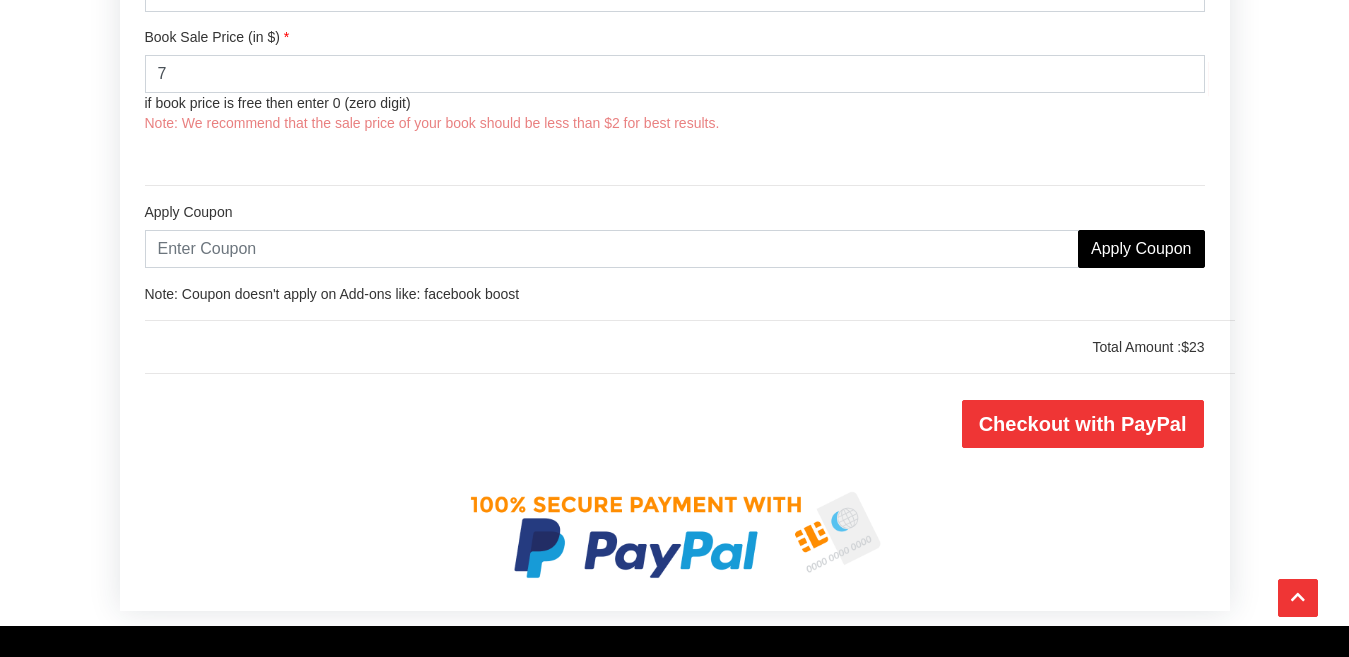 scroll, scrollTop: 2519, scrollLeft: 0, axis: vertical 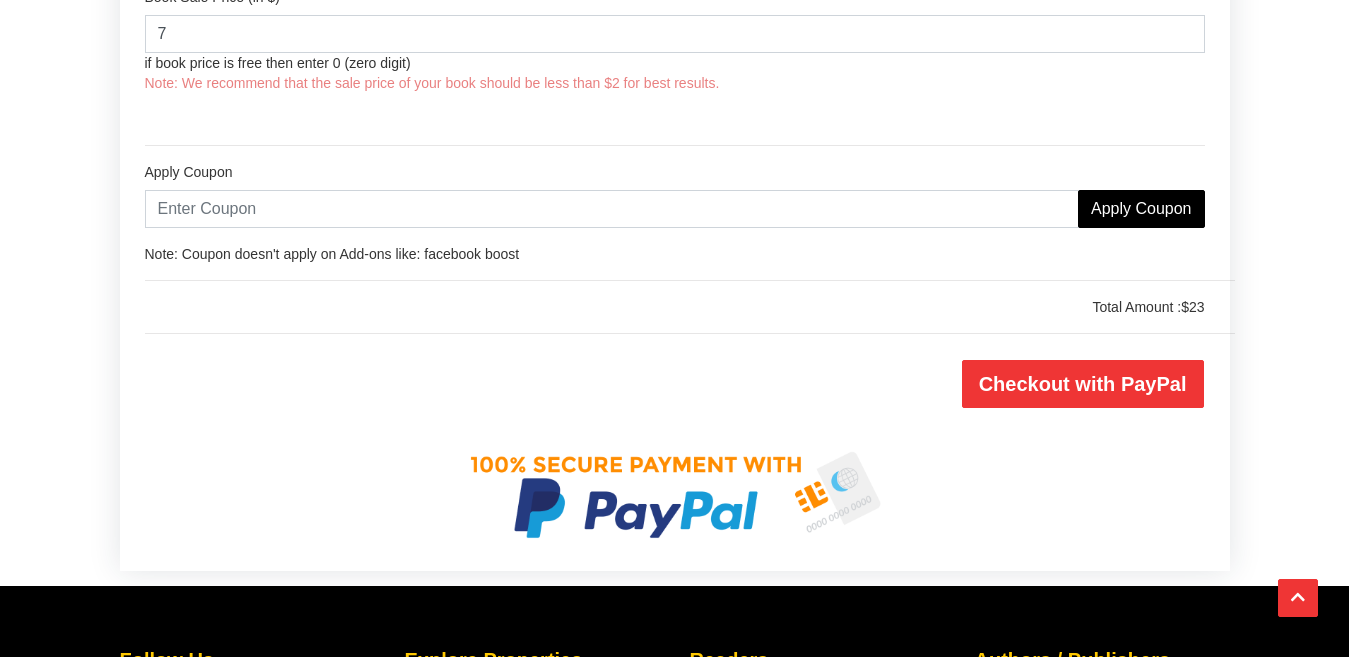 click on "Please verify all detail." at bounding box center [402, 384] 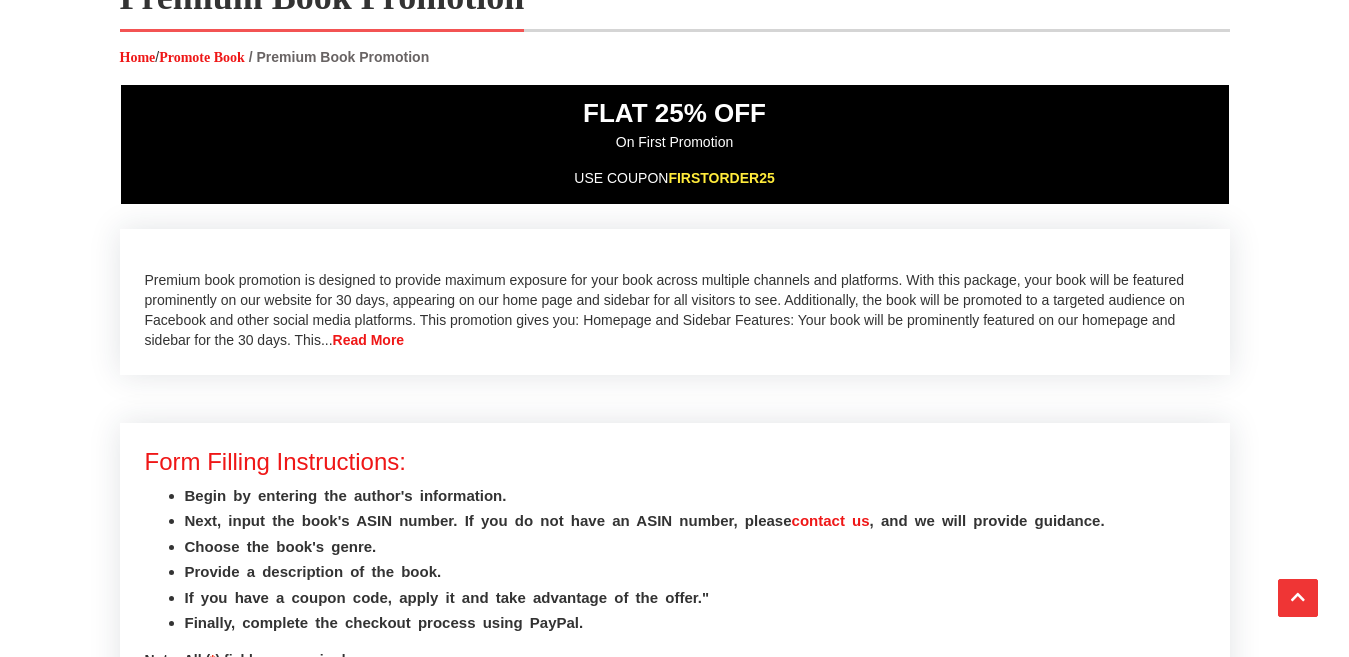 scroll, scrollTop: 0, scrollLeft: 0, axis: both 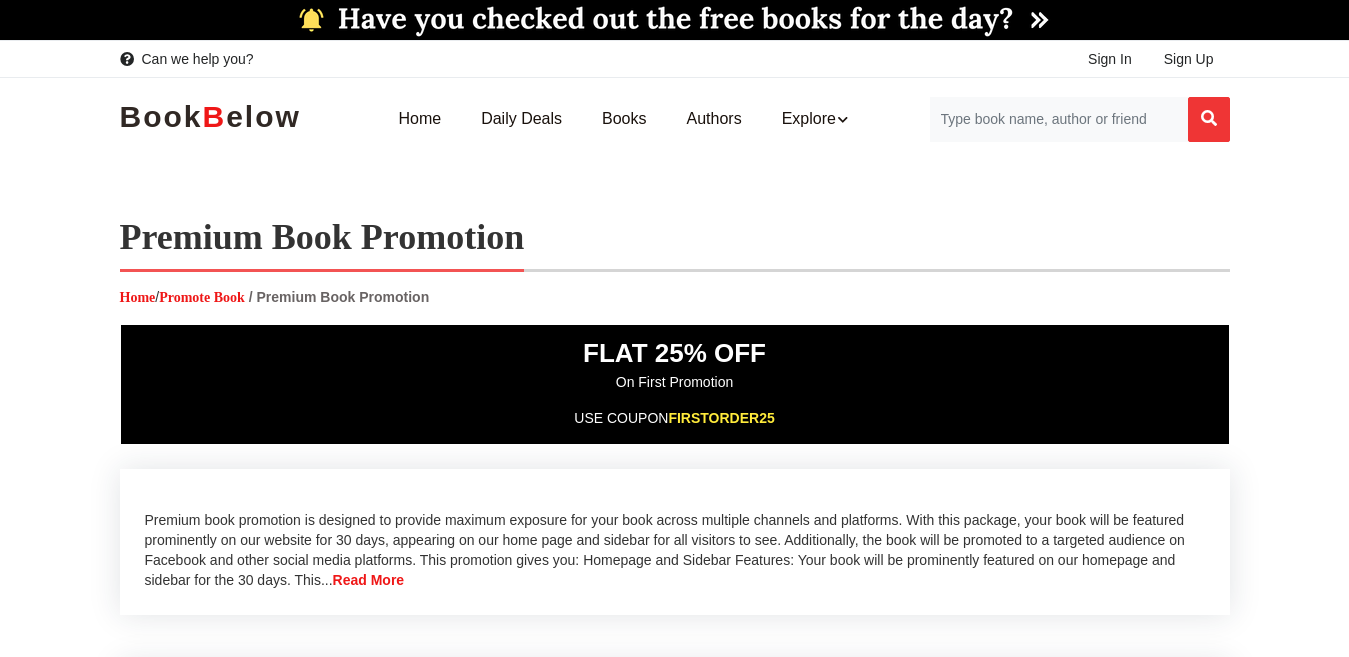 click on "FIRSTORDER25" at bounding box center [721, 418] 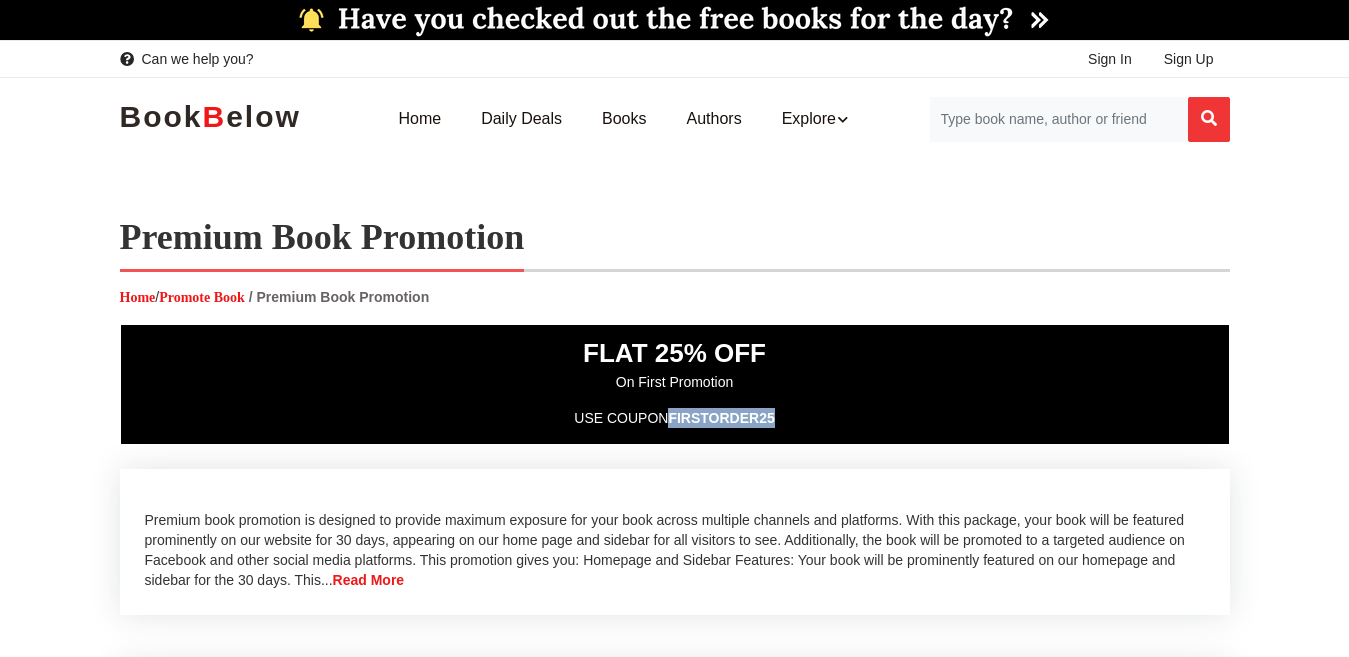 click on "FIRSTORDER25" at bounding box center (721, 418) 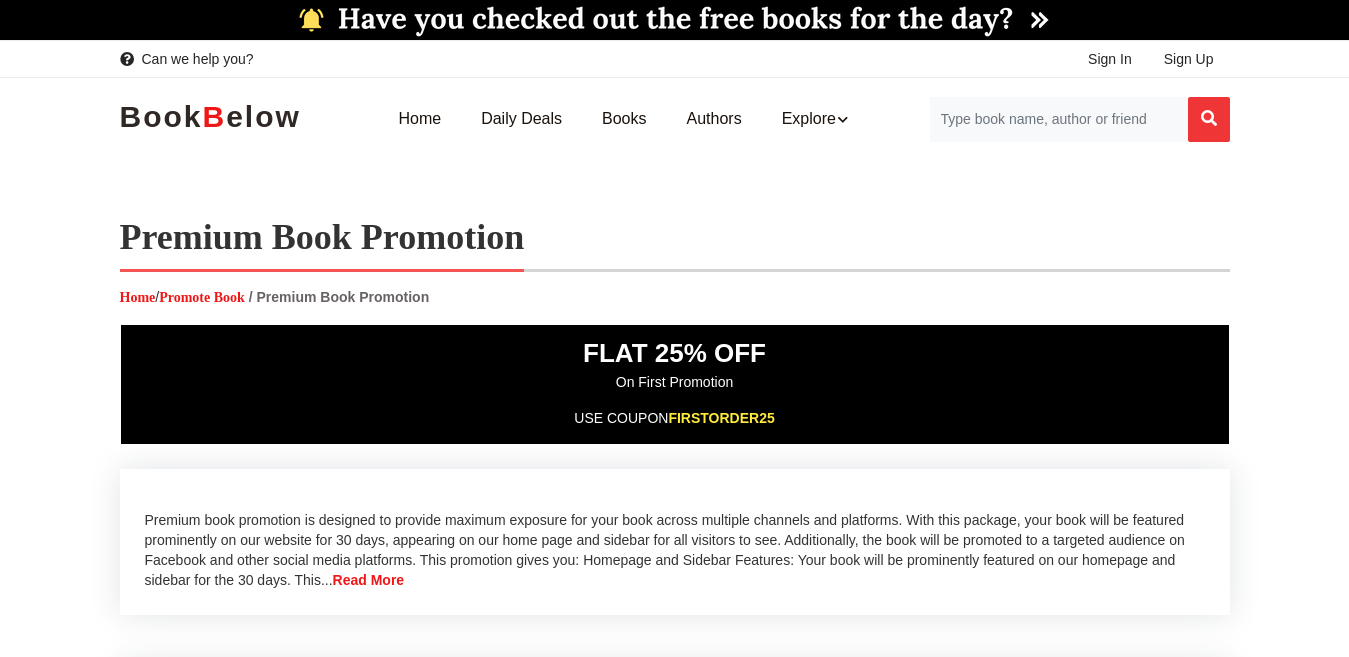 click on "Premium book promotion is designed to provide maximum exposure for your book across multiple channels and platforms. With this package, your book will be featured prominently on our website for 30 days, appearing on our home page and sidebar for all visitors to see. Additionally, the book will be promoted to a targeted audience on Facebook and other social media platforms.
This promotion gives you:
Homepage and Sidebar Features: Your book will be prominently featured on our homepage and sidebar for the 30 days. This...  Read More" at bounding box center (675, 542) 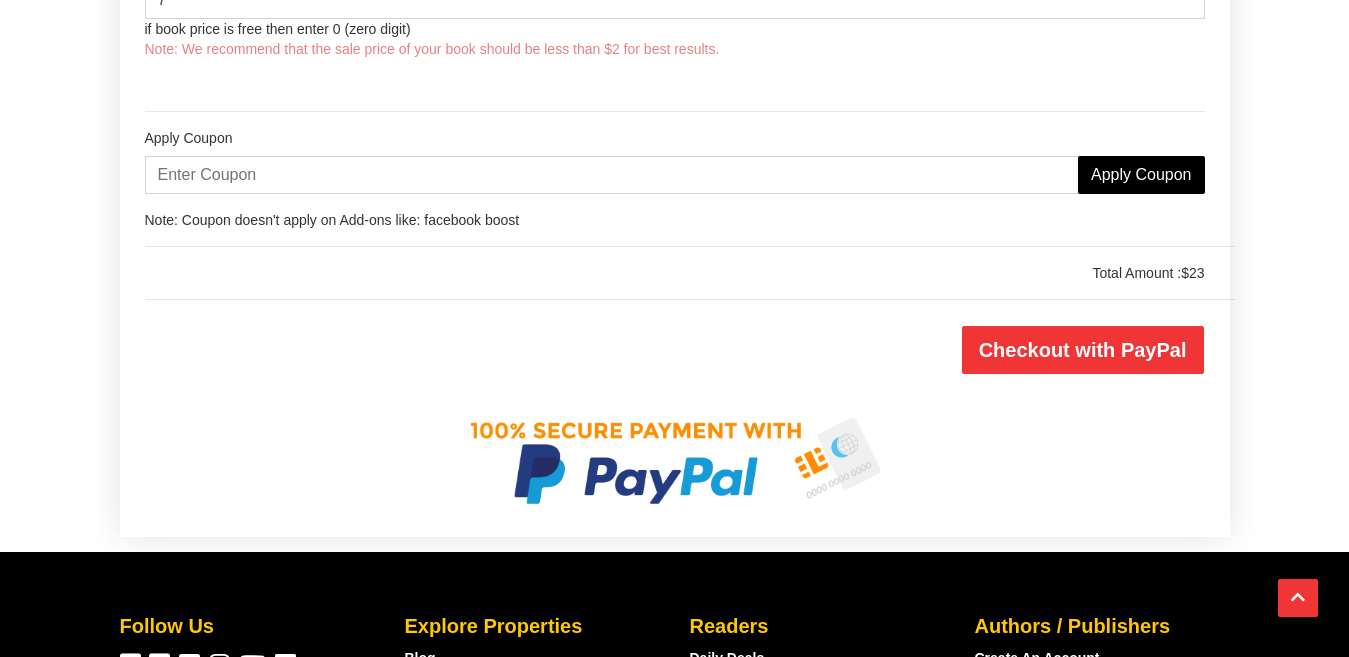 scroll, scrollTop: 2472, scrollLeft: 0, axis: vertical 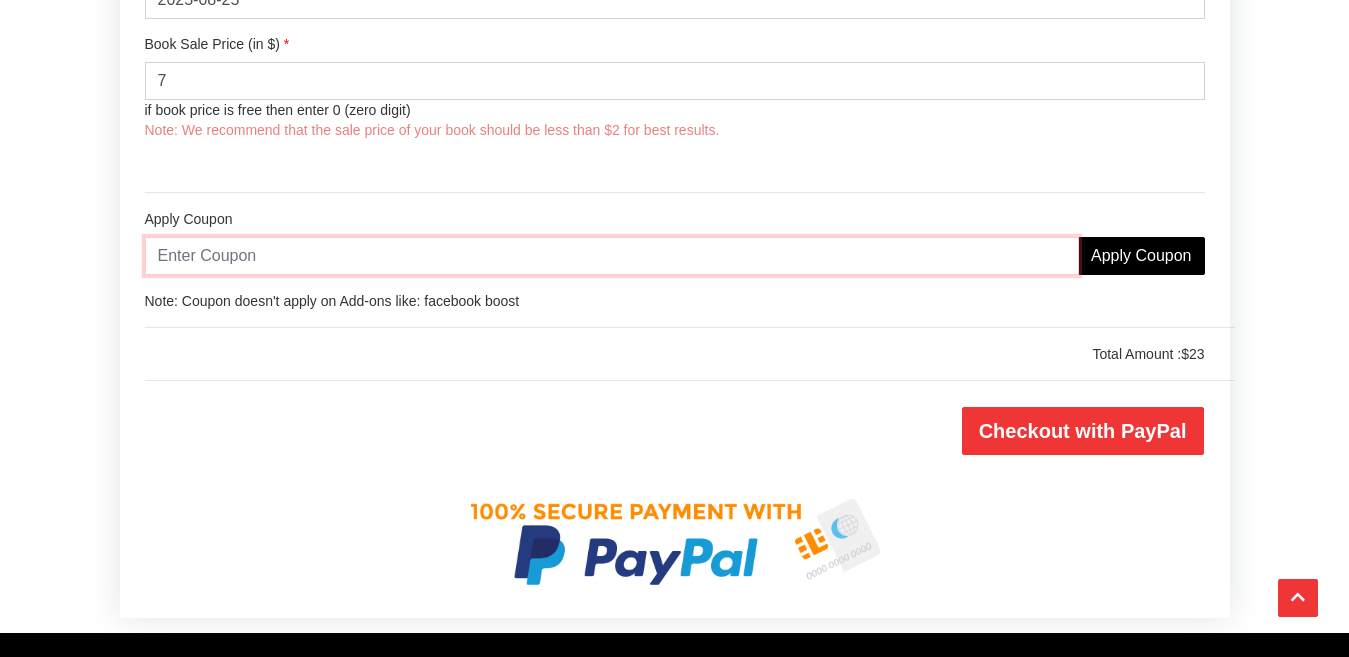 click at bounding box center [612, 256] 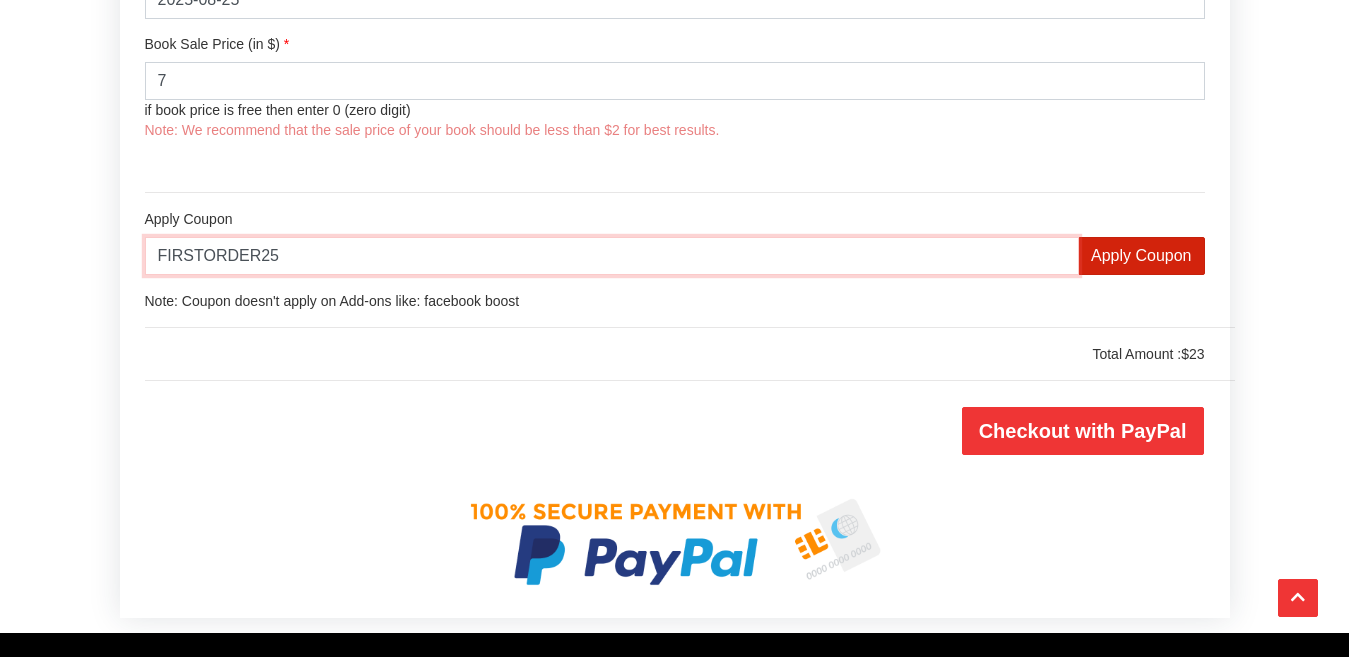 type on "FIRSTORDER25" 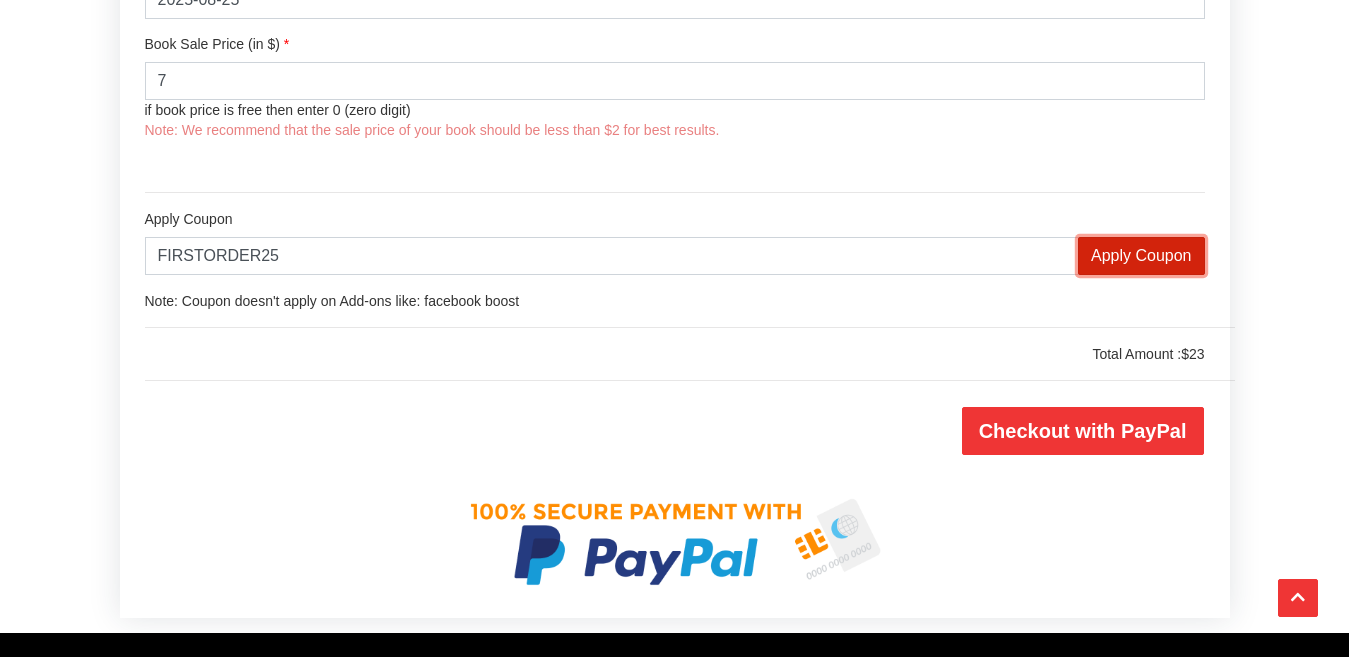 click on "Apply Coupon" at bounding box center (1141, 256) 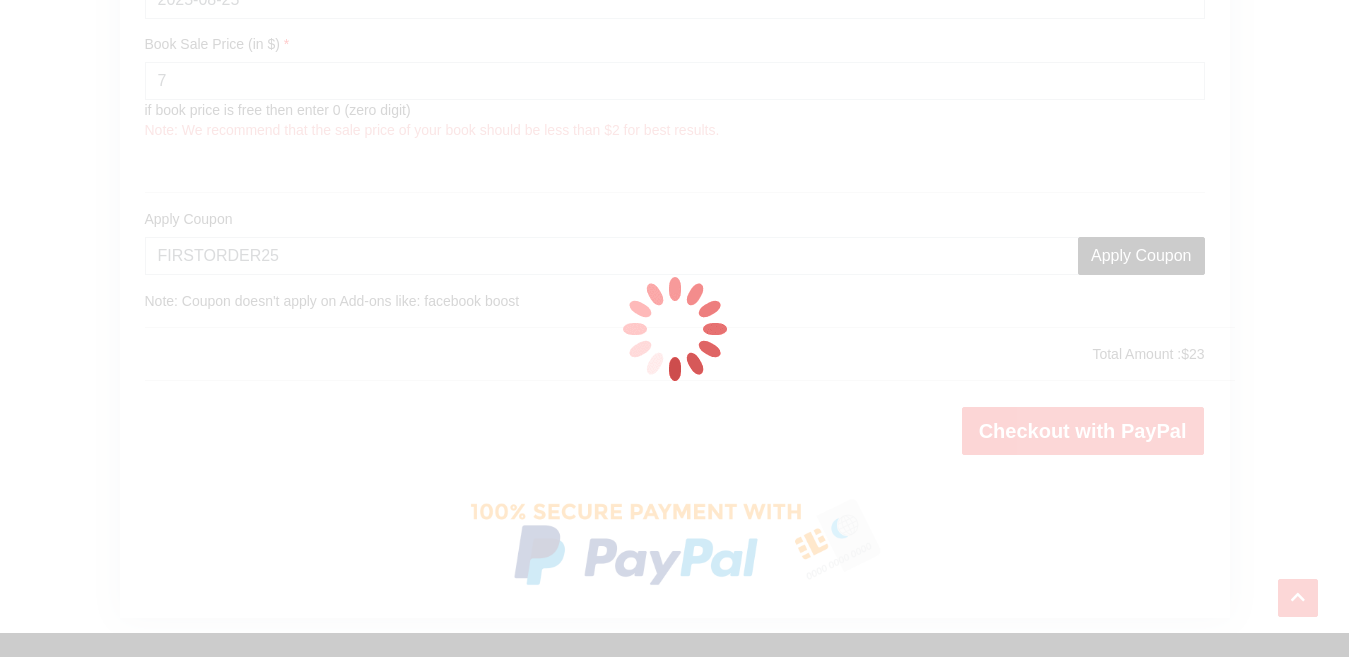 click at bounding box center [674, 328] 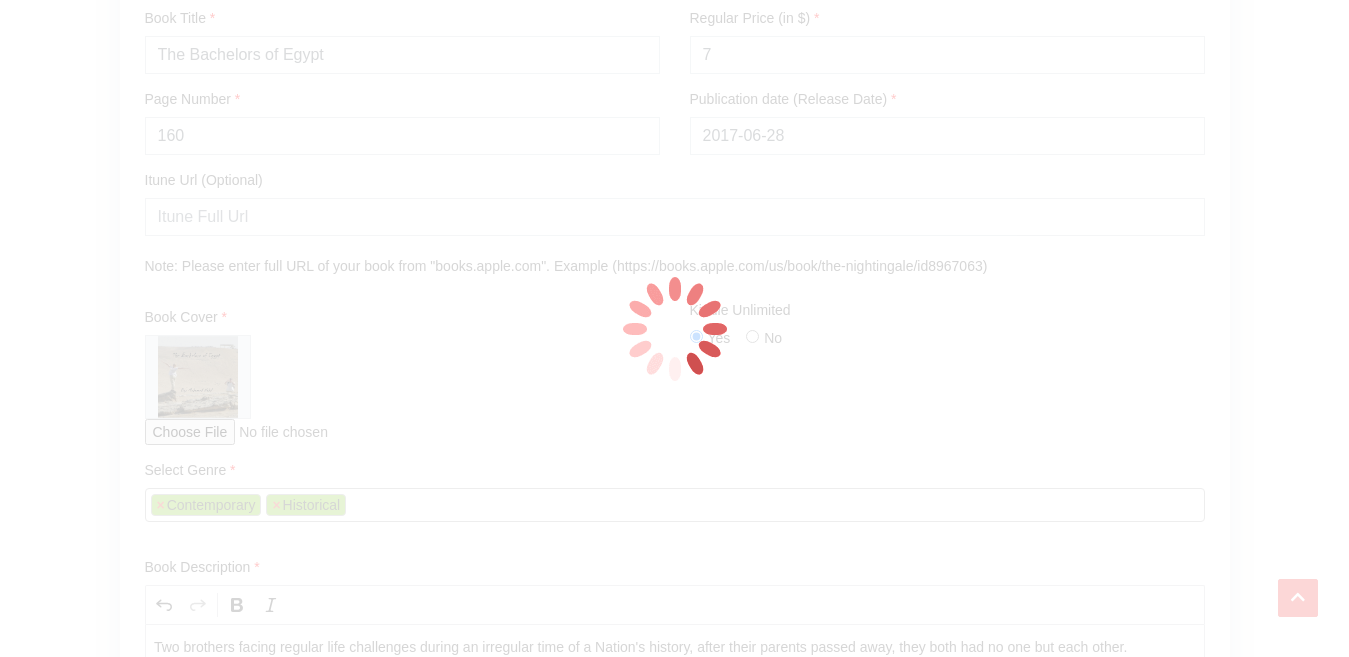 scroll, scrollTop: 365, scrollLeft: 0, axis: vertical 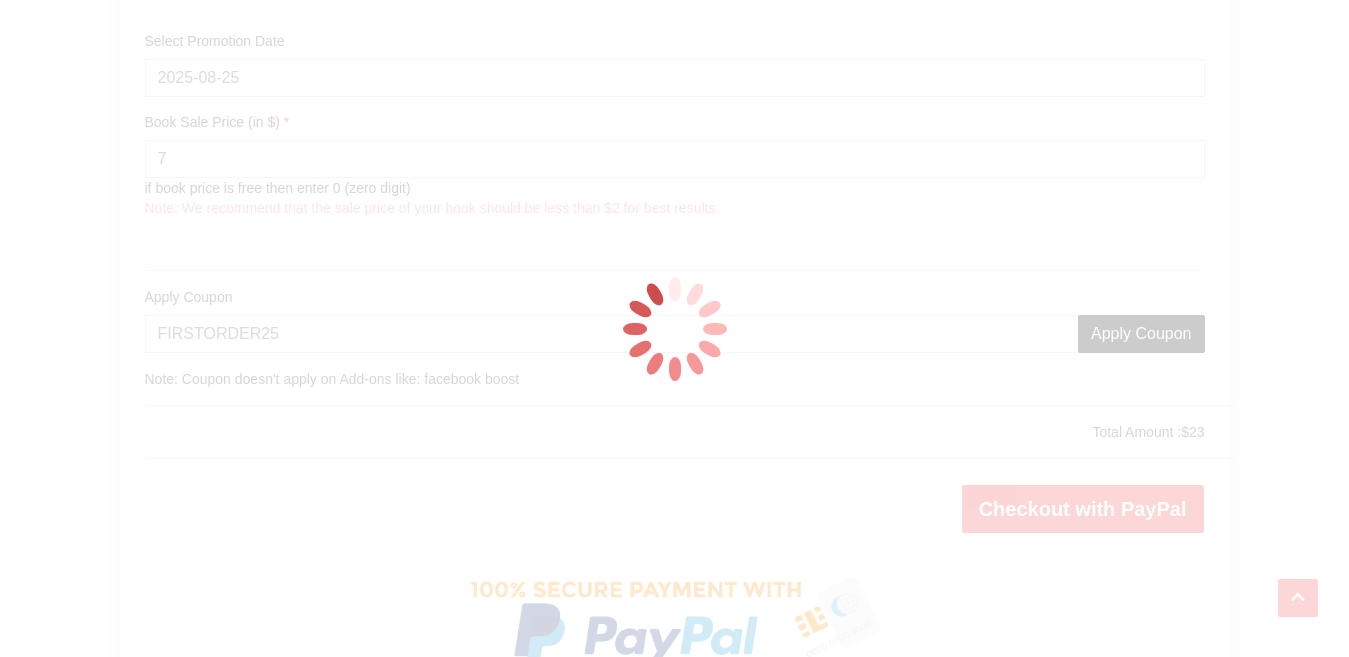 drag, startPoint x: 834, startPoint y: 219, endPoint x: 639, endPoint y: 276, distance: 203.16003 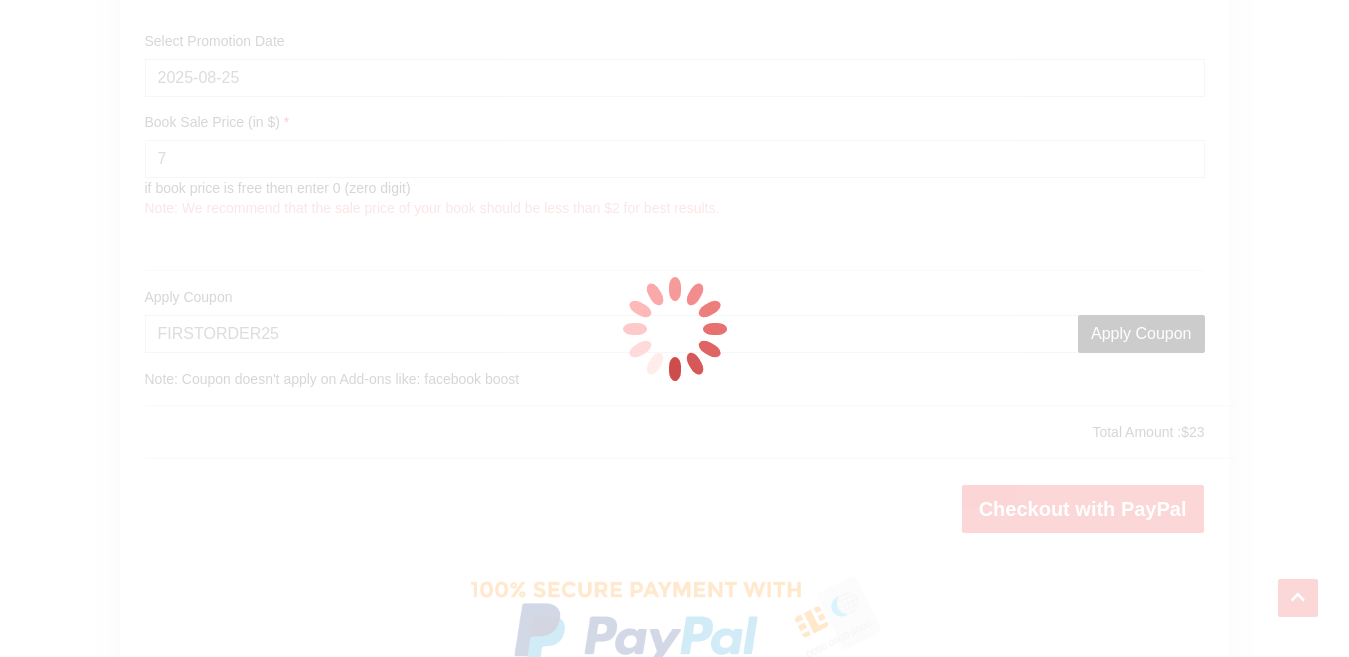 drag, startPoint x: 591, startPoint y: 343, endPoint x: 142, endPoint y: 170, distance: 481.17563 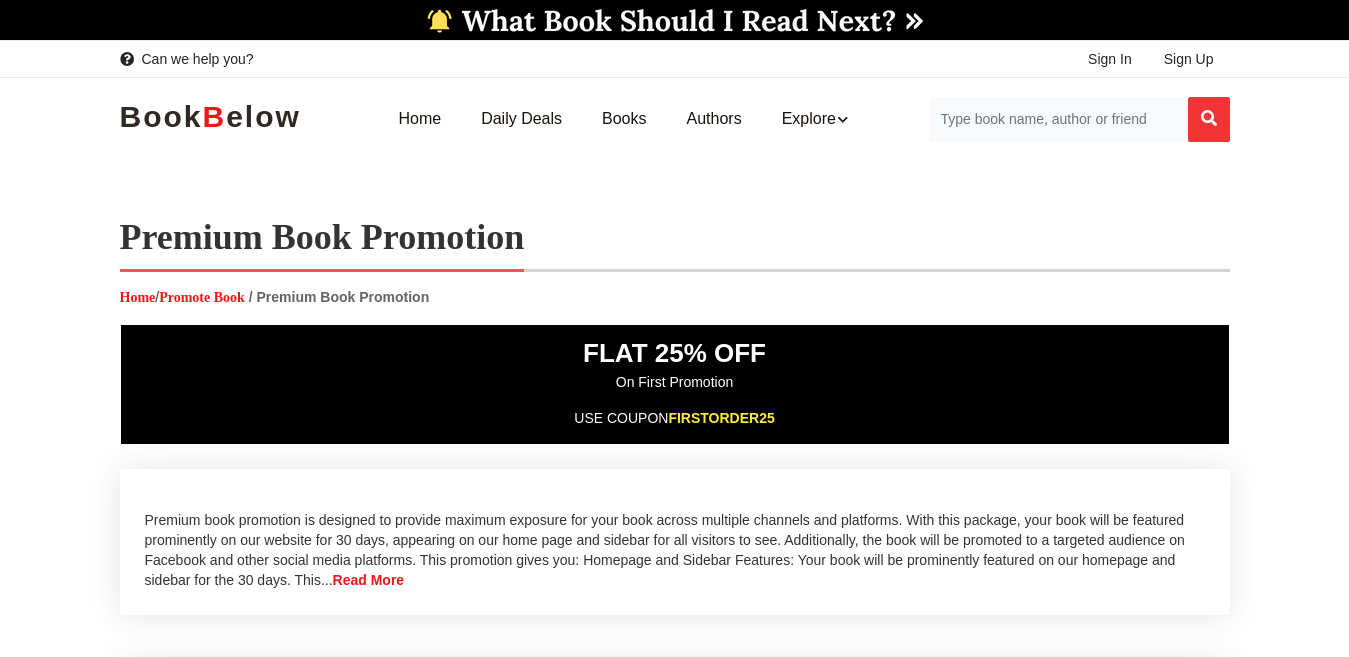 select 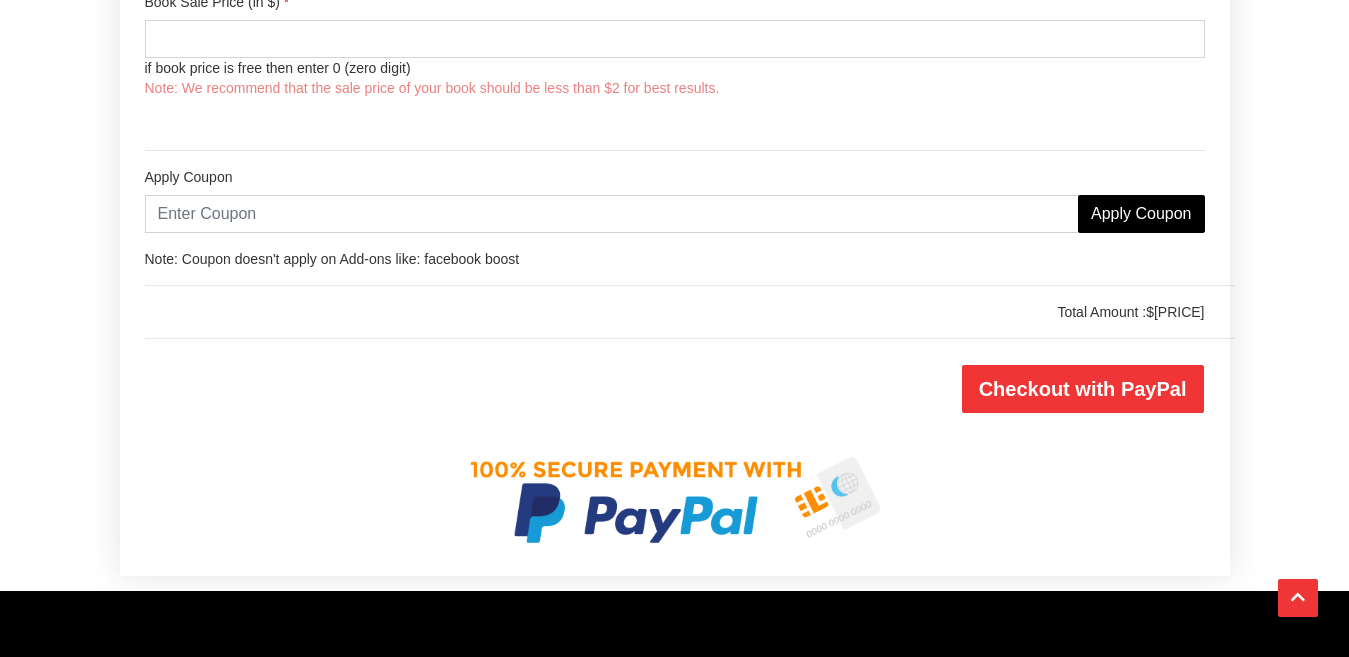 scroll, scrollTop: 2482, scrollLeft: 0, axis: vertical 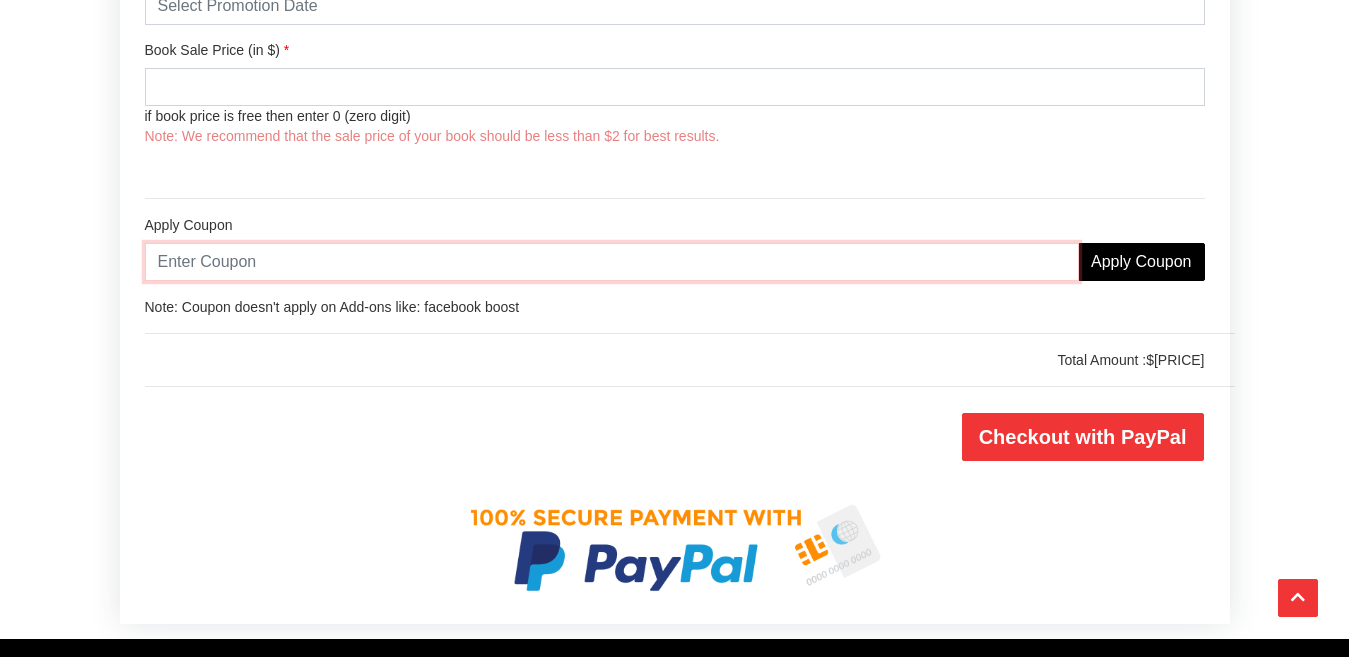 click at bounding box center (612, 262) 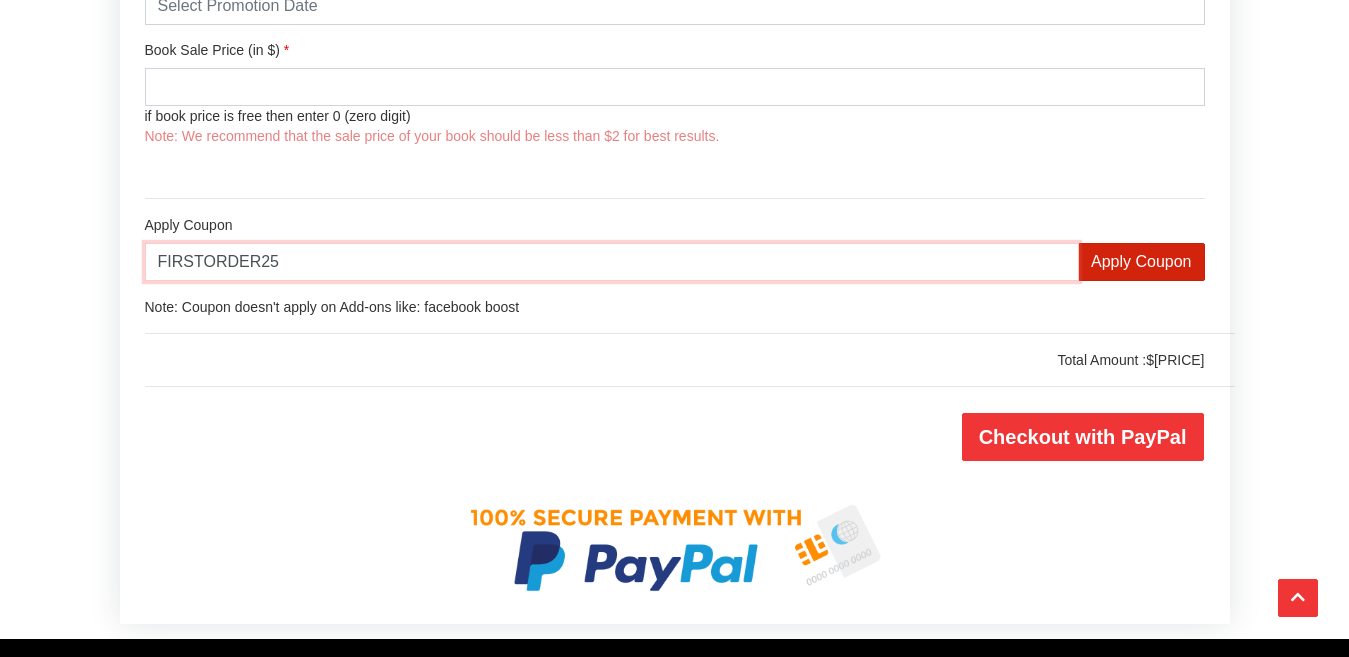 type on "FIRSTORDER25" 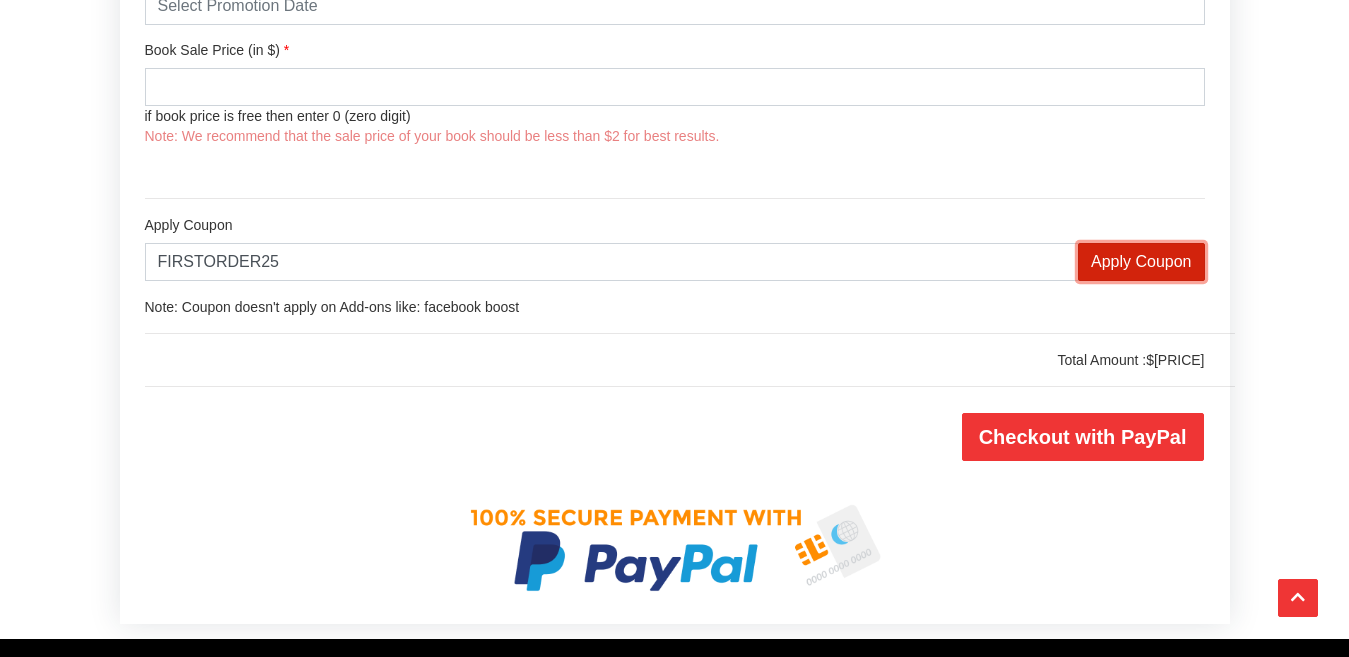click on "Apply Coupon" at bounding box center [1141, 262] 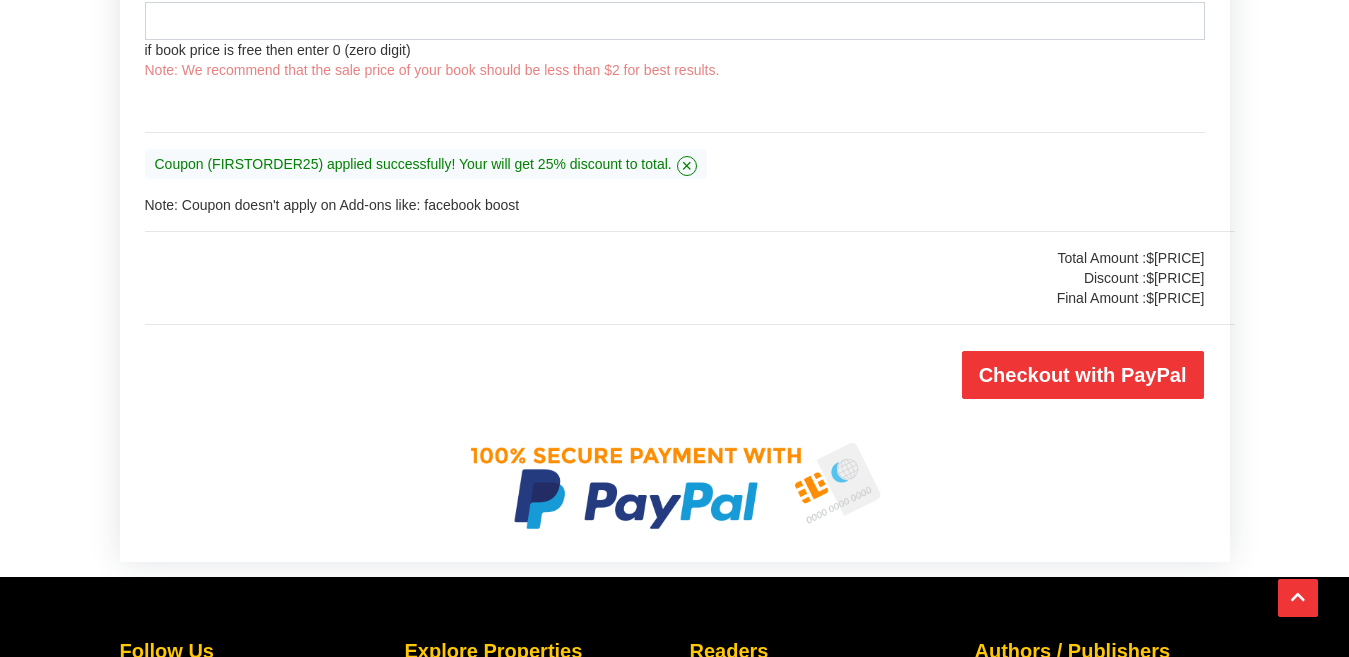 scroll, scrollTop: 2542, scrollLeft: 0, axis: vertical 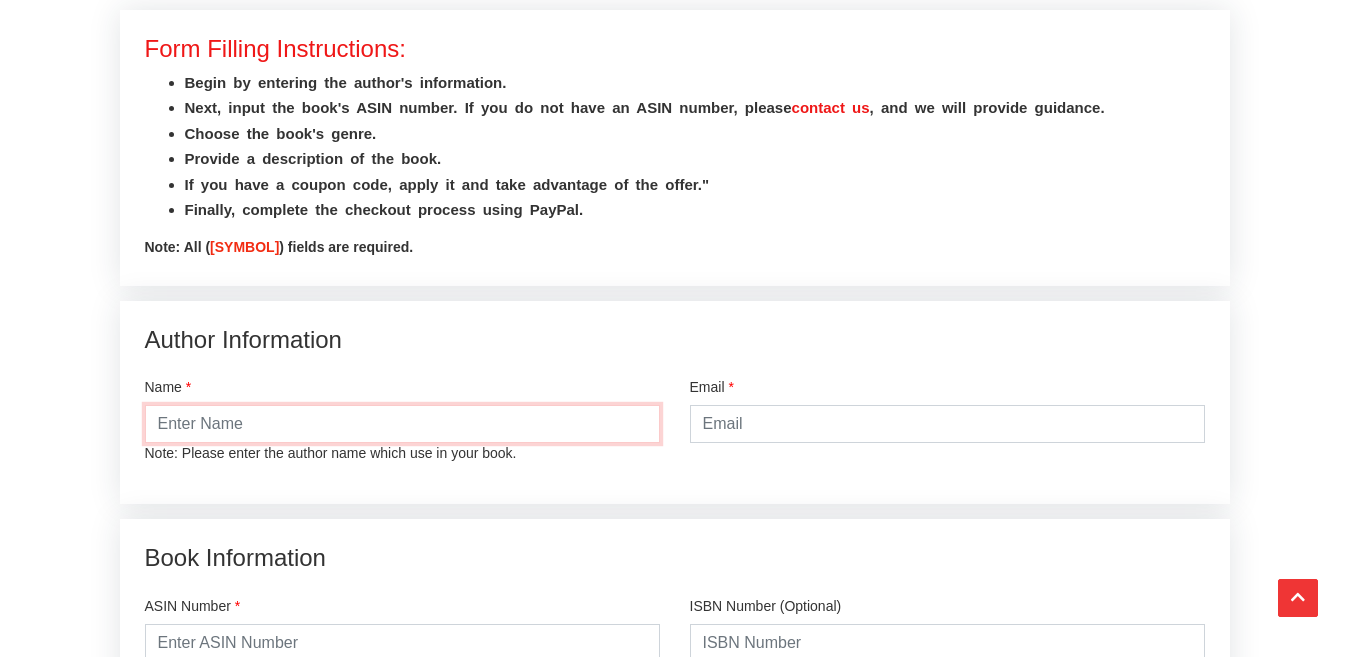 click at bounding box center [402, 424] 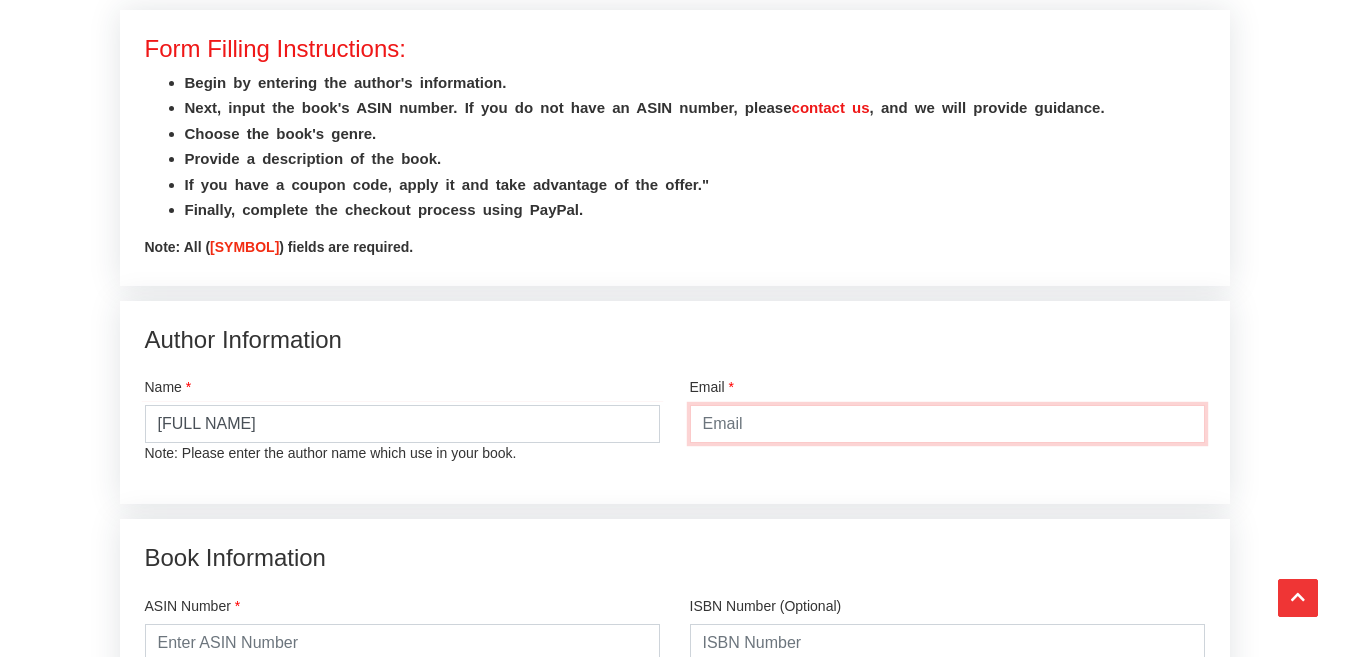 click at bounding box center [947, 424] 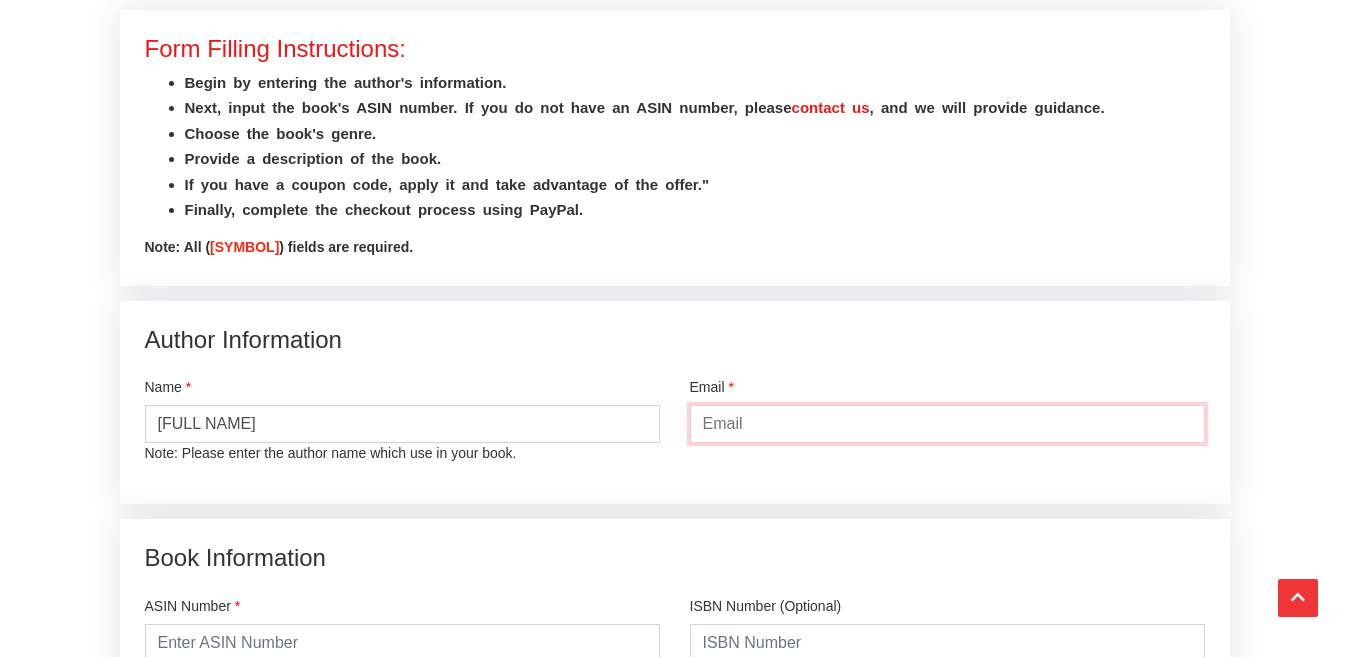 type on "[EMAIL]" 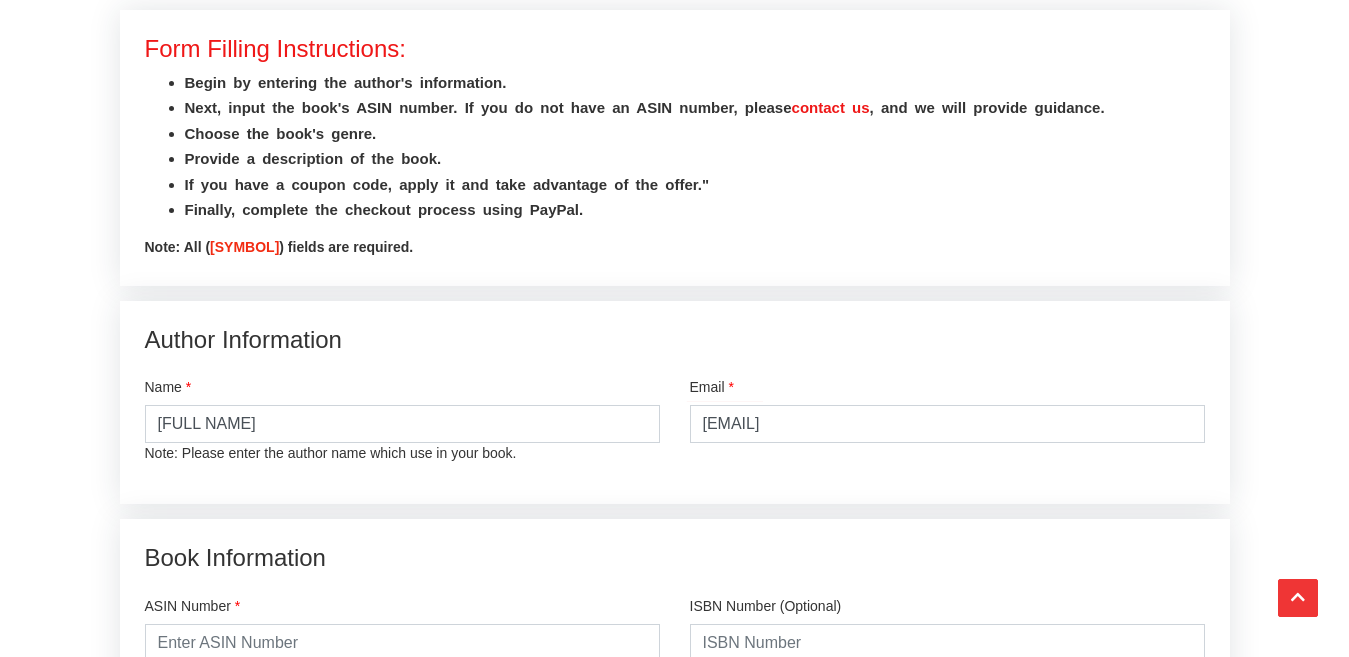 click on "Premium Book Promotion
Home  /  Promote Book   / Premium Book Promotion
FLAT 25% OFF
On First Promotion
USE COUPON  FIRSTORDER25
Read More
Form Filling Instructions:
Begin by entering the author's information.
Next, input the book's ASIN number. If you do not have an ASIN number, please  contact us , and we will provide guidance.
Choose the book's genre.
Provide a description of the book.
Note: All (" at bounding box center [674, 987] 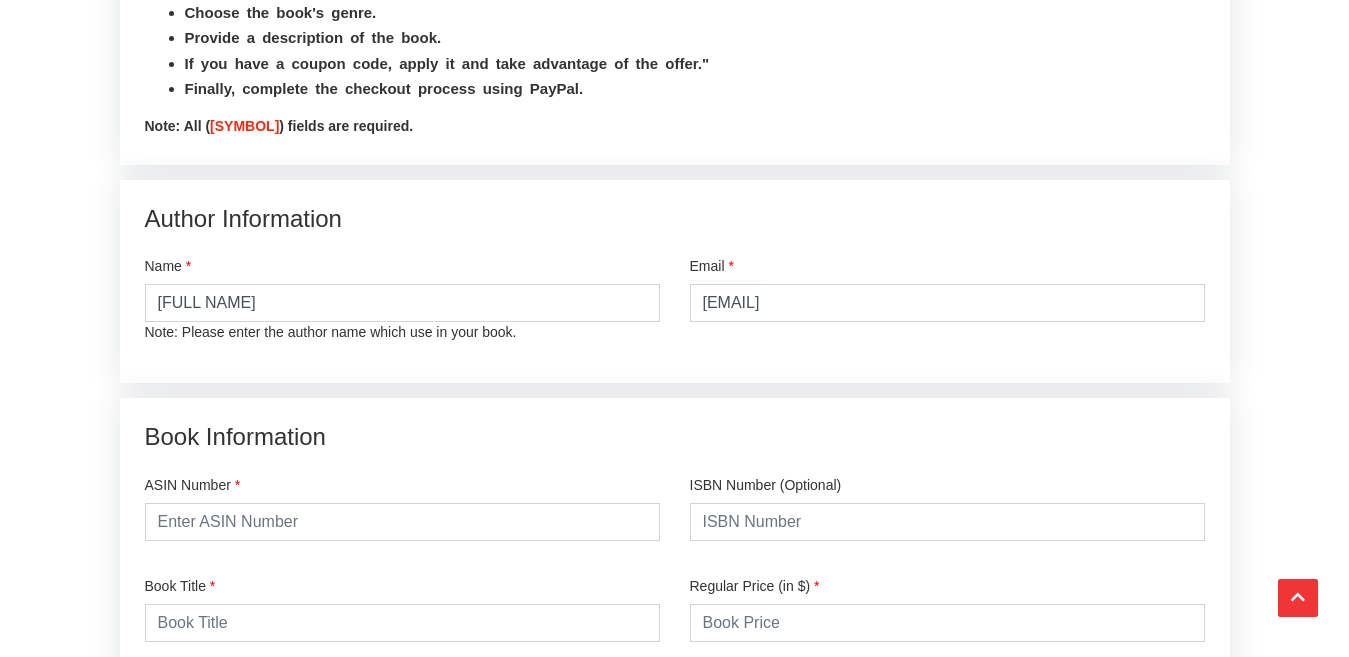 scroll, scrollTop: 813, scrollLeft: 0, axis: vertical 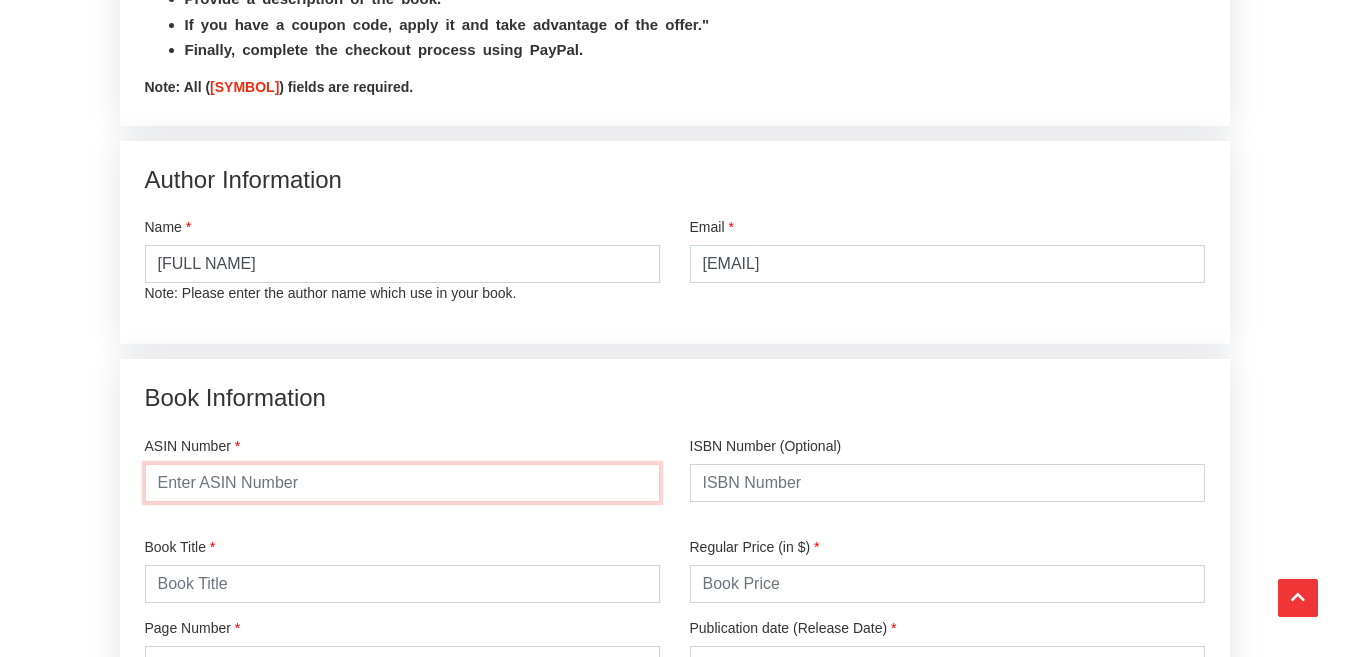 click at bounding box center [402, 483] 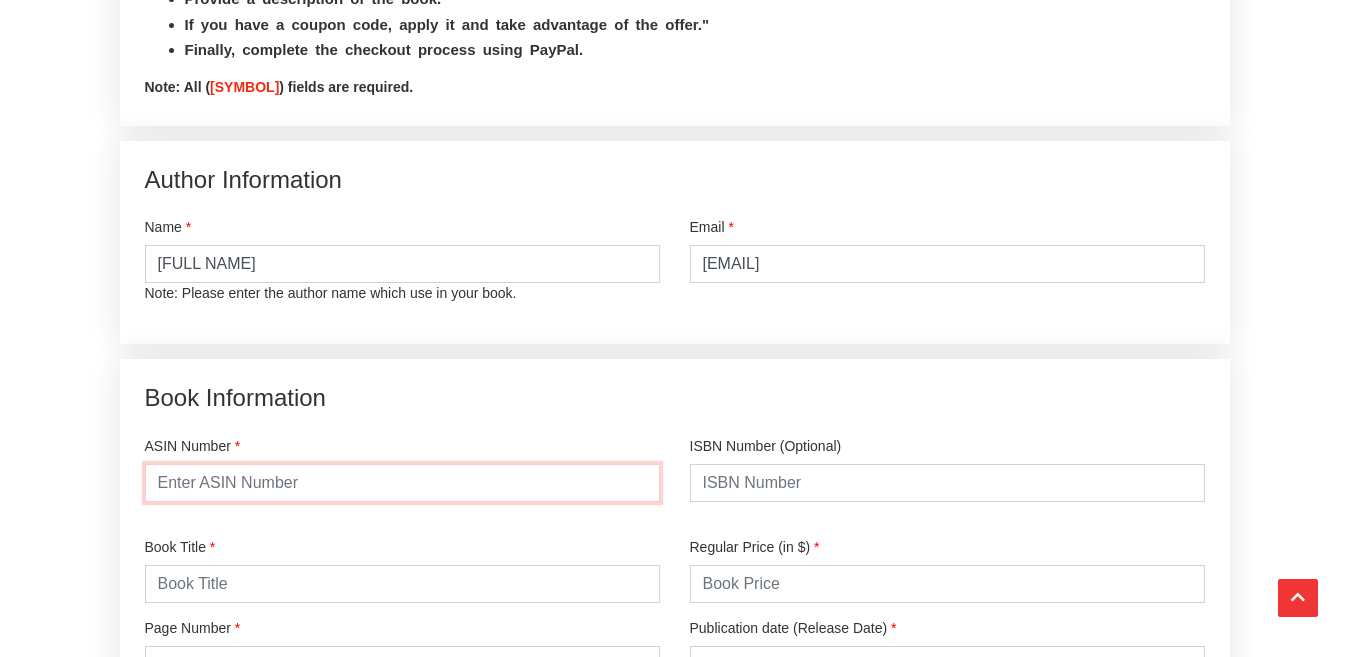 paste on "[ASIN]" 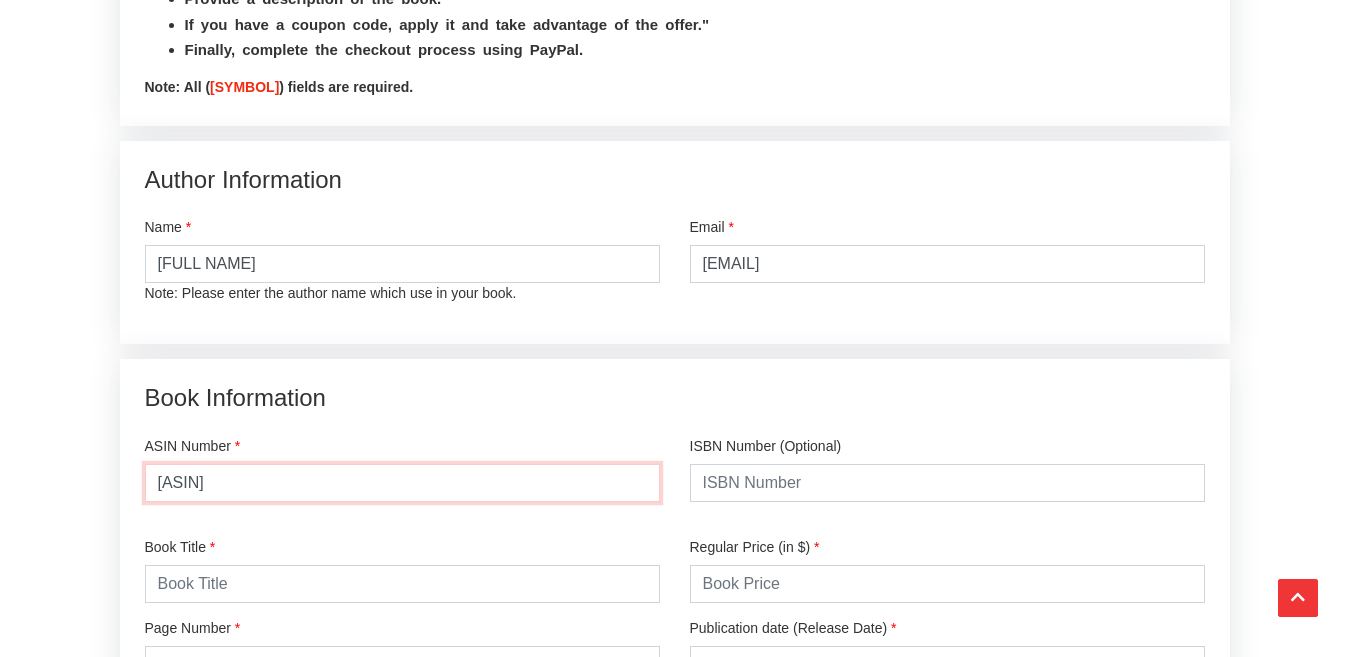 type on "[ASIN]" 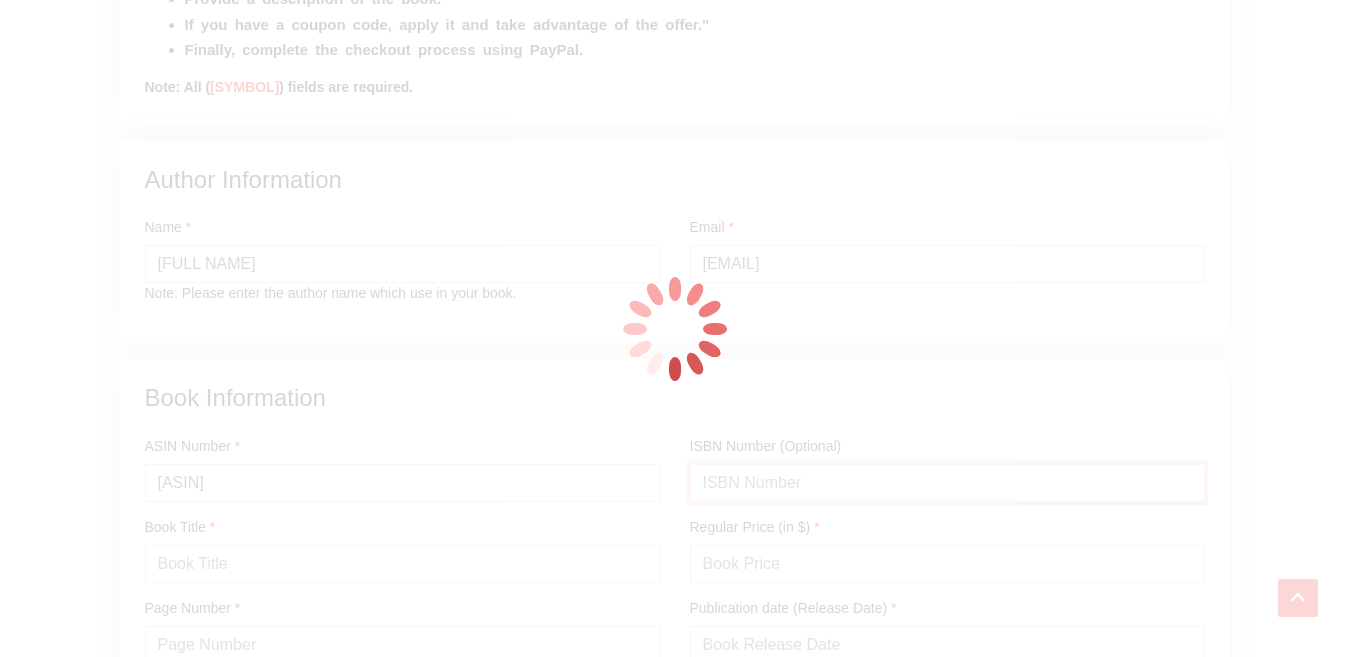 click on "Can we help you?
Sign In
Sign Up
Book B elow
×
Home" at bounding box center [674, 1038] 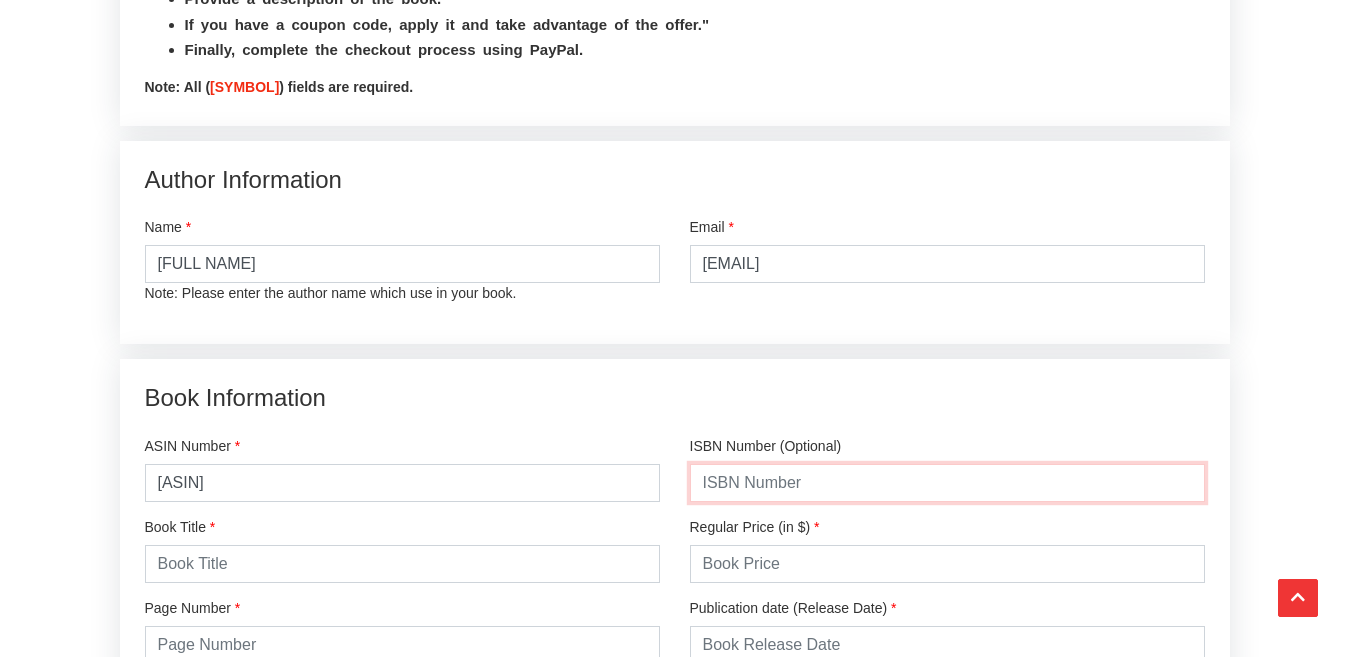 paste on "[ISBN]" 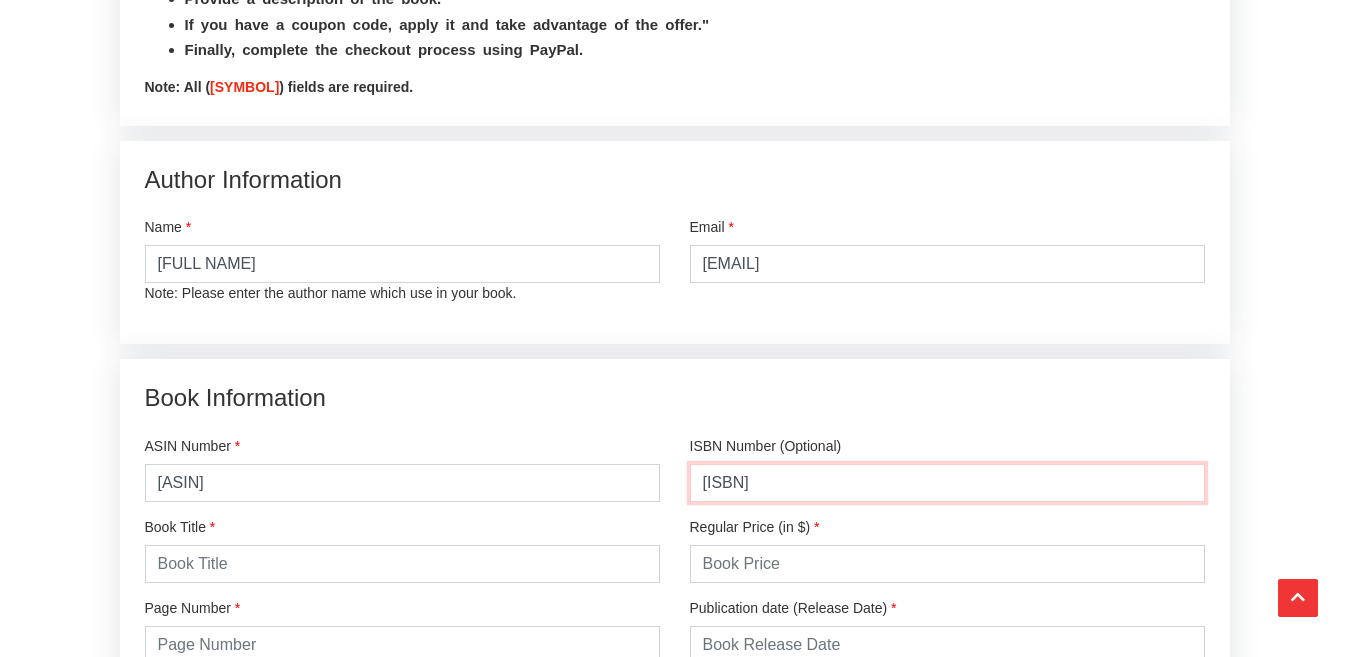type on "[ISBN]" 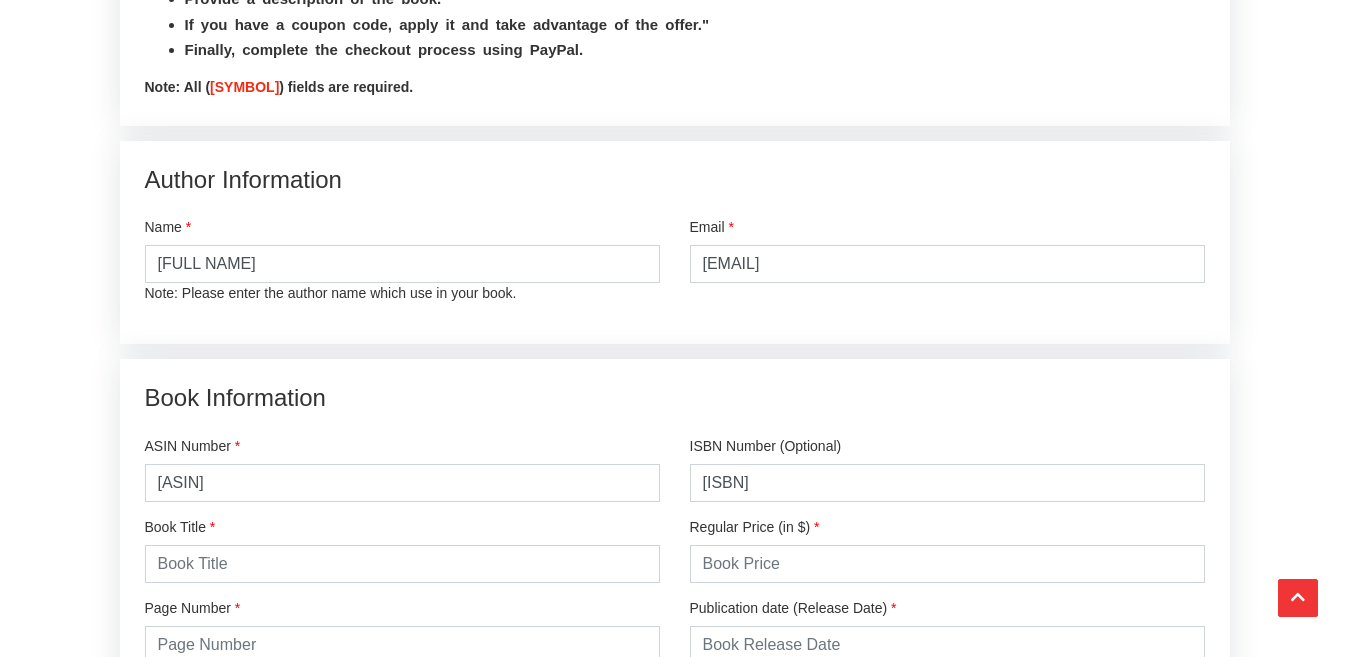 click on "Premium Book Promotion
Home  /  Promote Book   / Premium Book Promotion
FLAT 25% OFF
On First Promotion
USE COUPON  FIRSTORDER25
Read More
Form Filling Instructions:
Begin by entering the author's information.
Next, input the book's ASIN number. If you do not have an ASIN number, please  contact us , and we will provide guidance.
Choose the book's genre.
Provide a description of the book.
Note: All (" at bounding box center (674, 817) 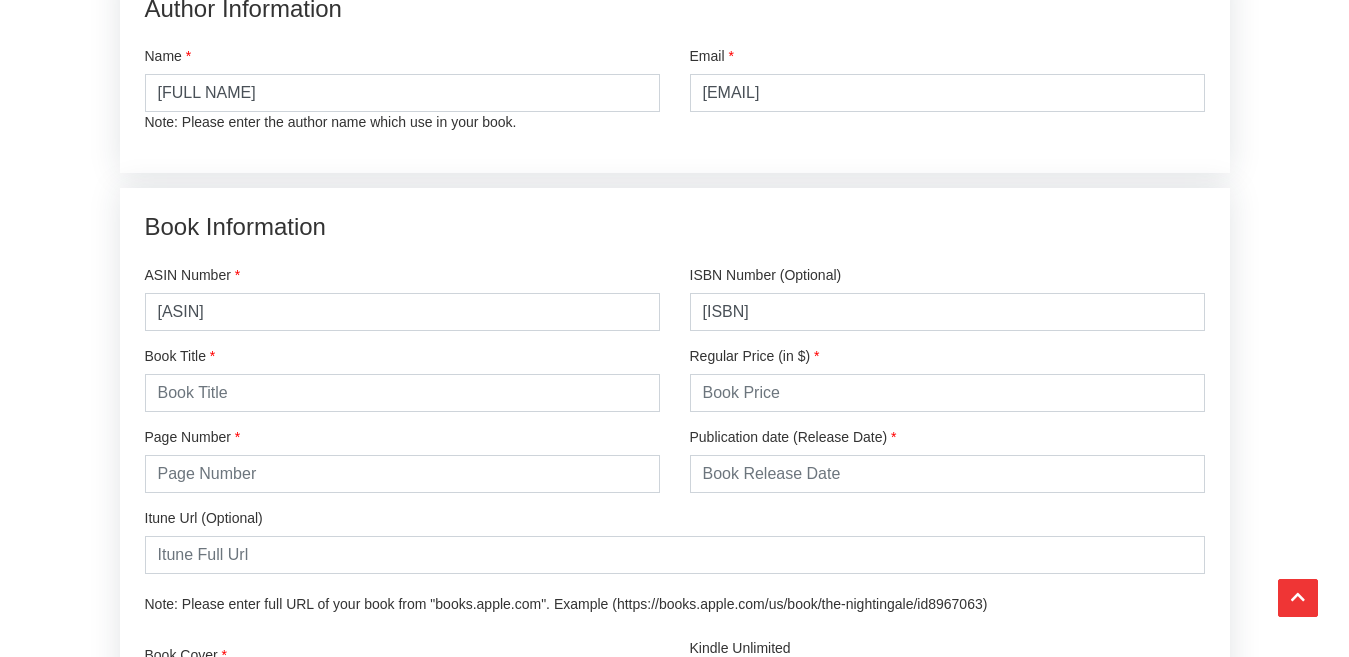 scroll, scrollTop: 1013, scrollLeft: 0, axis: vertical 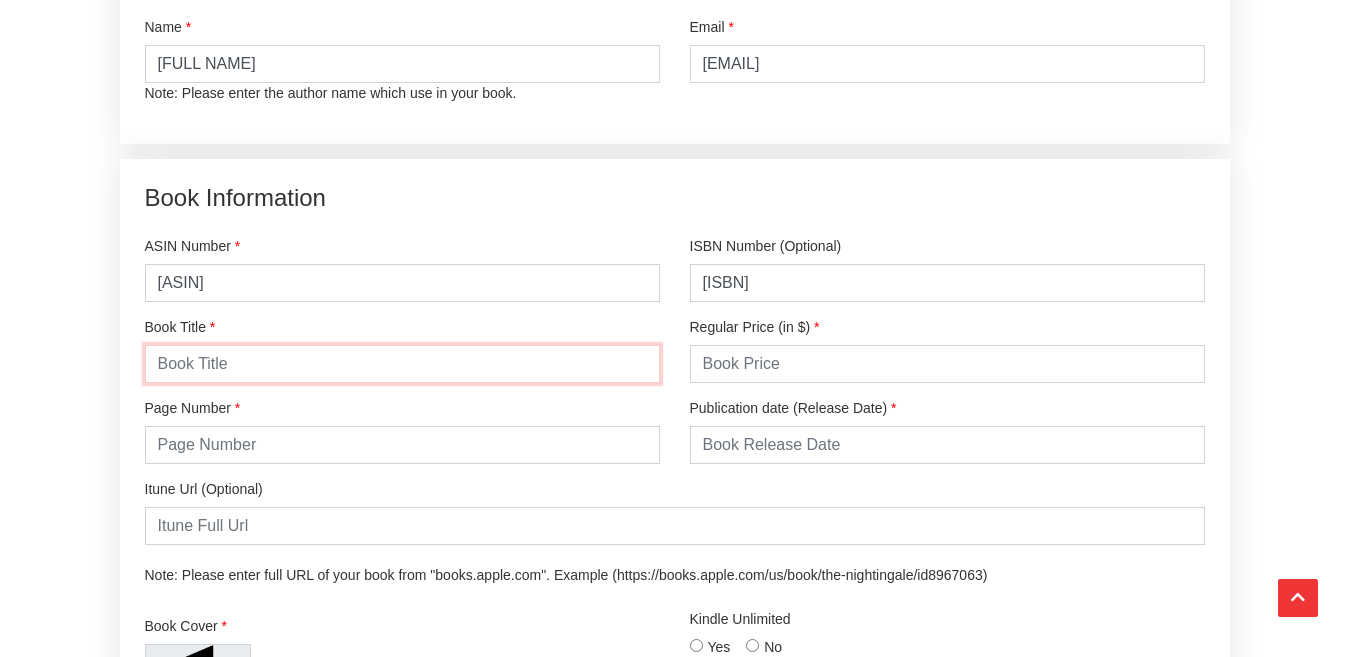 click at bounding box center [402, 364] 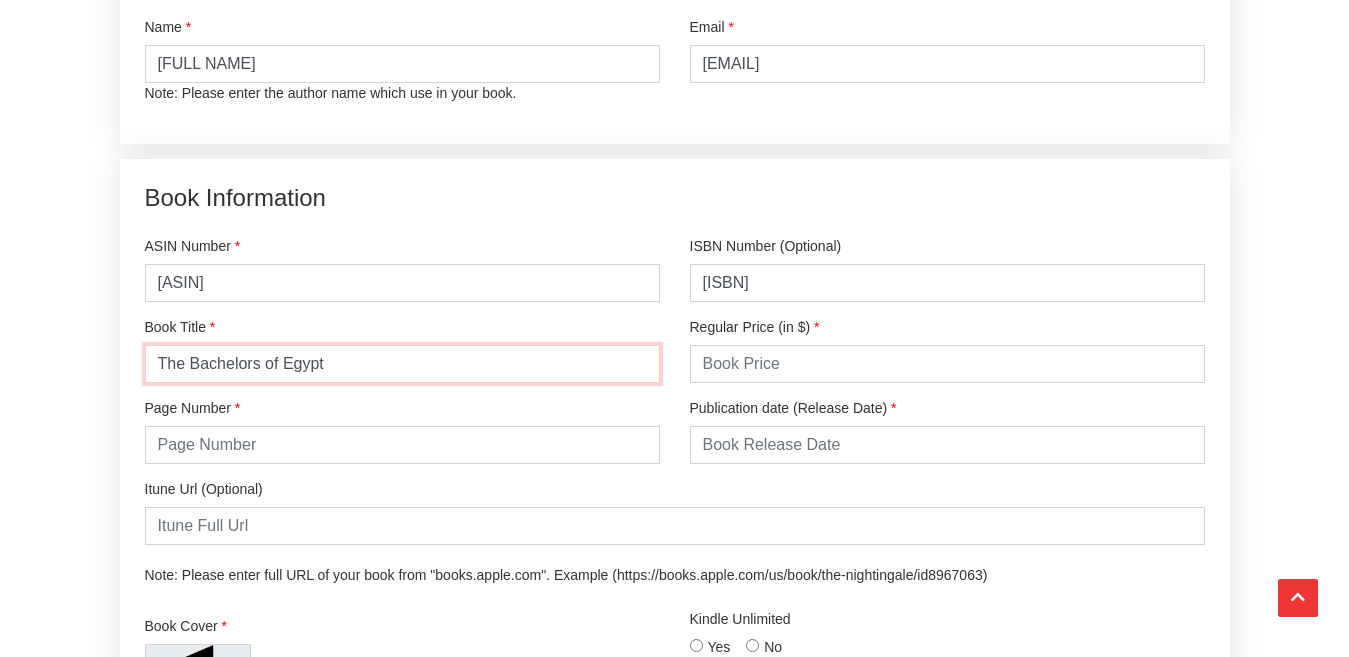 type on "The Bachelors of Egypt" 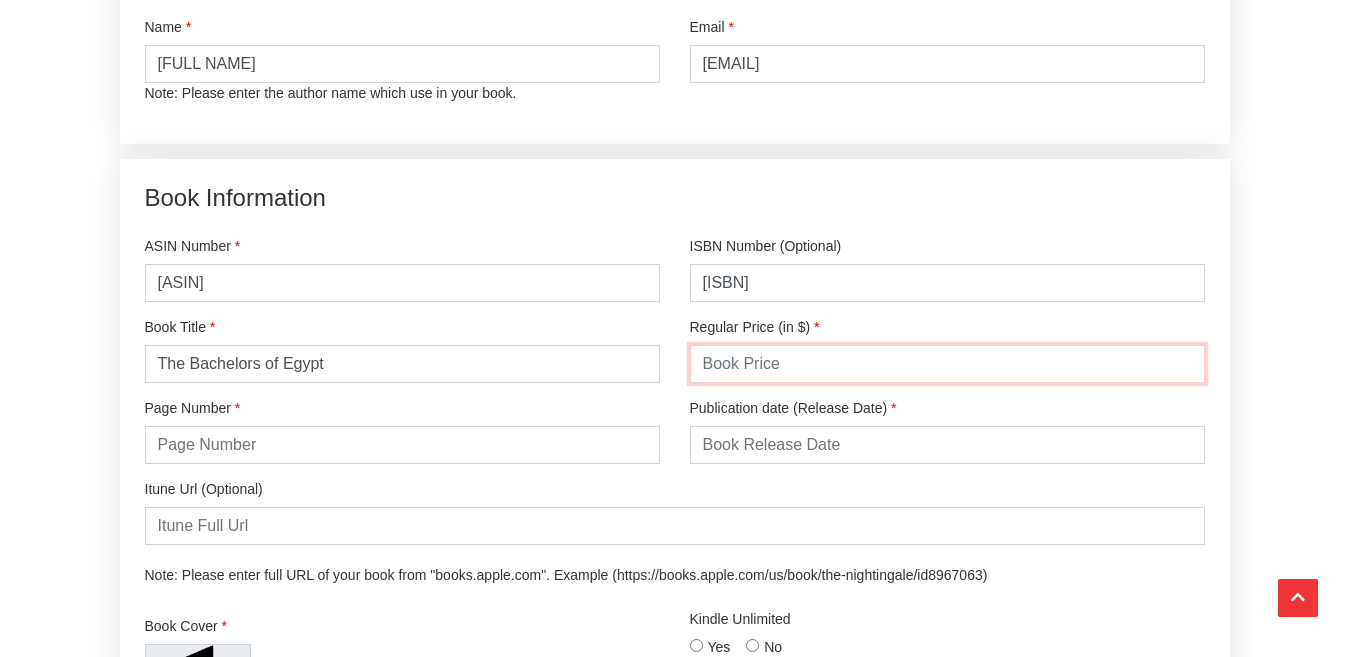 click at bounding box center [947, 364] 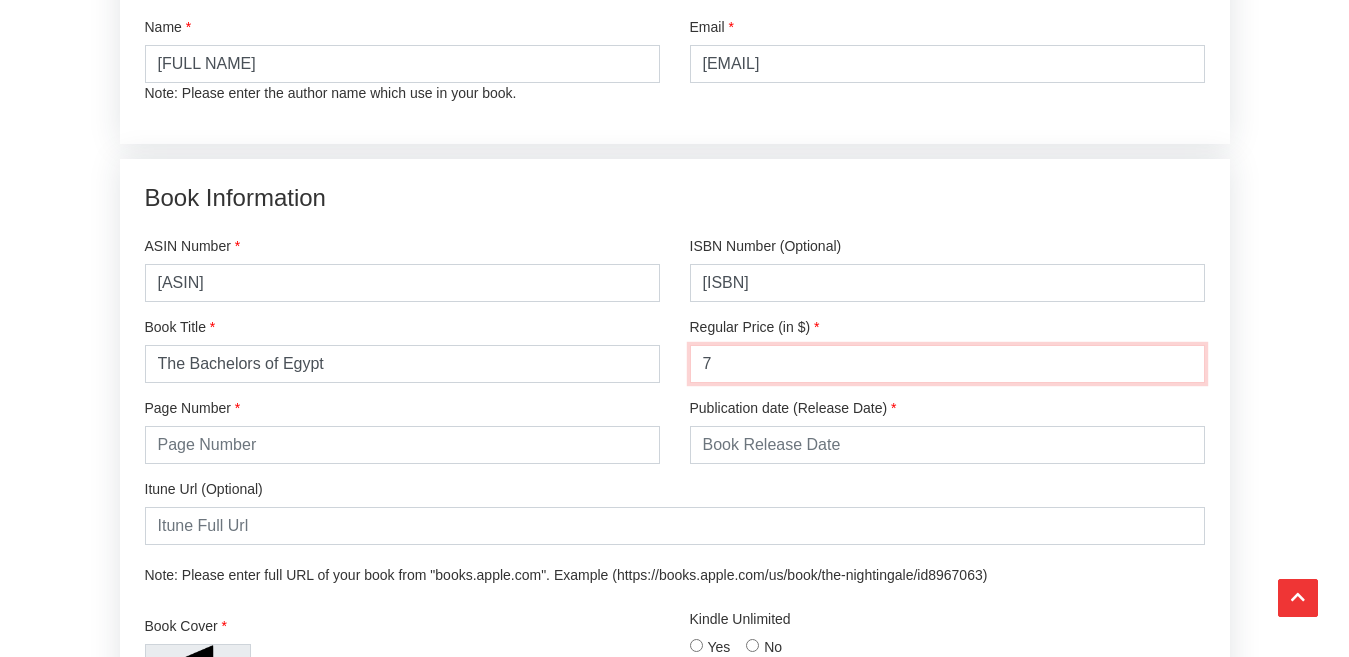 type on "7" 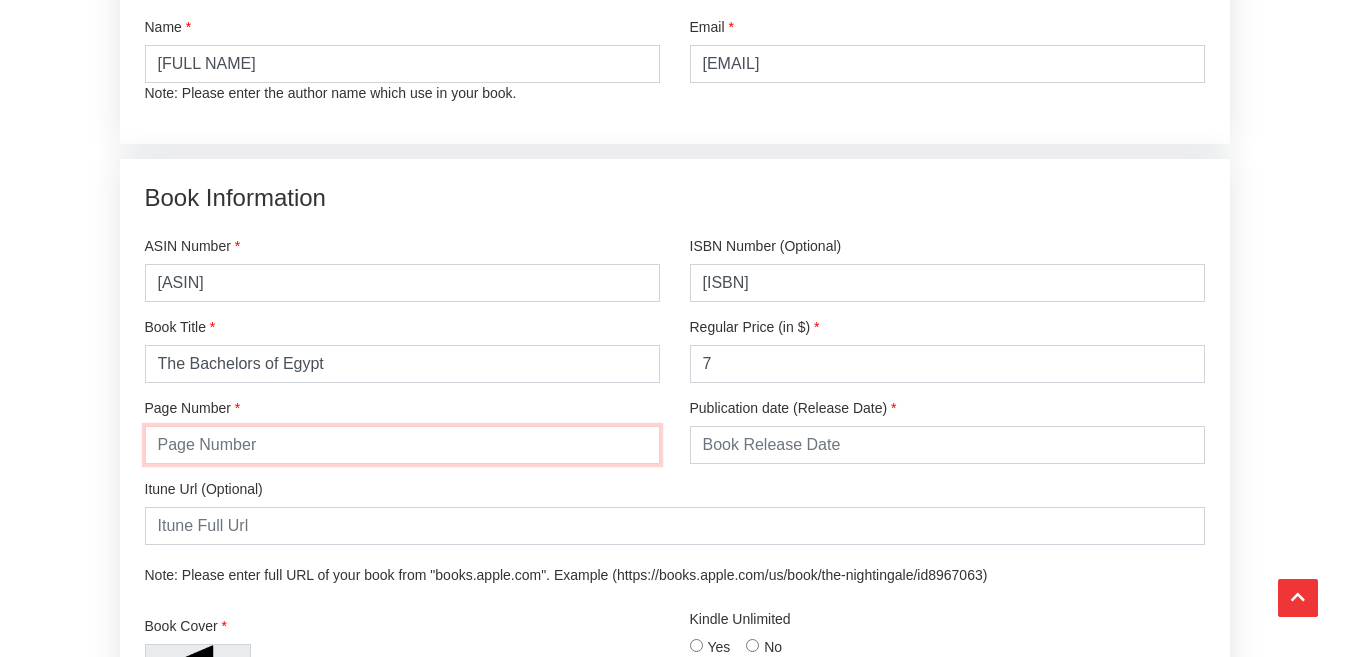 click at bounding box center (402, 445) 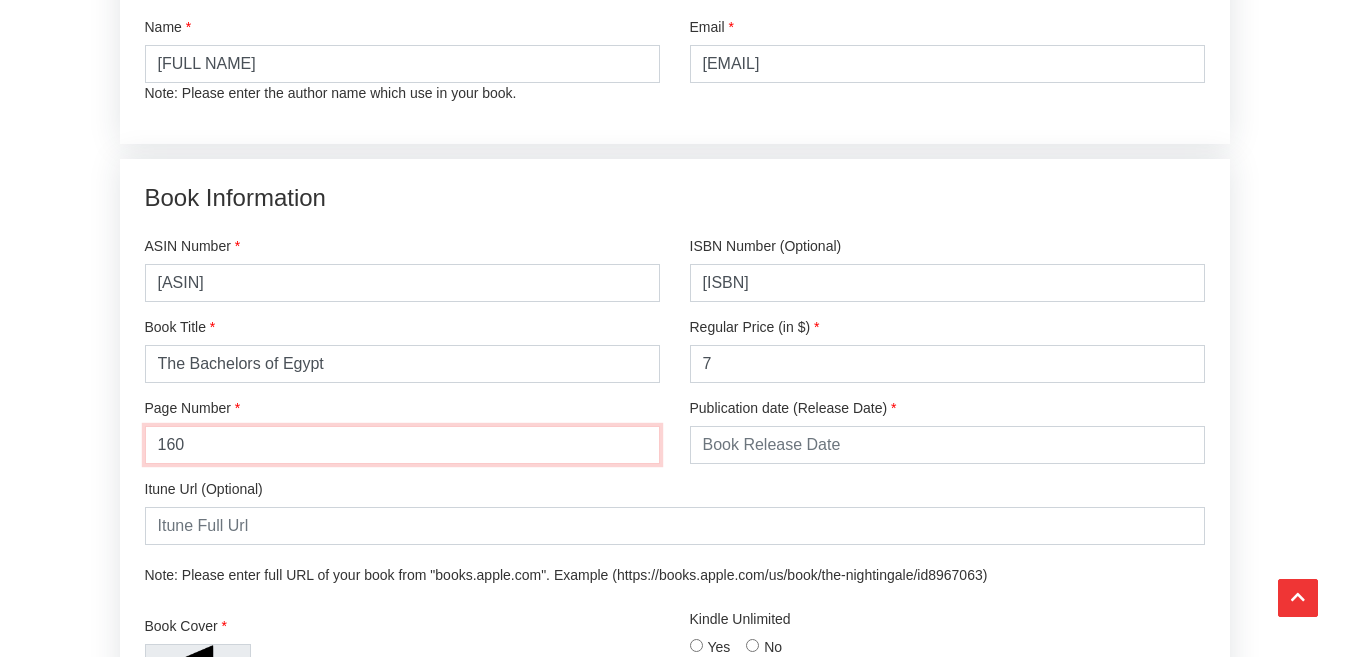 type on "160" 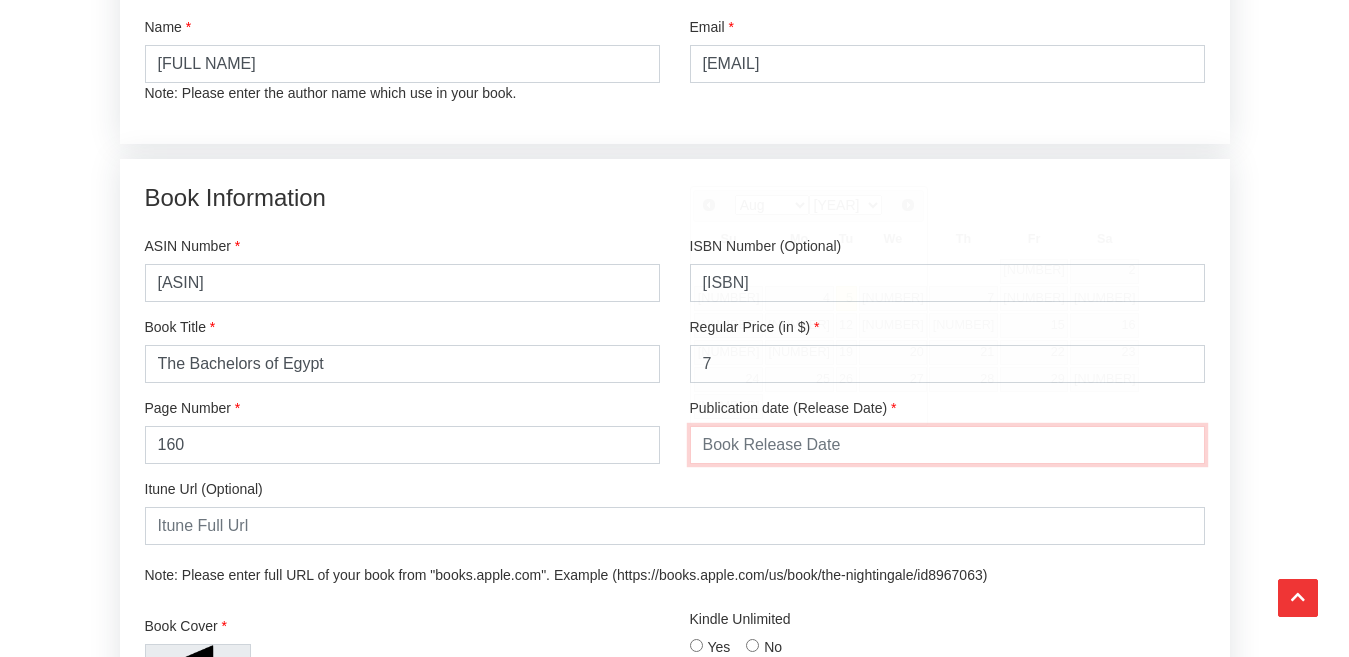 click at bounding box center (947, 445) 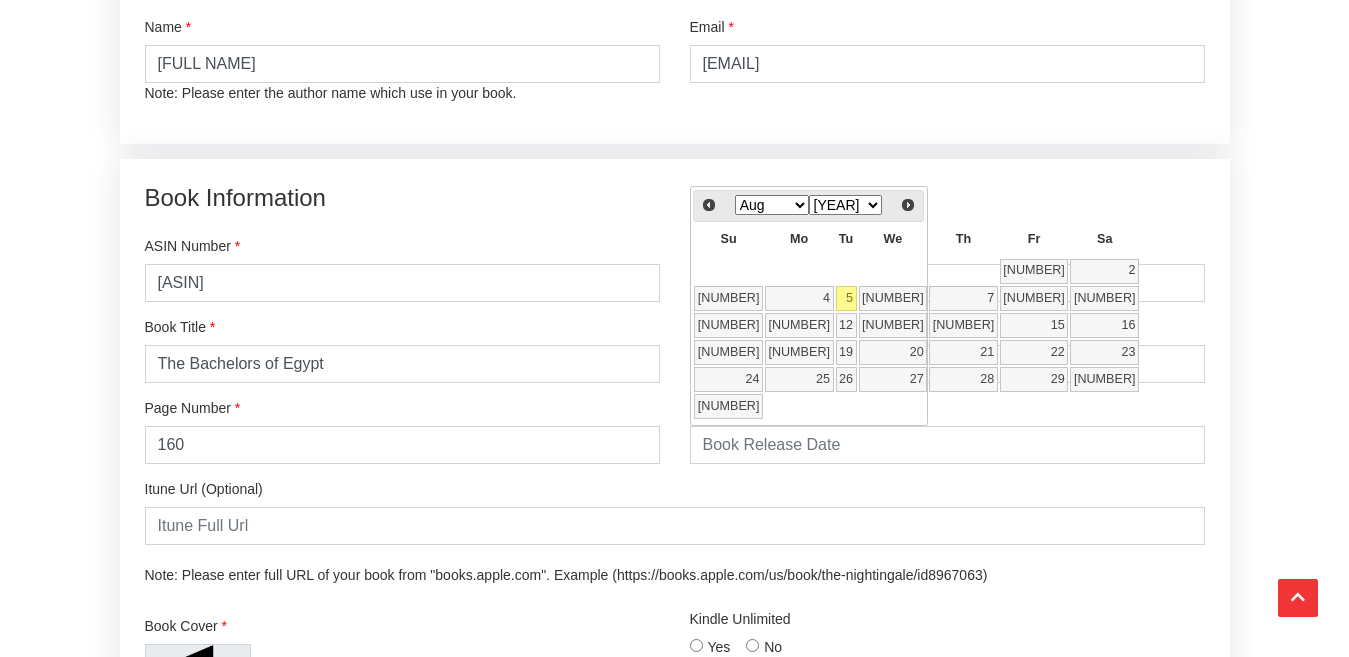 click on "[YEAR] [YEAR] [YEAR] [YEAR] [YEAR] [YEAR] [YEAR] [YEAR] [YEAR] [YEAR] [YEAR] [YEAR] [YEAR] [YEAR] [YEAR] [YEAR] [YEAR] [YEAR] [YEAR] [YEAR]" at bounding box center (846, 205) 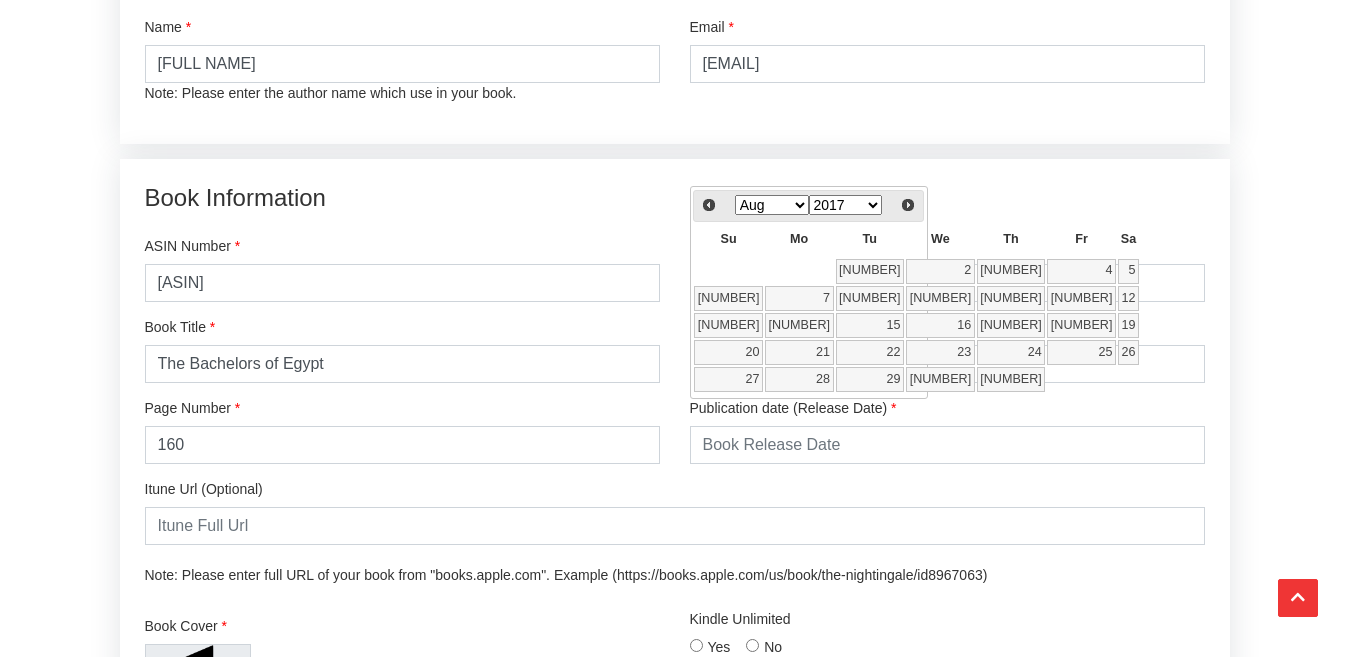 click on "Jan Feb Mar Apr May Jun Jul Aug Sep Oct Nov Dec" at bounding box center [772, 205] 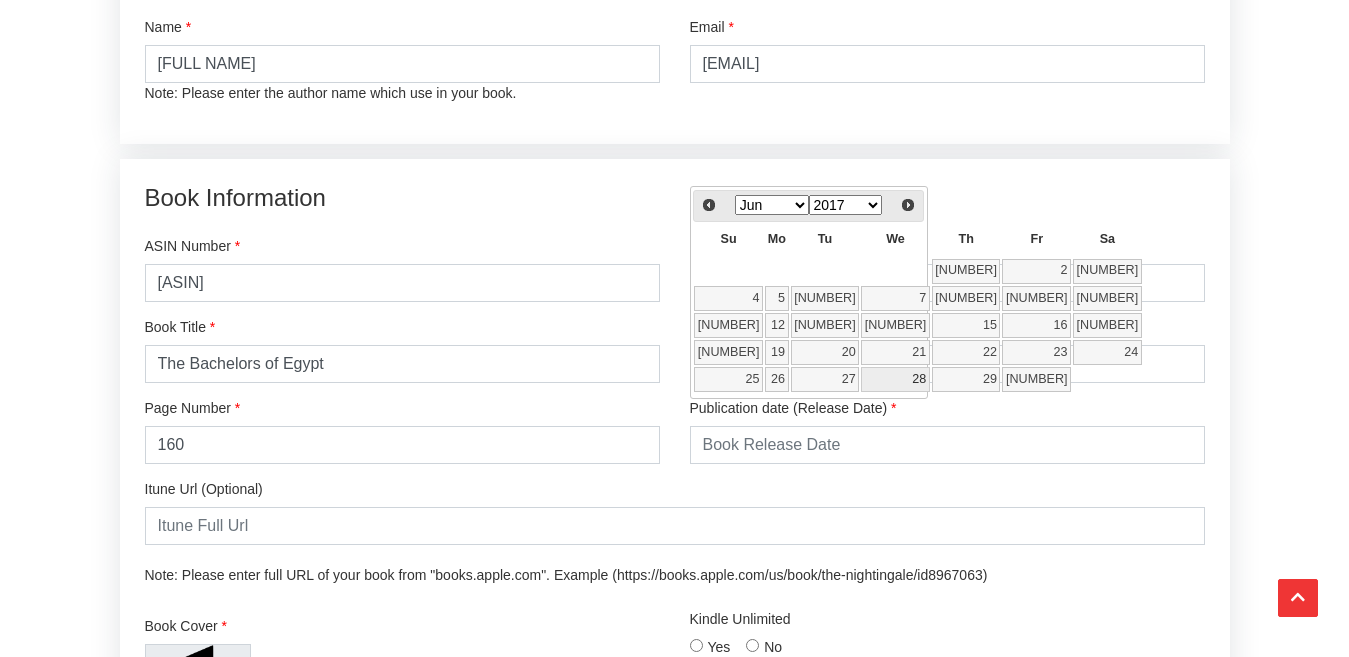click on "28" at bounding box center (895, 379) 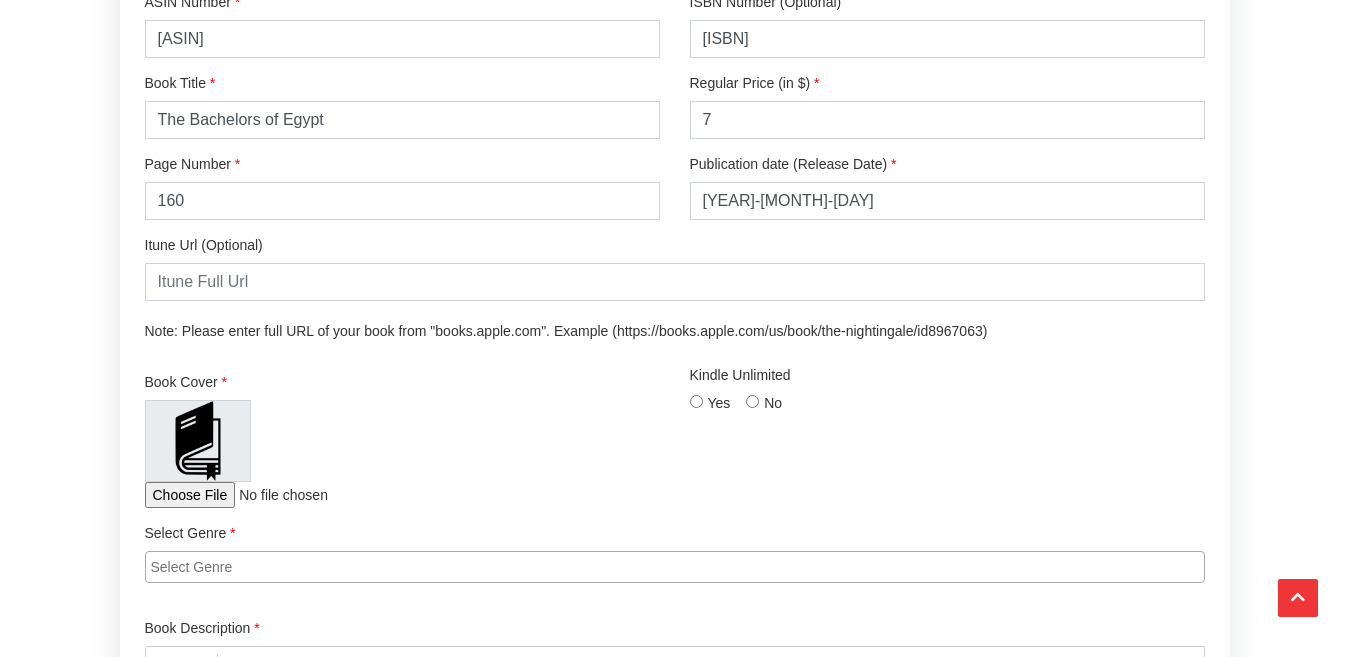 scroll, scrollTop: 1263, scrollLeft: 0, axis: vertical 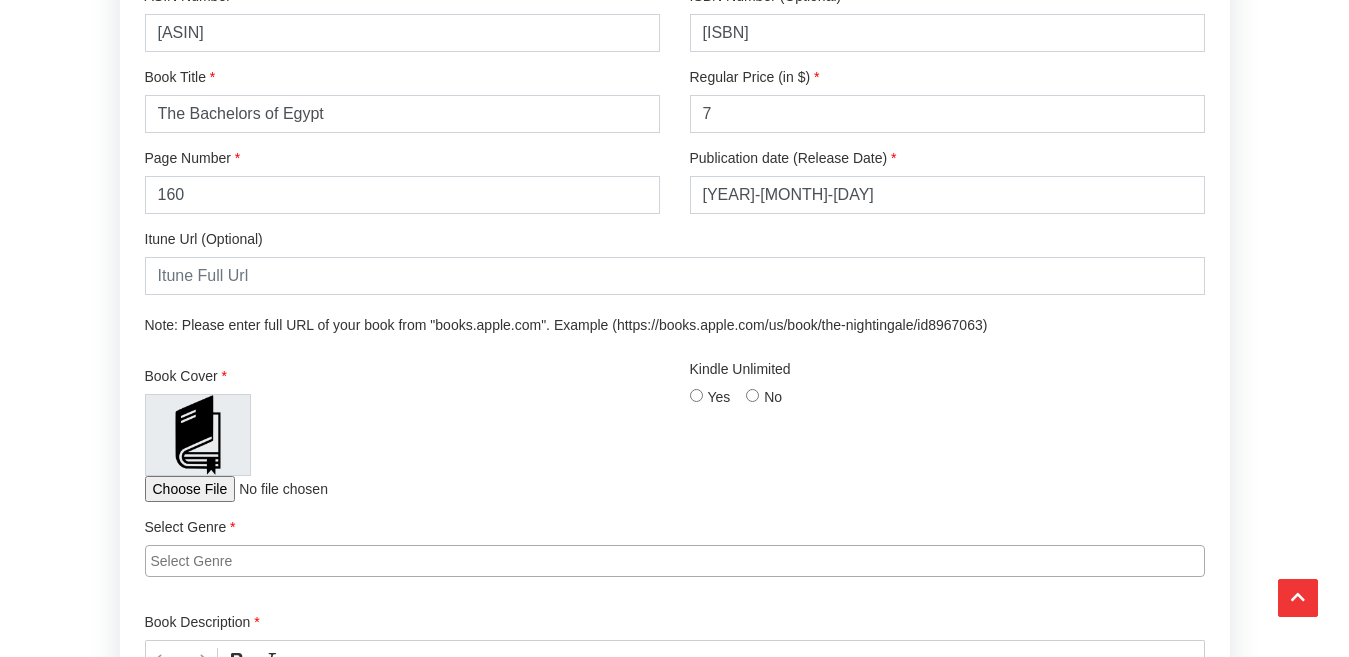 click on "Yes" at bounding box center [696, 395] 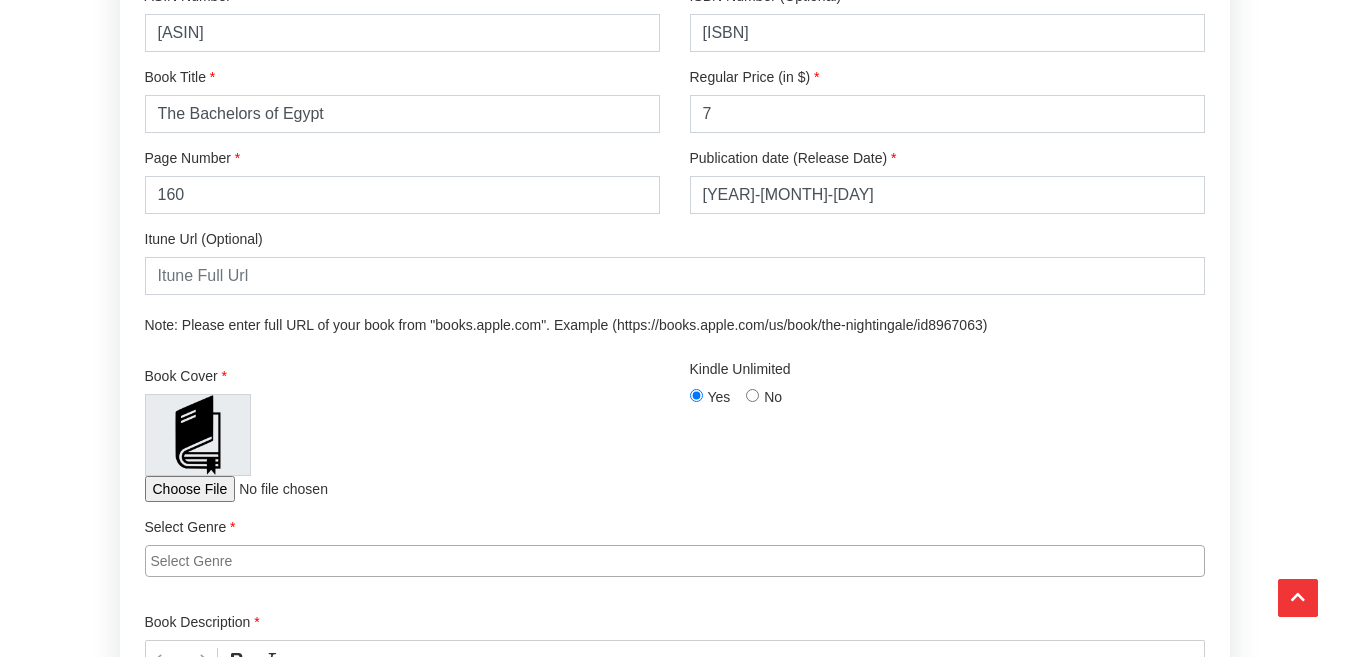 click at bounding box center (277, 489) 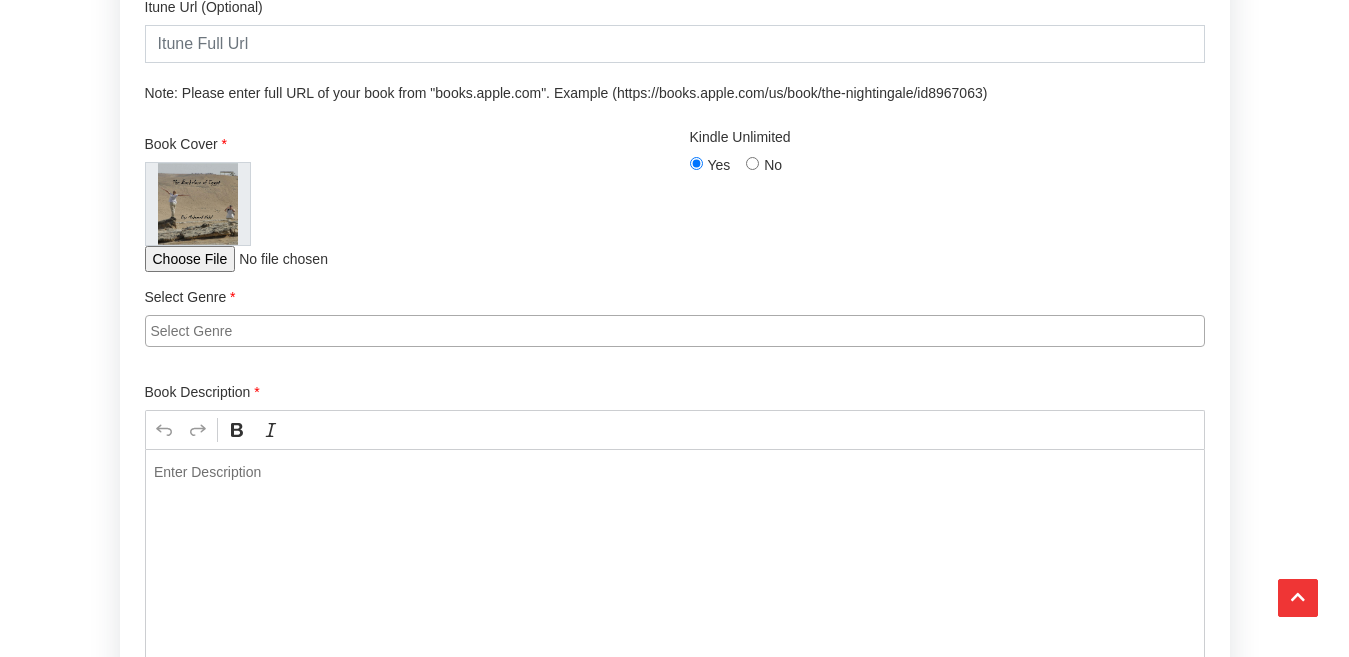 scroll, scrollTop: 1596, scrollLeft: 0, axis: vertical 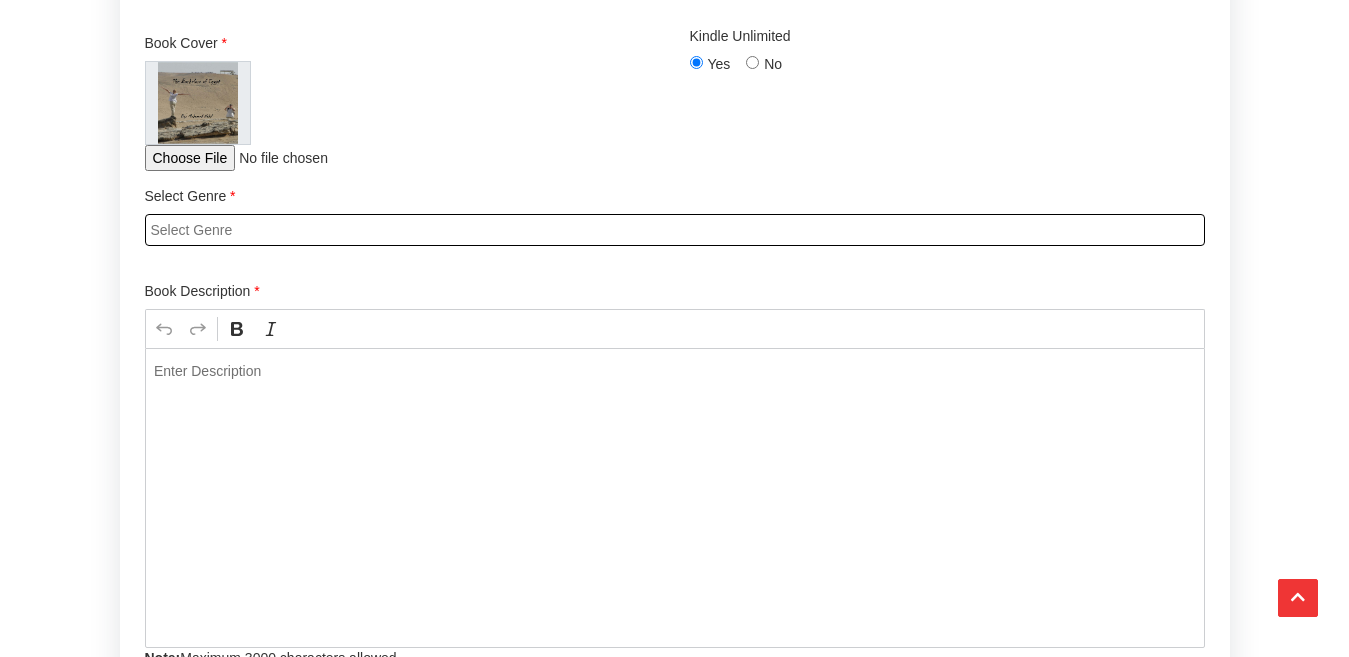 click at bounding box center [680, 230] 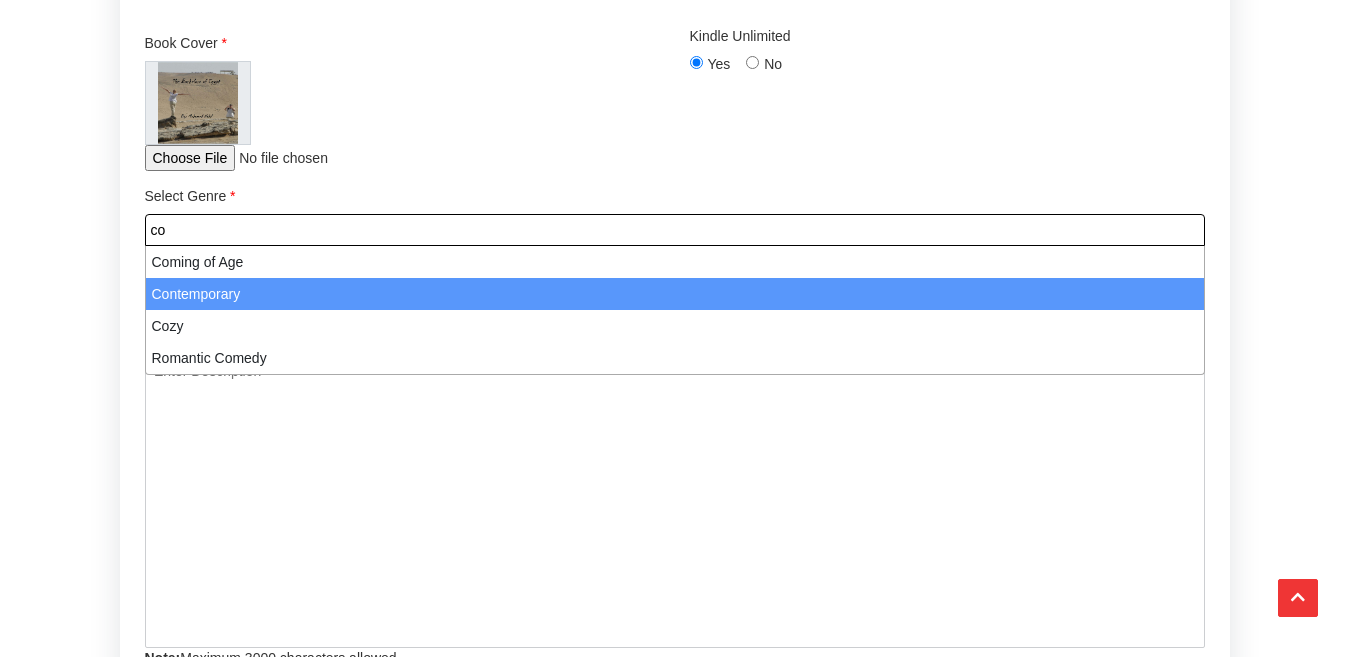 type on "co" 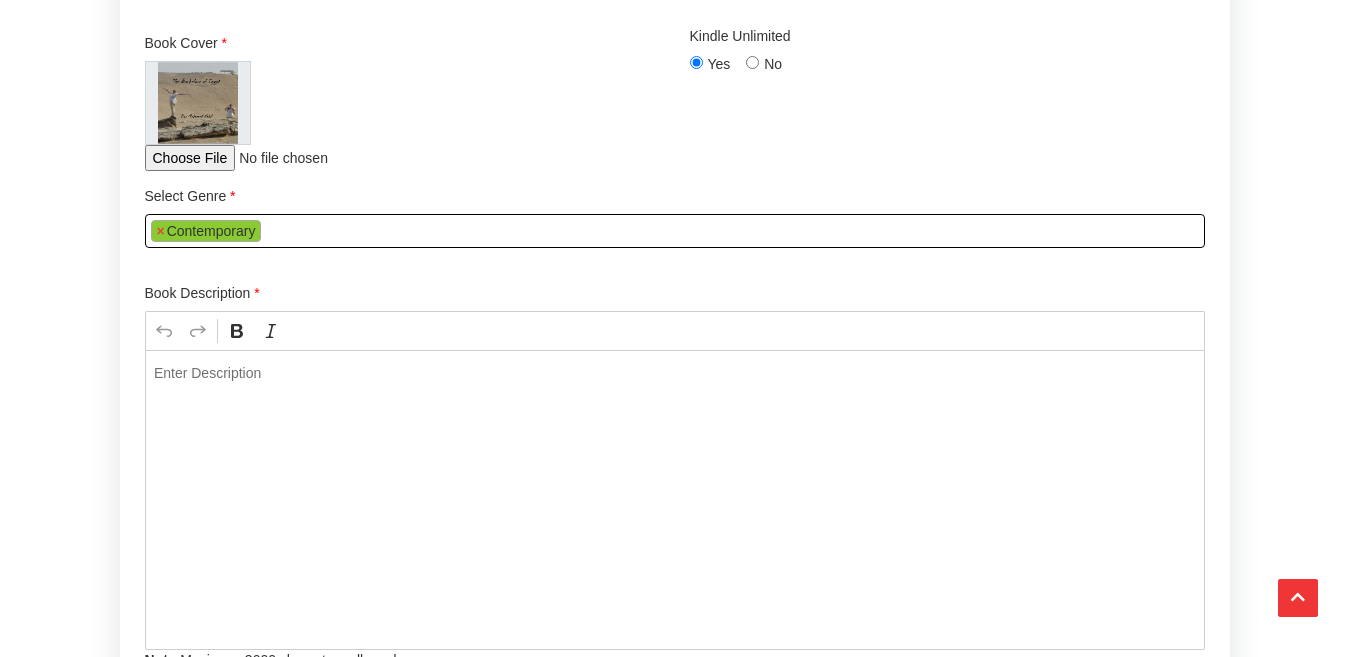 scroll, scrollTop: 154, scrollLeft: 0, axis: vertical 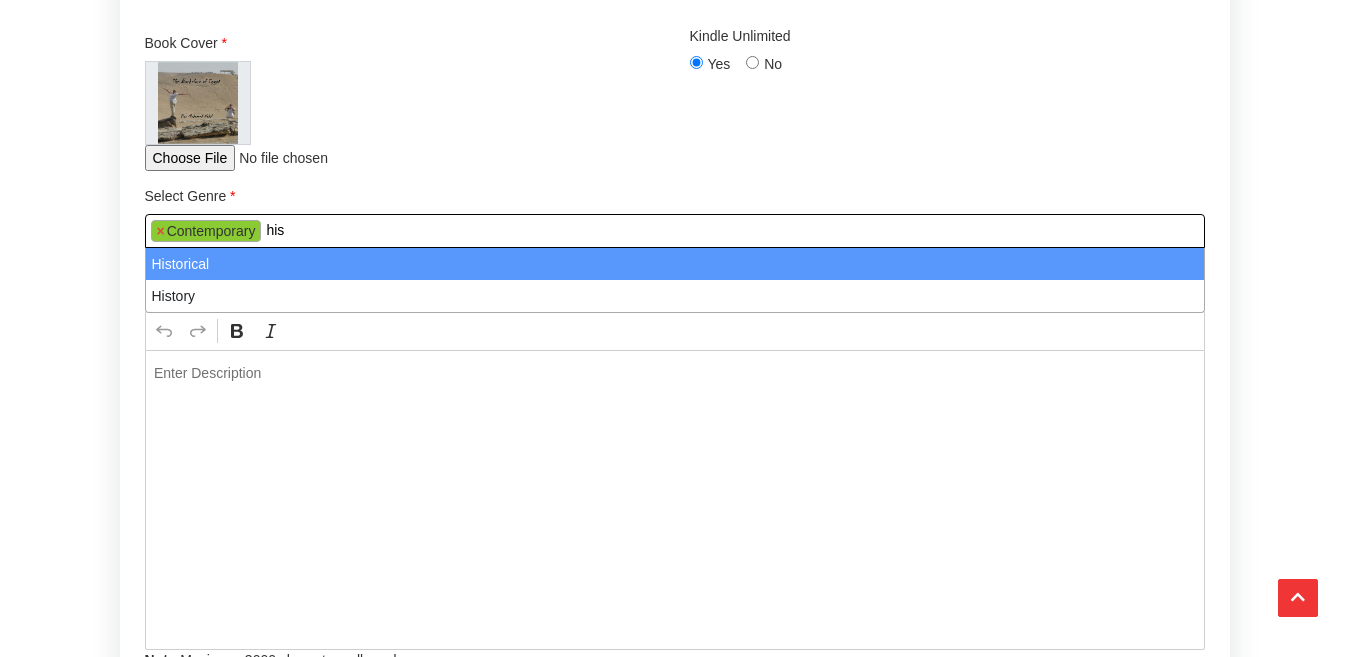 type on "his" 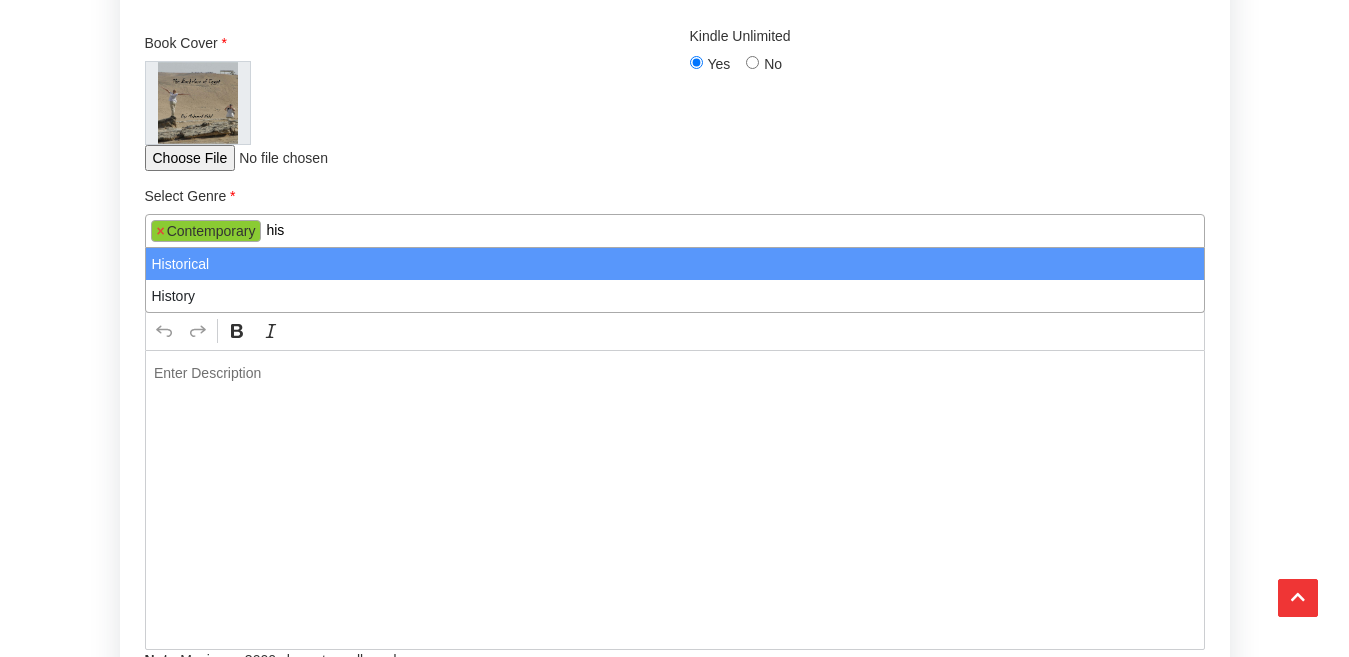 type 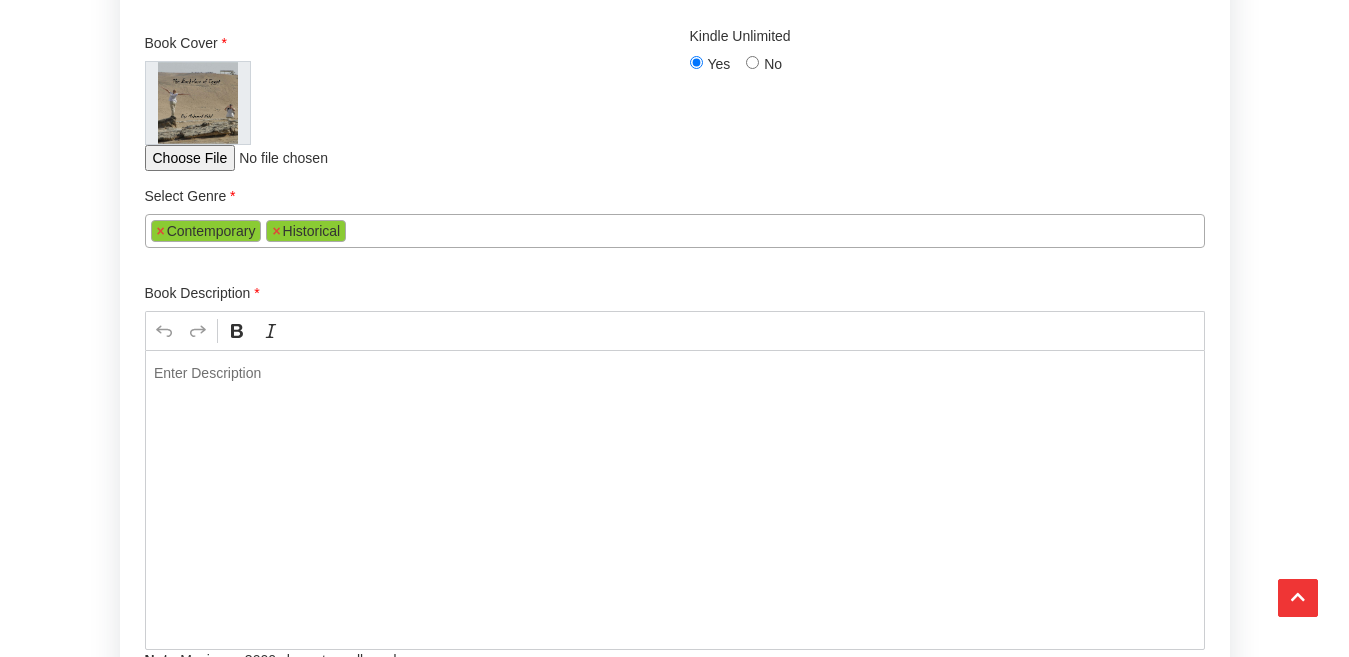 click on "Premium Book Promotion
Home  /  Promote Book   / Premium Book Promotion
FLAT 25% OFF
On First Promotion
USE COUPON  FIRSTORDER25
Read More
Form Filling Instructions:
Begin by entering the author's information.
Next, input the book's ASIN number. If you do not have an ASIN number, please  contact us , and we will provide guidance.
Choose the book's genre.
Provide a description of the book.
Note: All (" at bounding box center [674, 36] 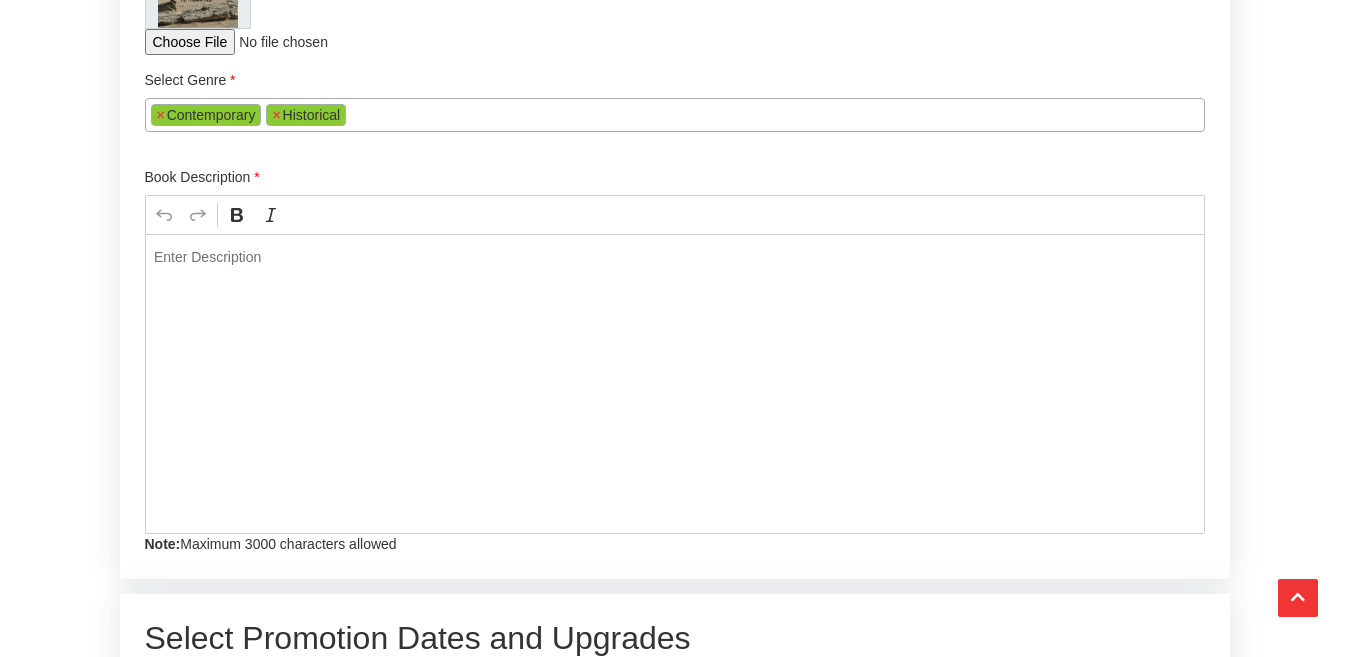scroll, scrollTop: 1716, scrollLeft: 0, axis: vertical 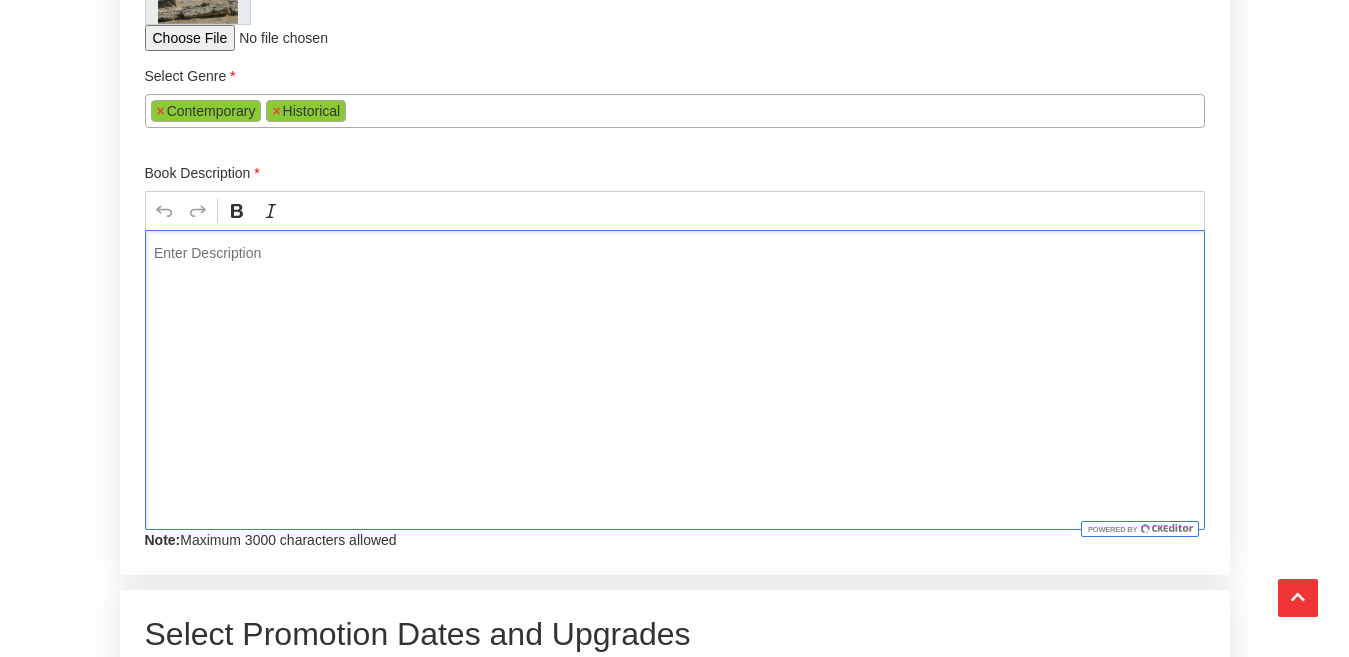 click at bounding box center (675, 380) 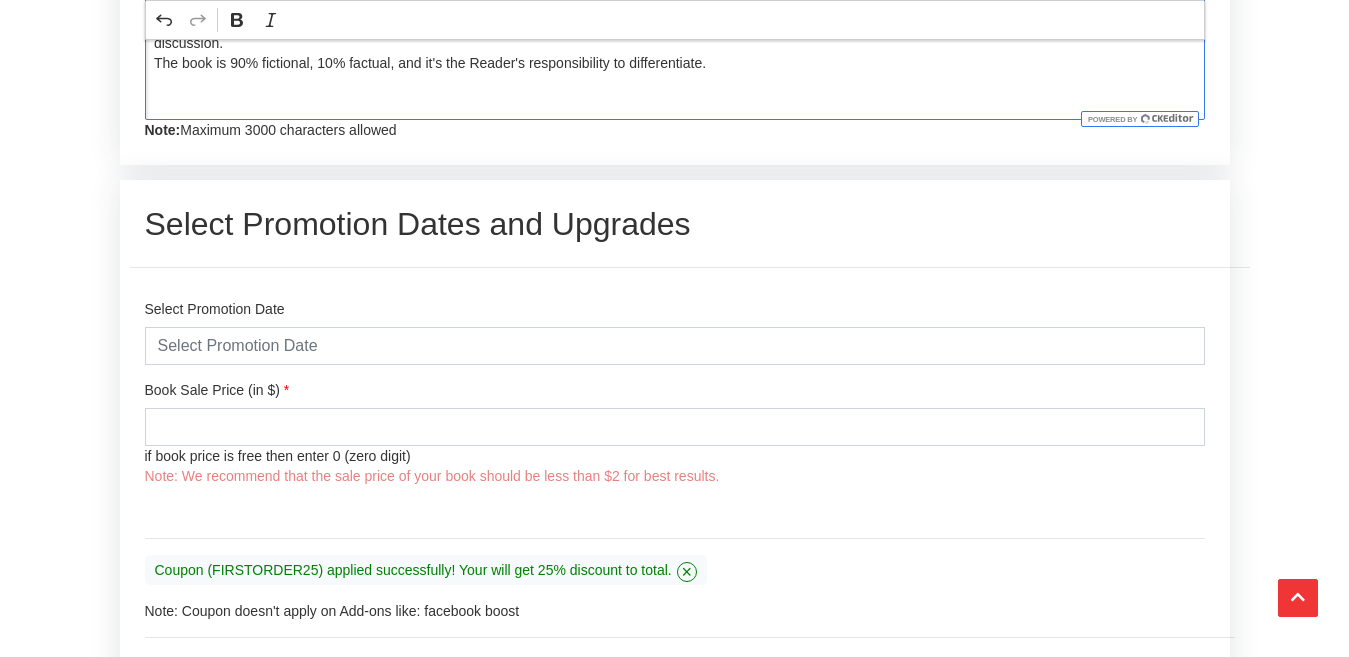 scroll, scrollTop: 2108, scrollLeft: 0, axis: vertical 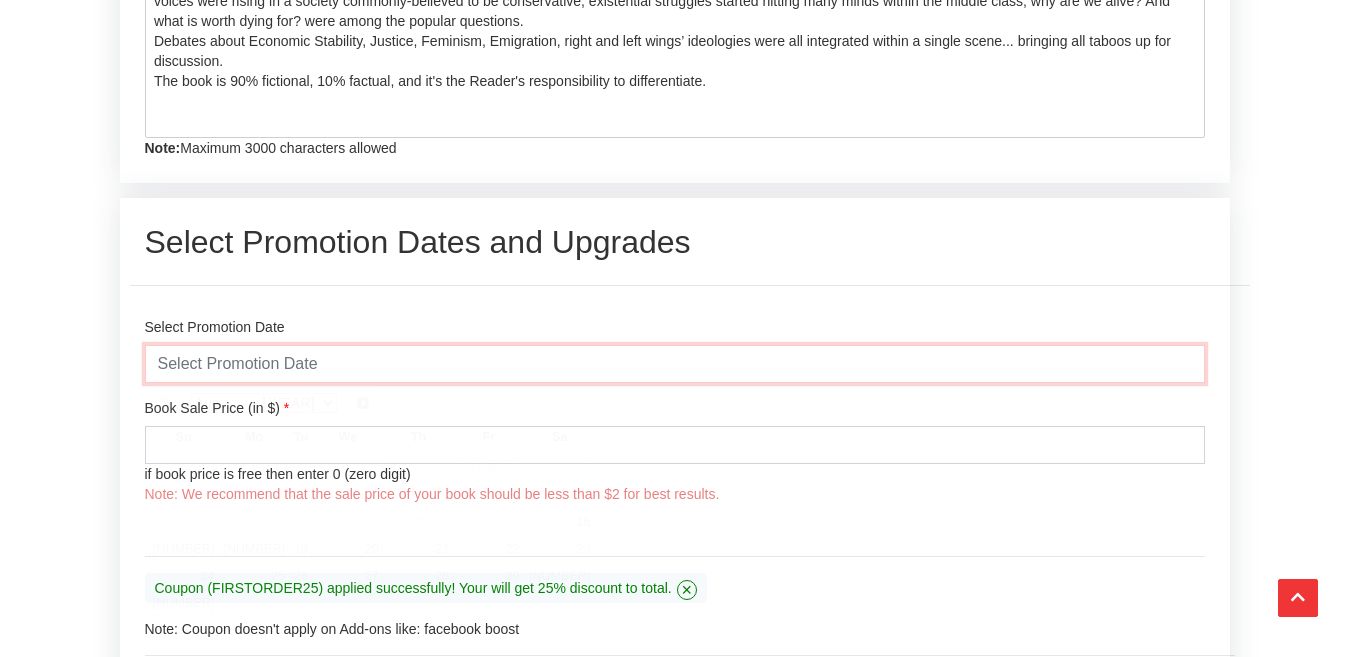 click at bounding box center (675, 364) 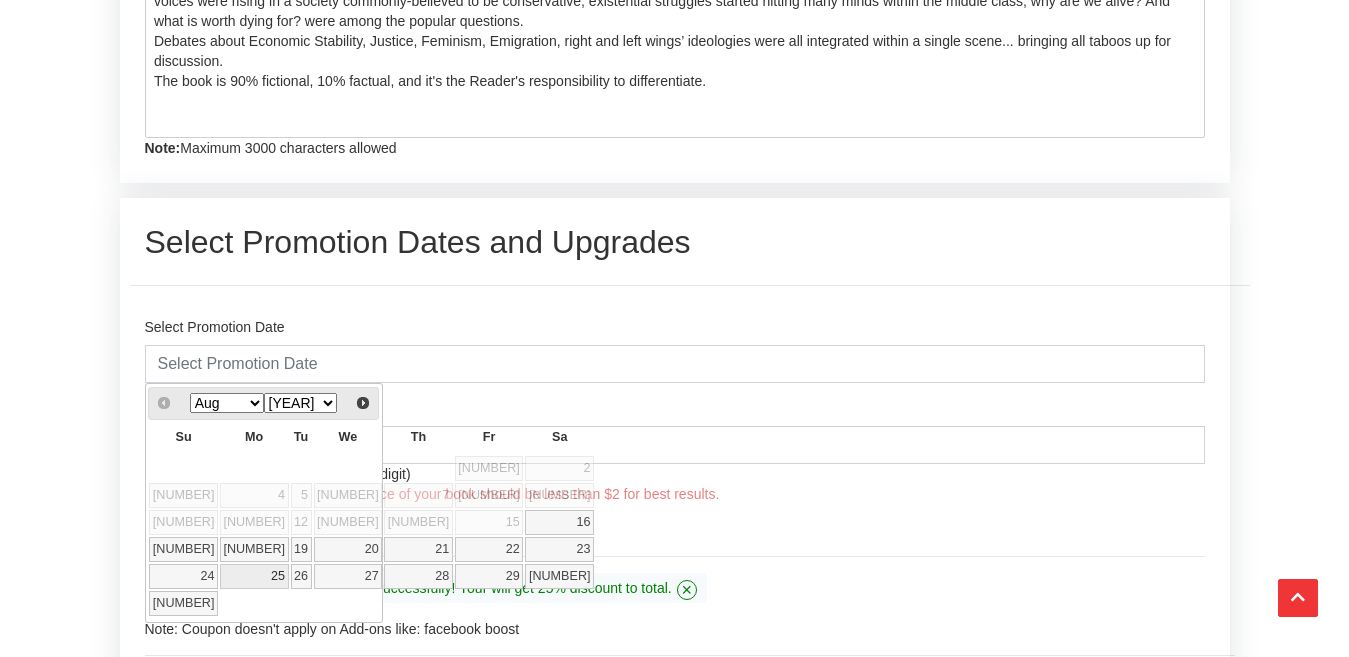 click on "25" at bounding box center (254, 576) 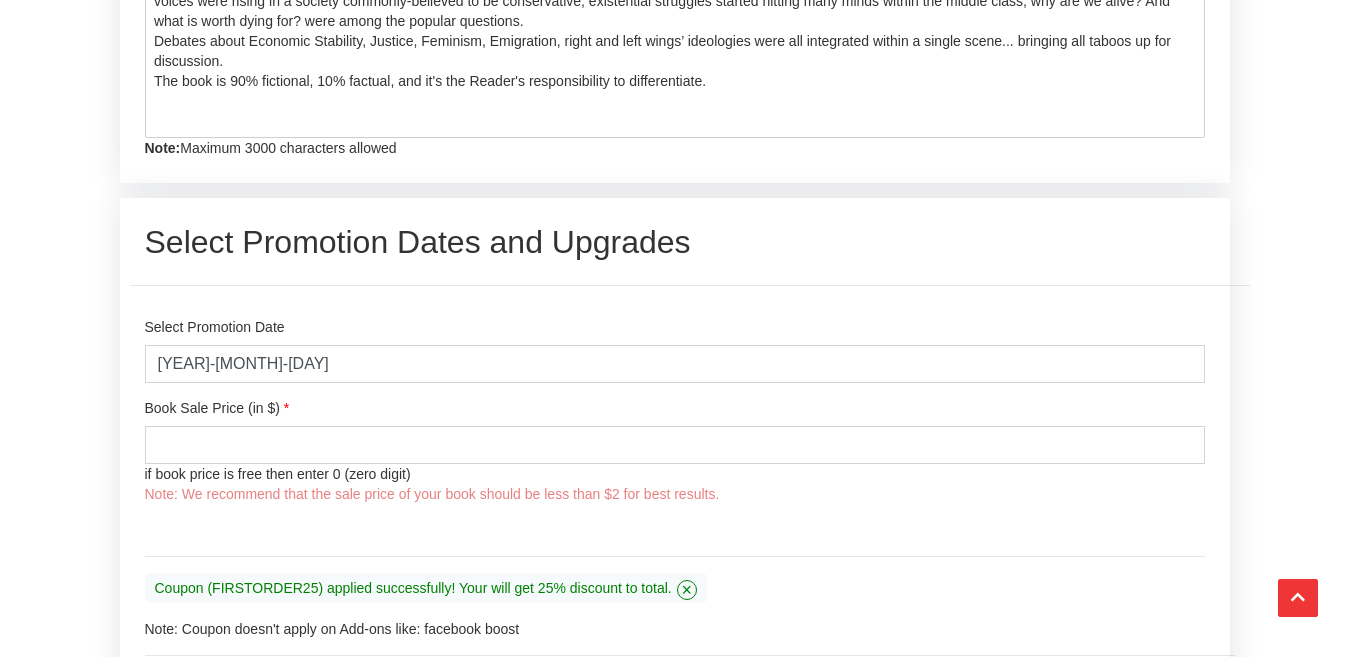 drag, startPoint x: 56, startPoint y: 421, endPoint x: 249, endPoint y: 441, distance: 194.03351 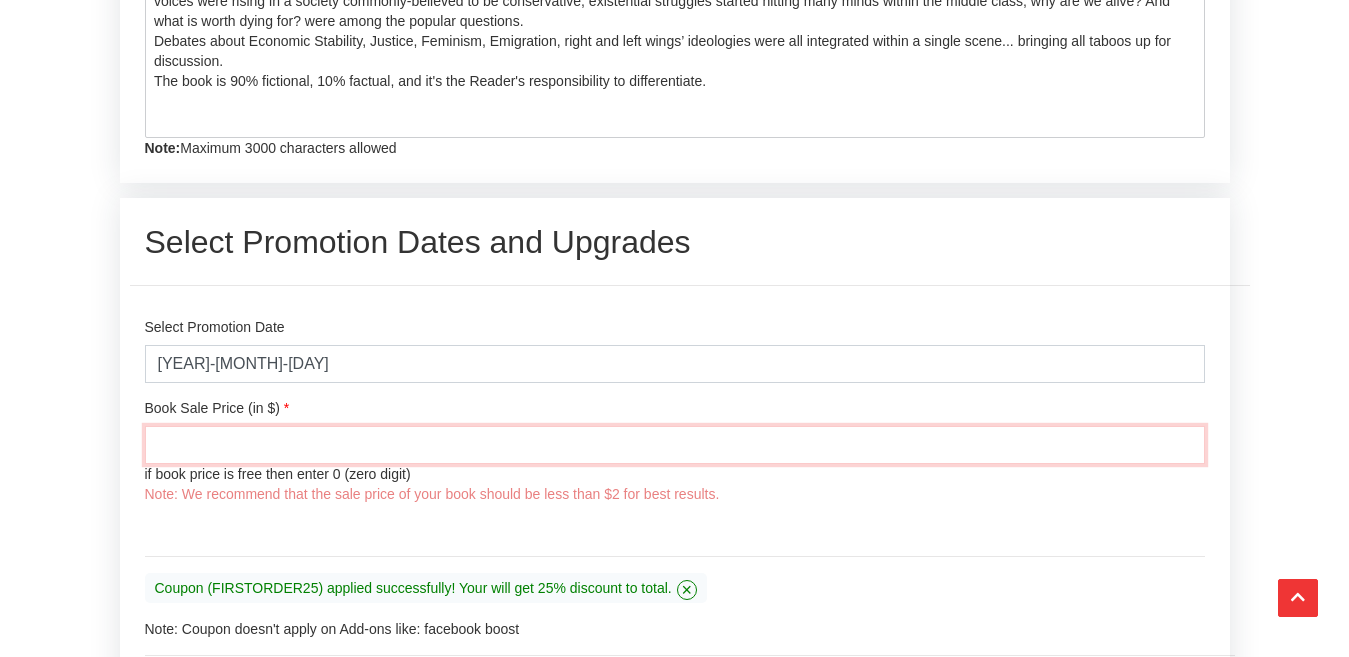 click at bounding box center (675, 445) 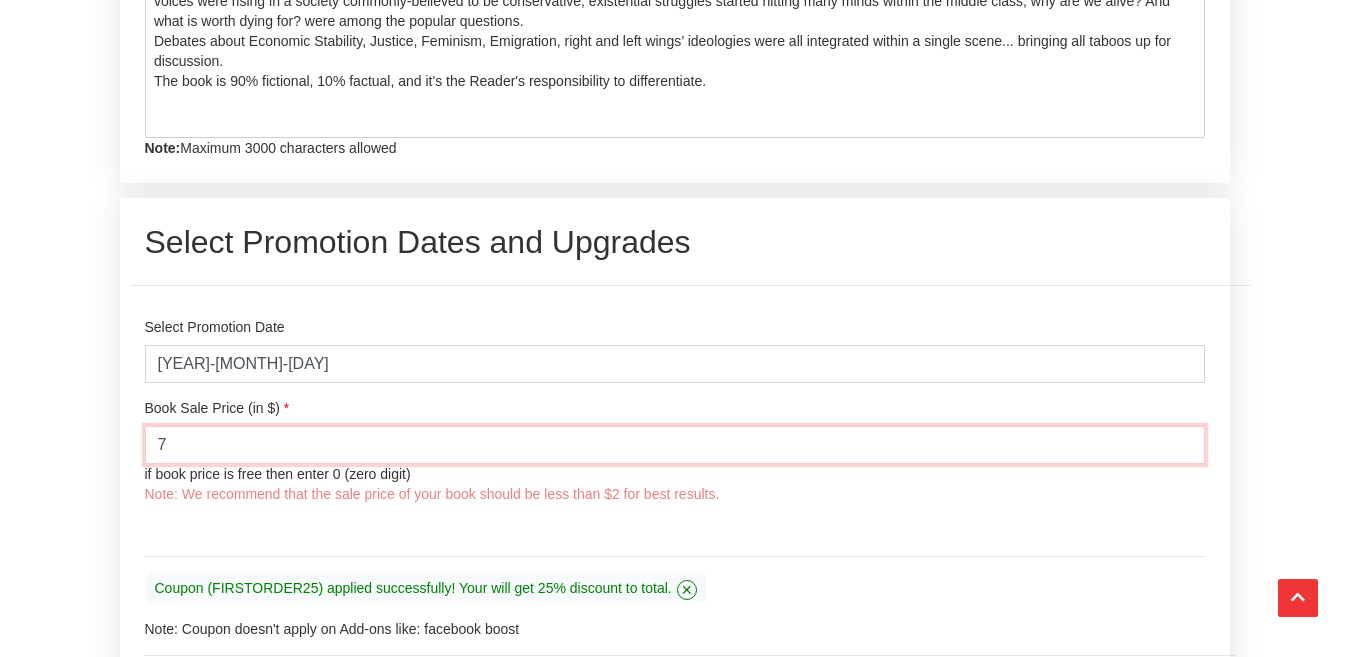 type on "7" 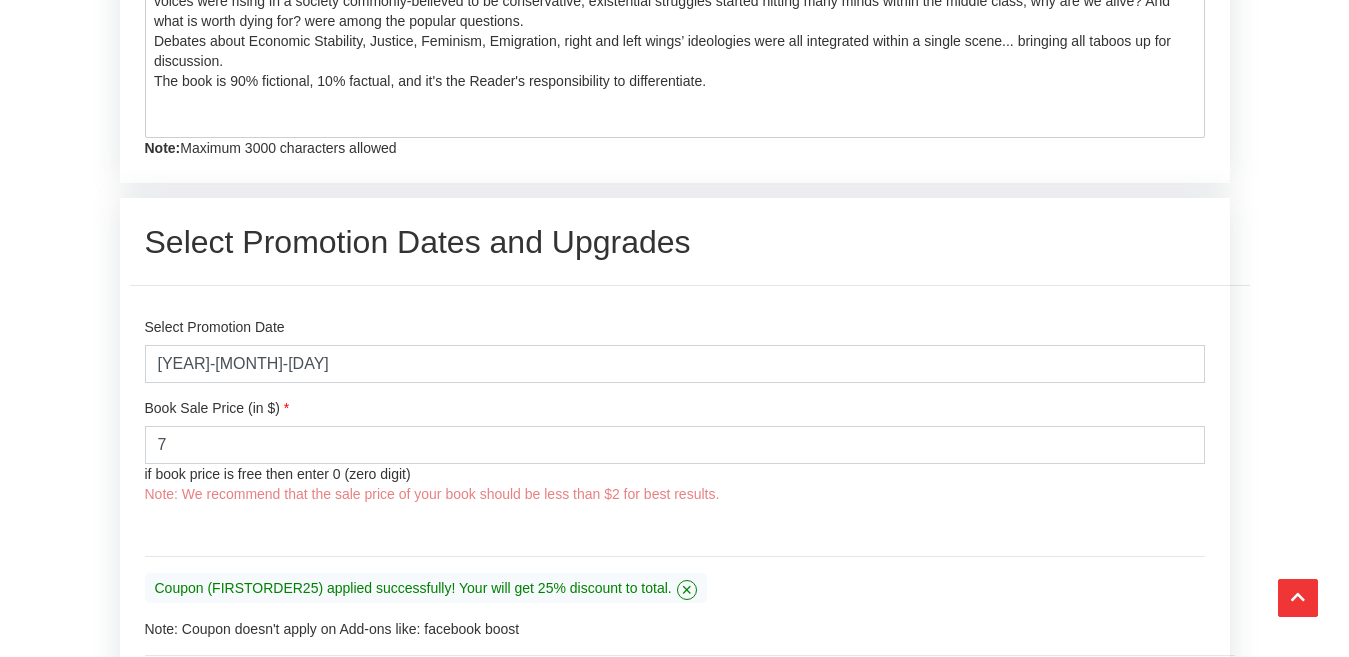 click on "Premium Book Promotion
Home  /  Promote Book   / Premium Book Promotion
FLAT 25% OFF
On First Promotion
USE COUPON  FIRSTORDER25
Read More
Form Filling Instructions:
Begin by entering the author's information.
Next, input the book's ASIN number. If you do not have an ASIN number, please  contact us , and we will provide guidance.
Choose the book's genre.
Provide a description of the book.
Note: All (" at bounding box center (674, -476) 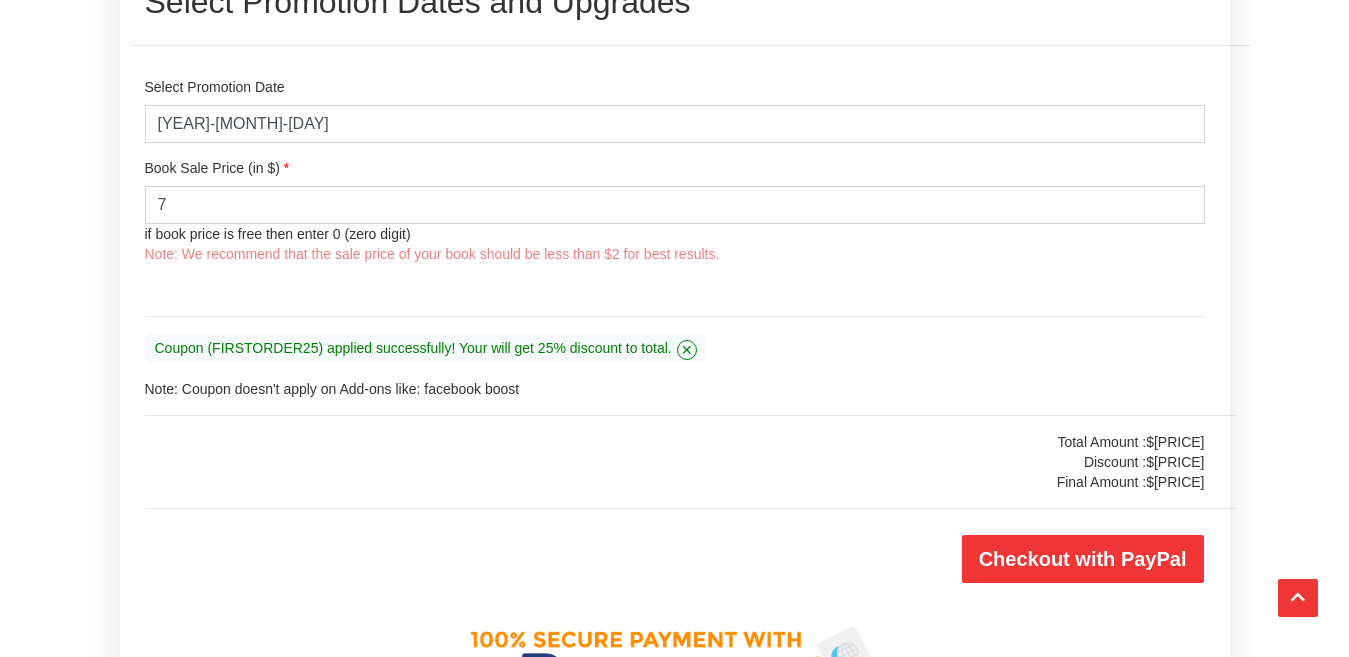scroll, scrollTop: 2388, scrollLeft: 0, axis: vertical 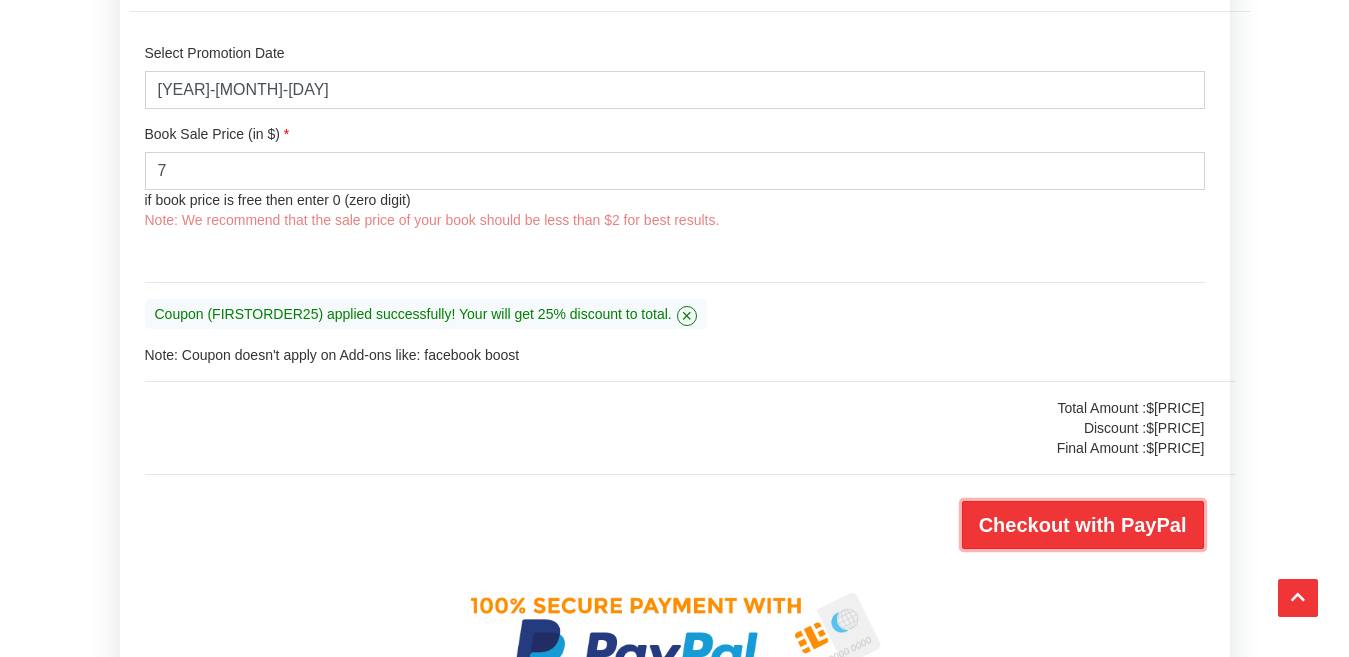 click on "Checkout with PayPal" at bounding box center [1083, 525] 